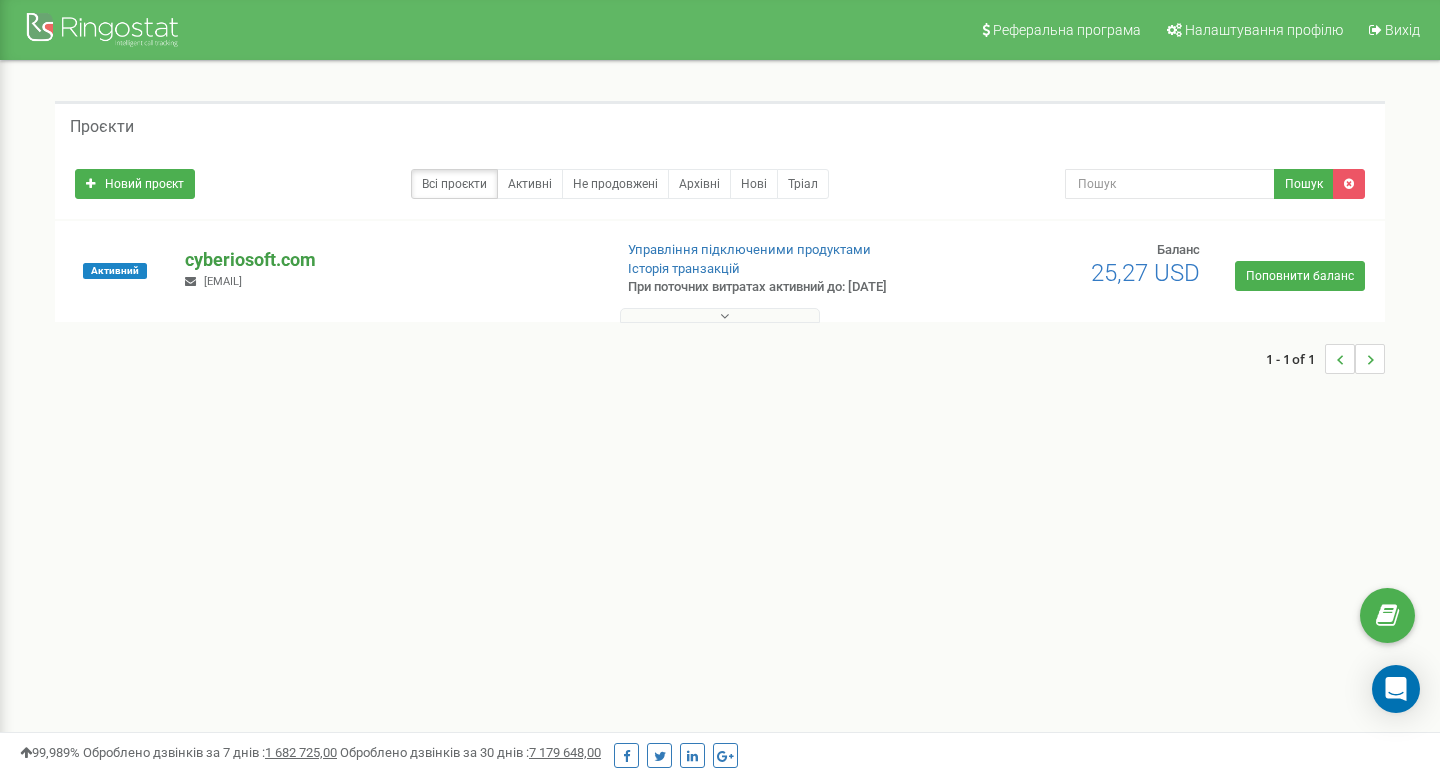 scroll, scrollTop: 0, scrollLeft: 0, axis: both 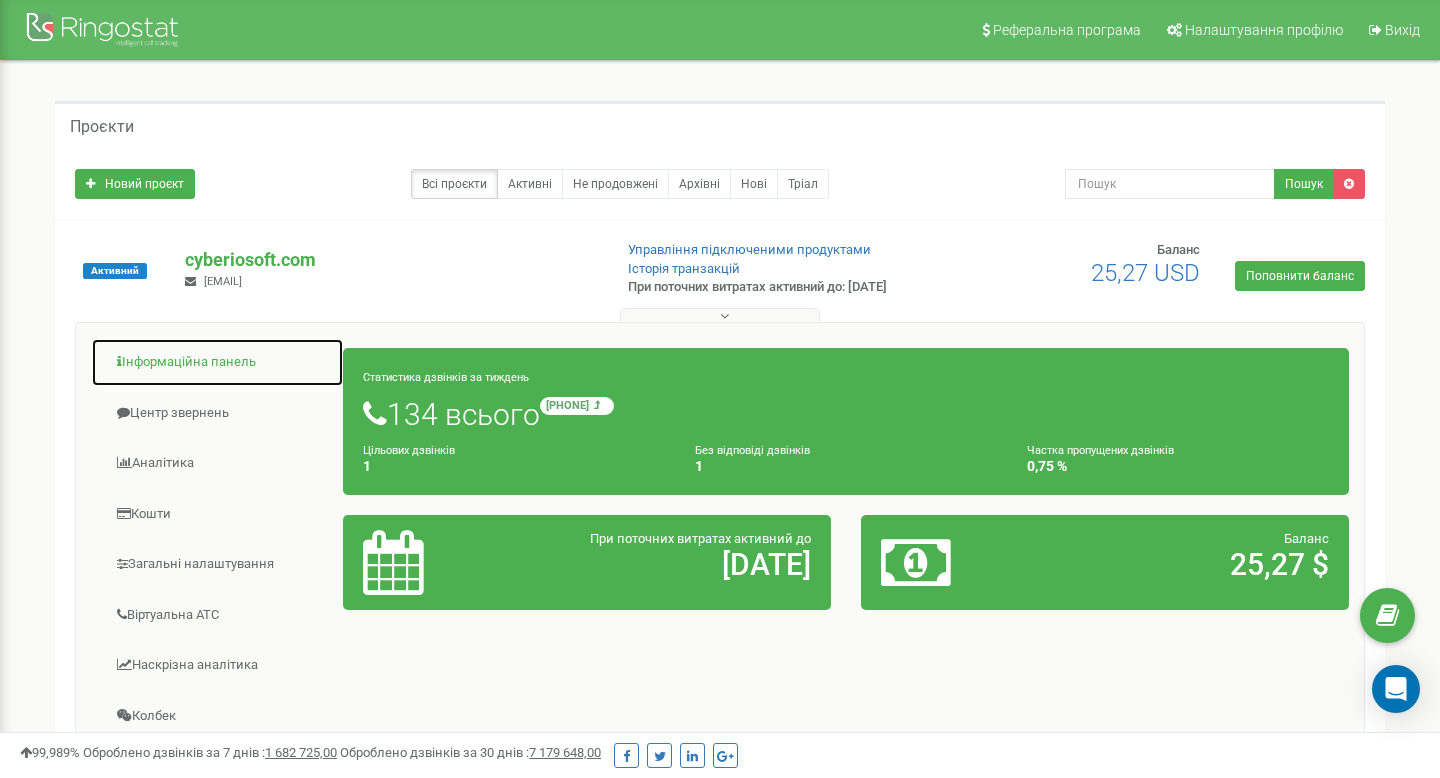 click on "Інформаційна панель" at bounding box center [217, 362] 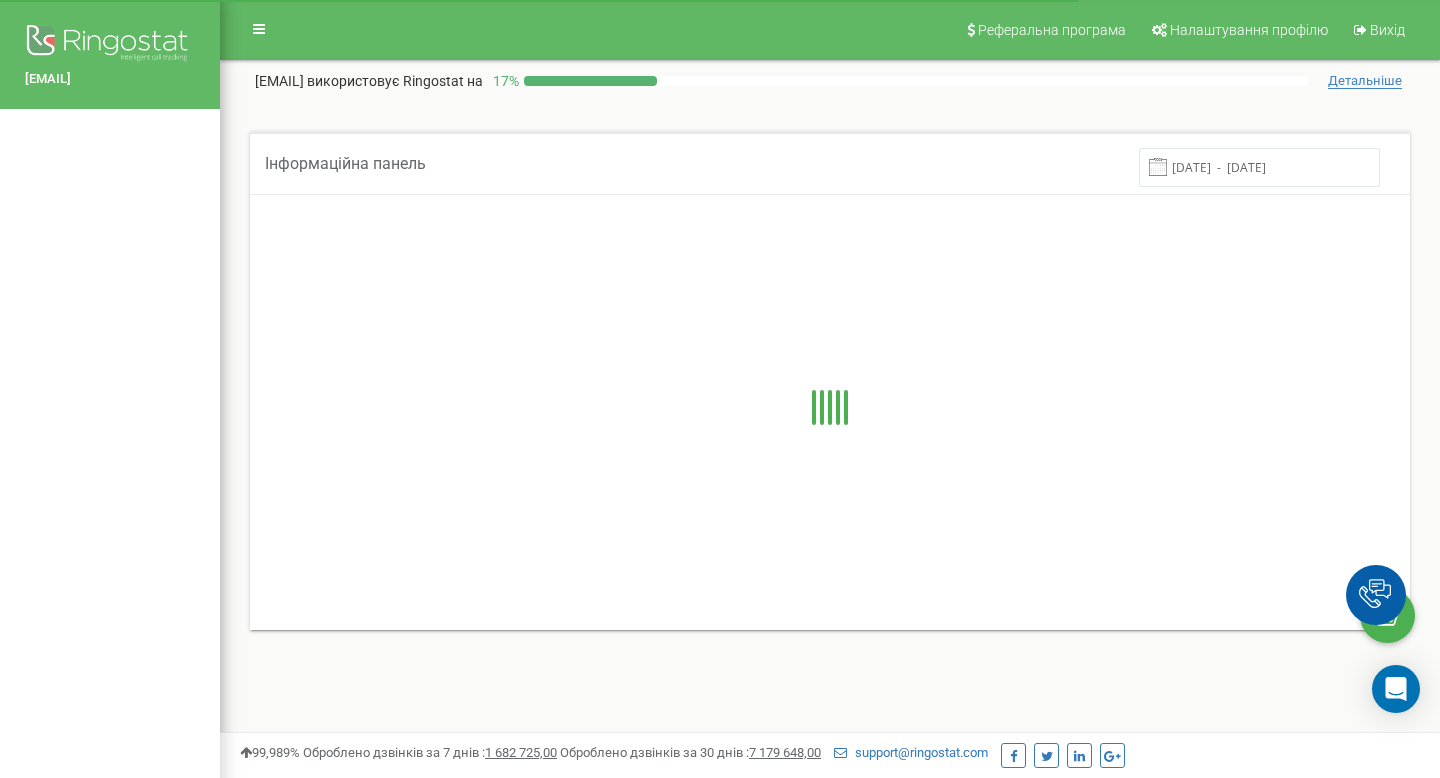 scroll, scrollTop: 0, scrollLeft: 0, axis: both 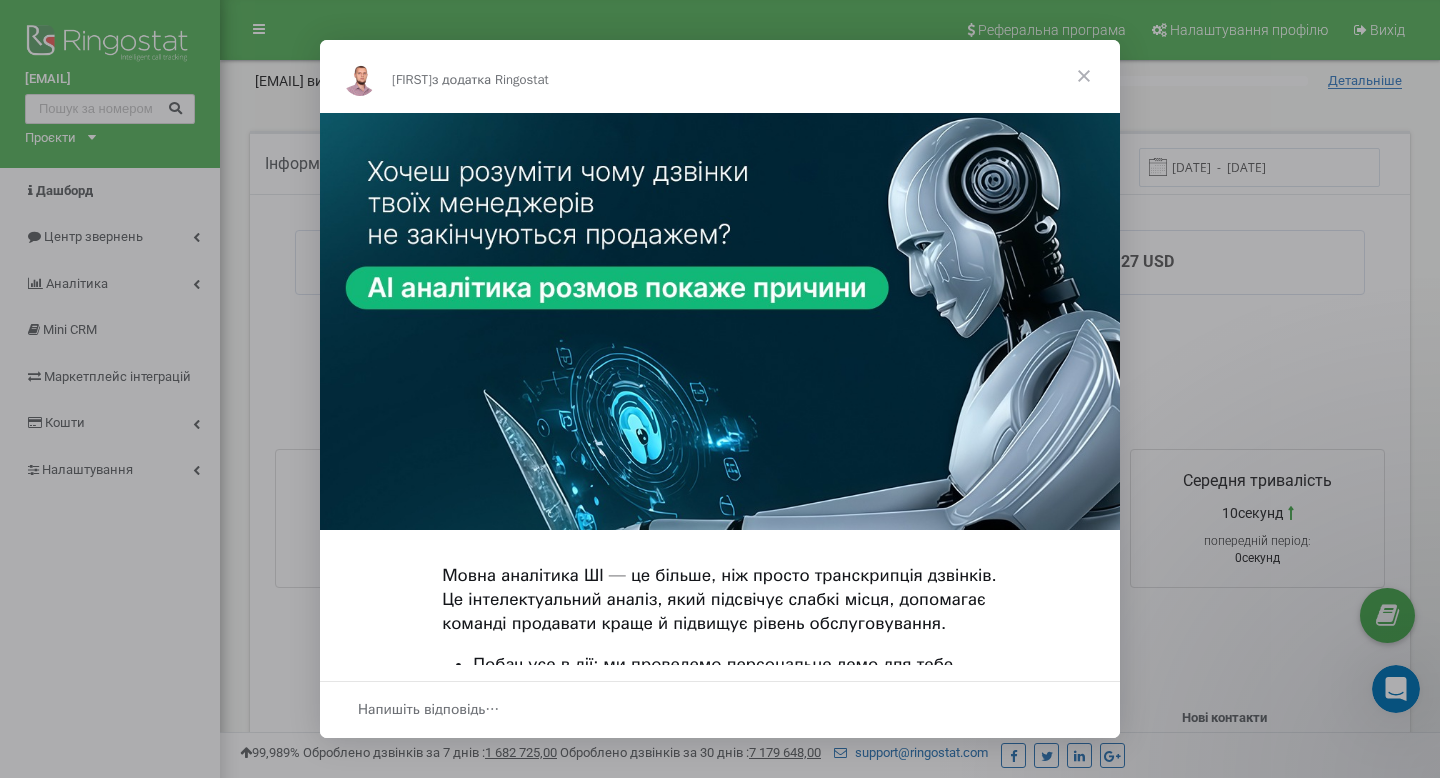 click at bounding box center (1084, 76) 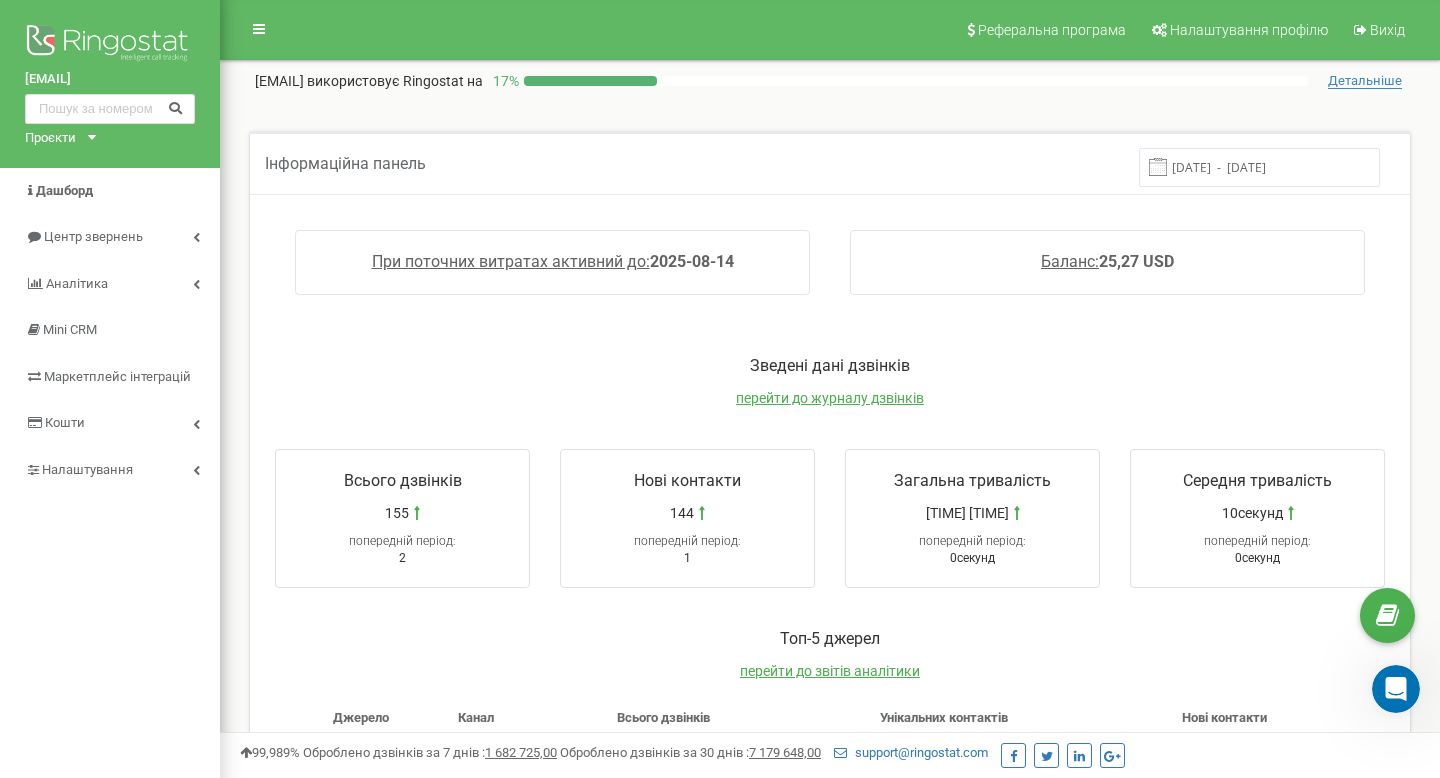 click on "[DATE]  -  [DATE]" at bounding box center (1259, 167) 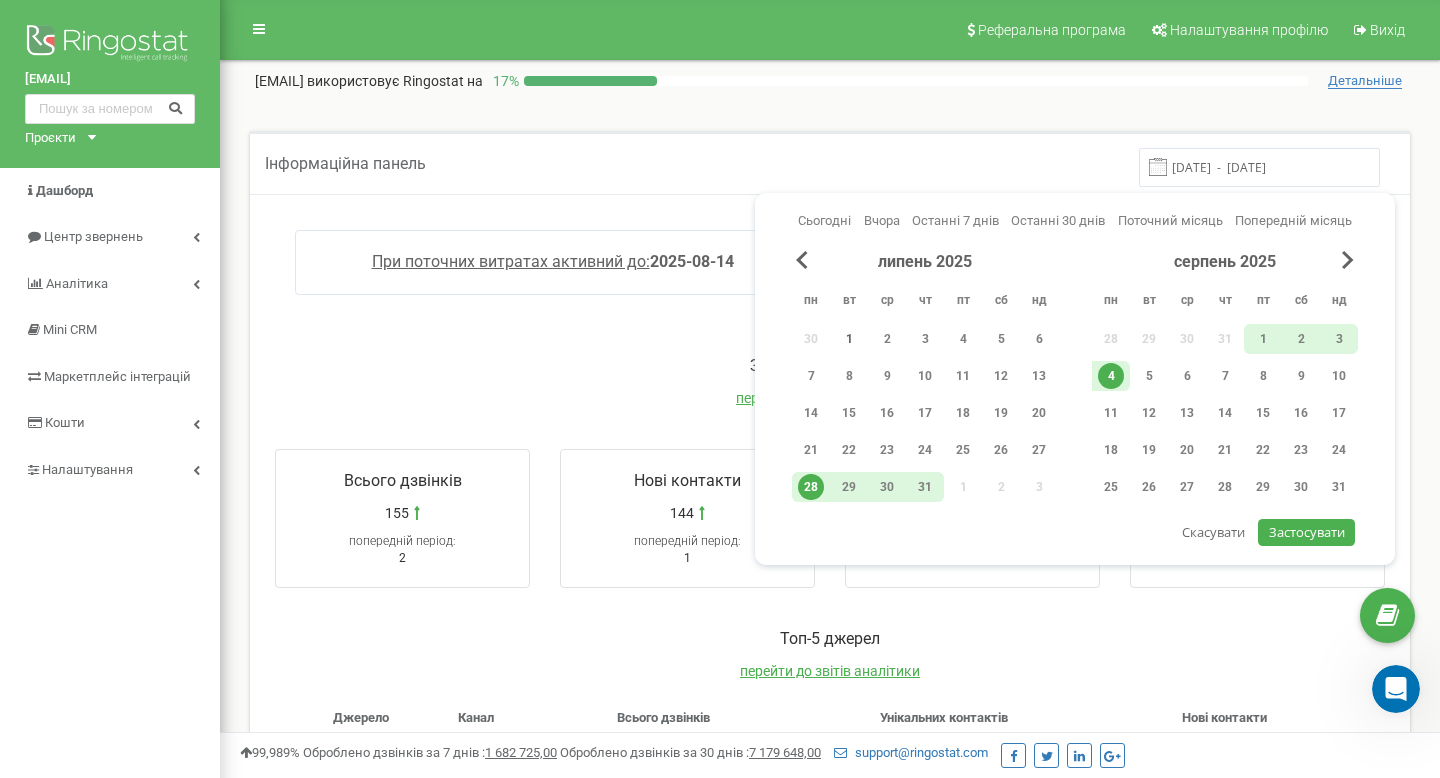 click on "1" at bounding box center (849, 339) 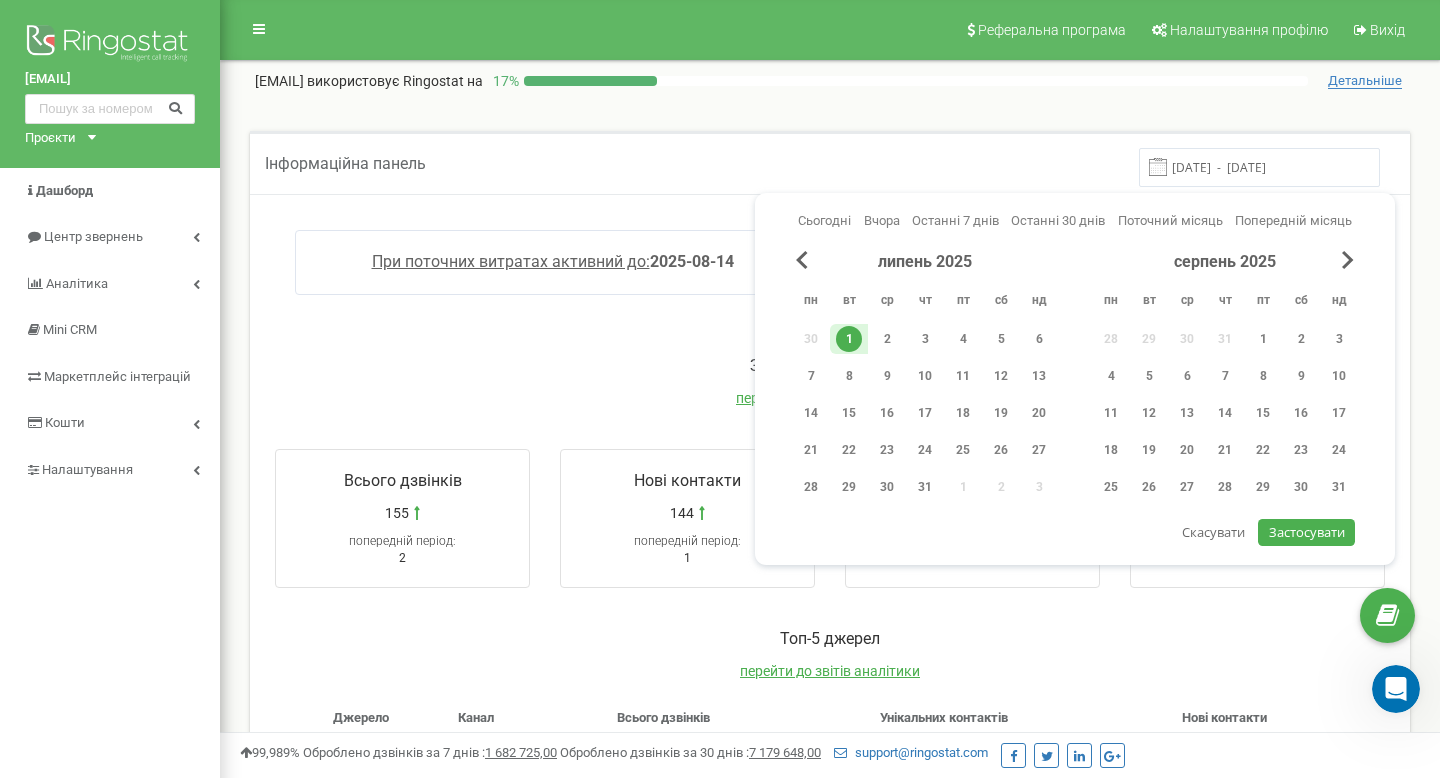 click on "серпень 2025 пн вт ср чт пт сб нд 28 29 30 31 1 2 3 4 5 6 7 8 9 10 11 12 13 14 15 16 17 18 19 20 21 22 23 24 25 26 27 28 29 30 31" at bounding box center (1225, 380) 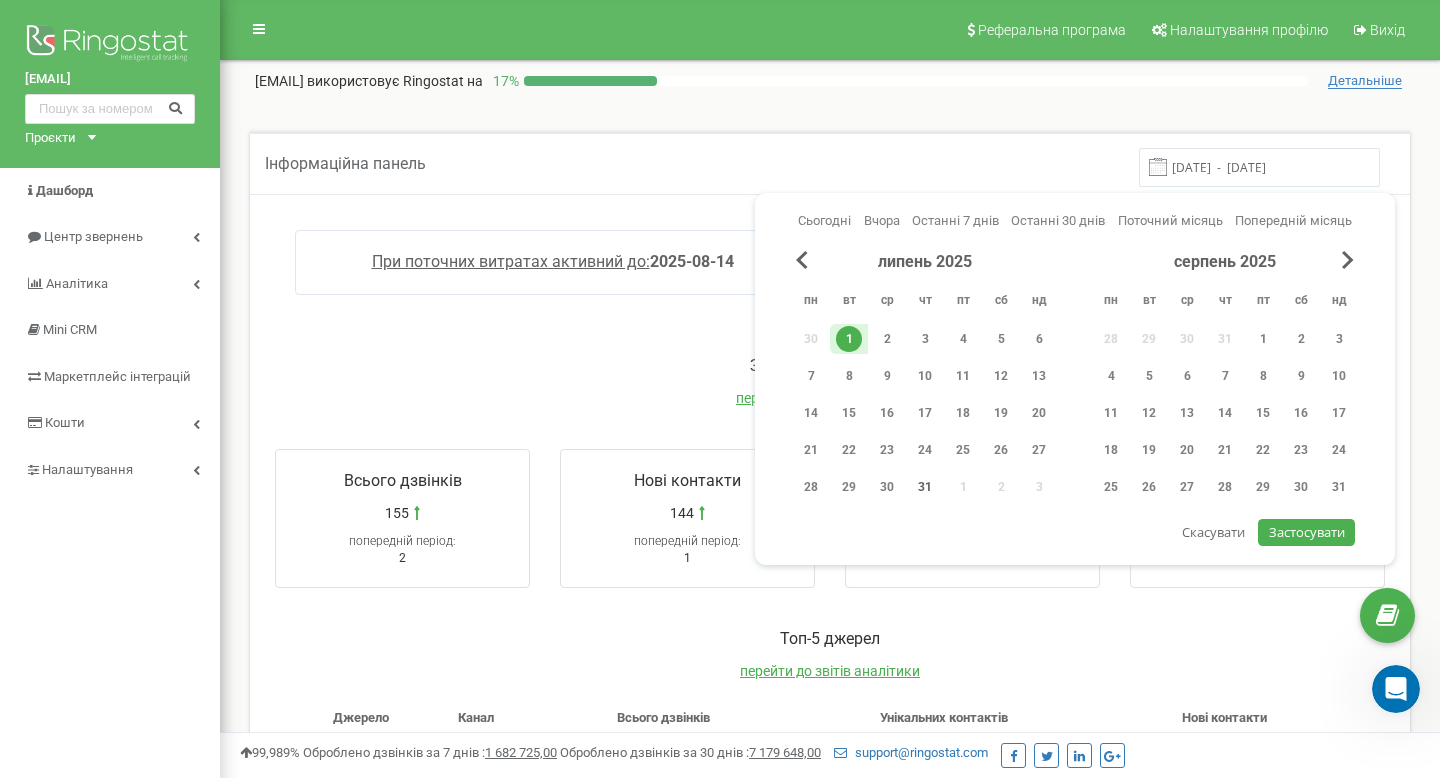 click on "31" at bounding box center (925, 487) 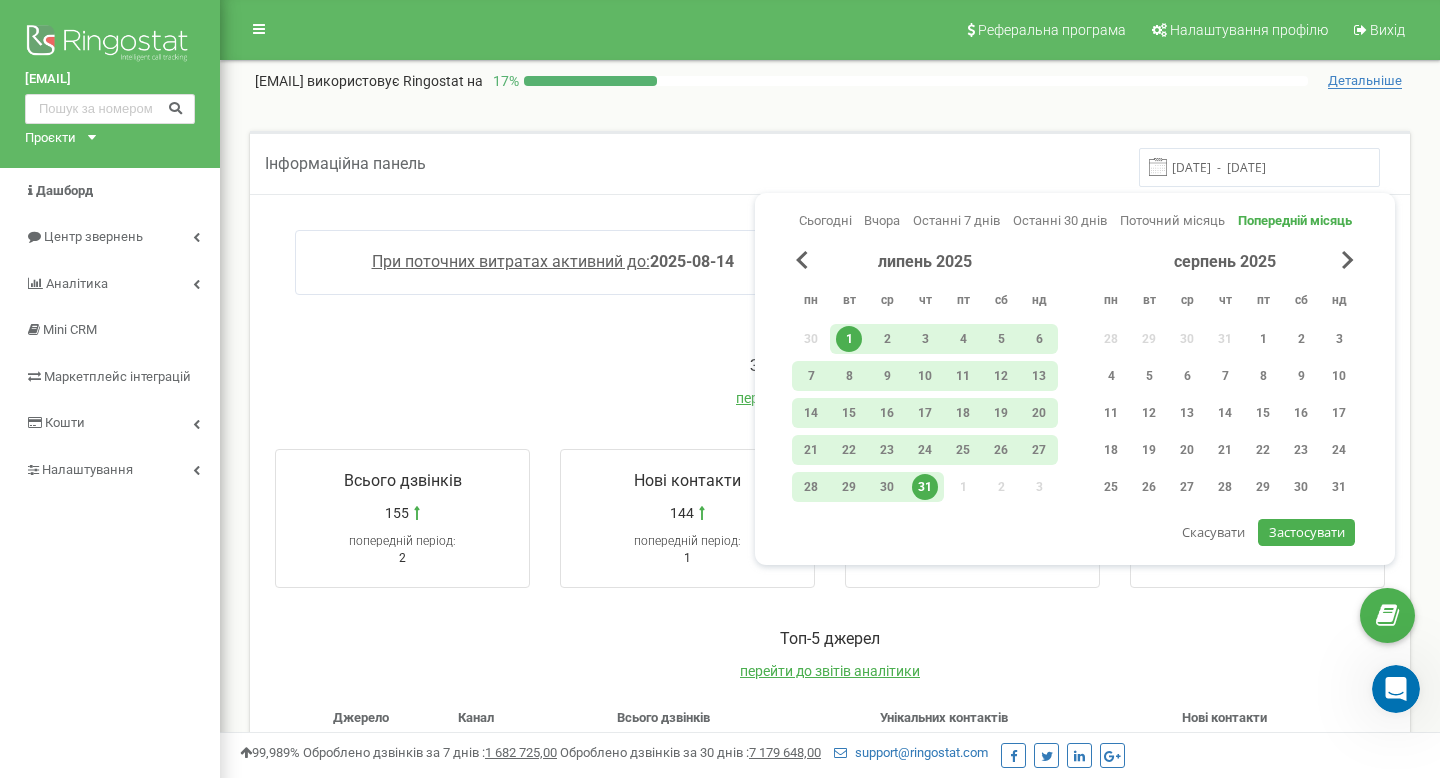 click on "Застосувати" at bounding box center (1307, 532) 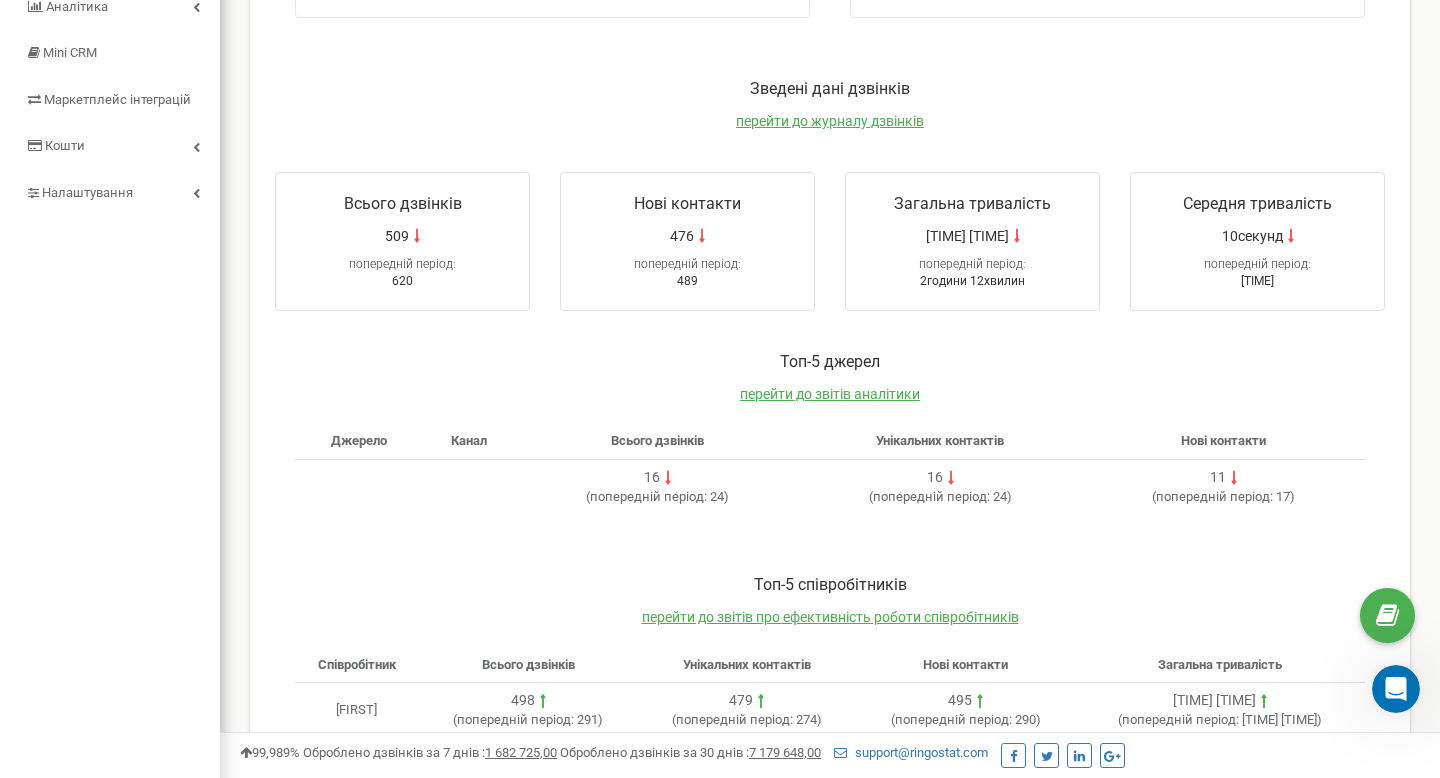 scroll, scrollTop: 0, scrollLeft: 0, axis: both 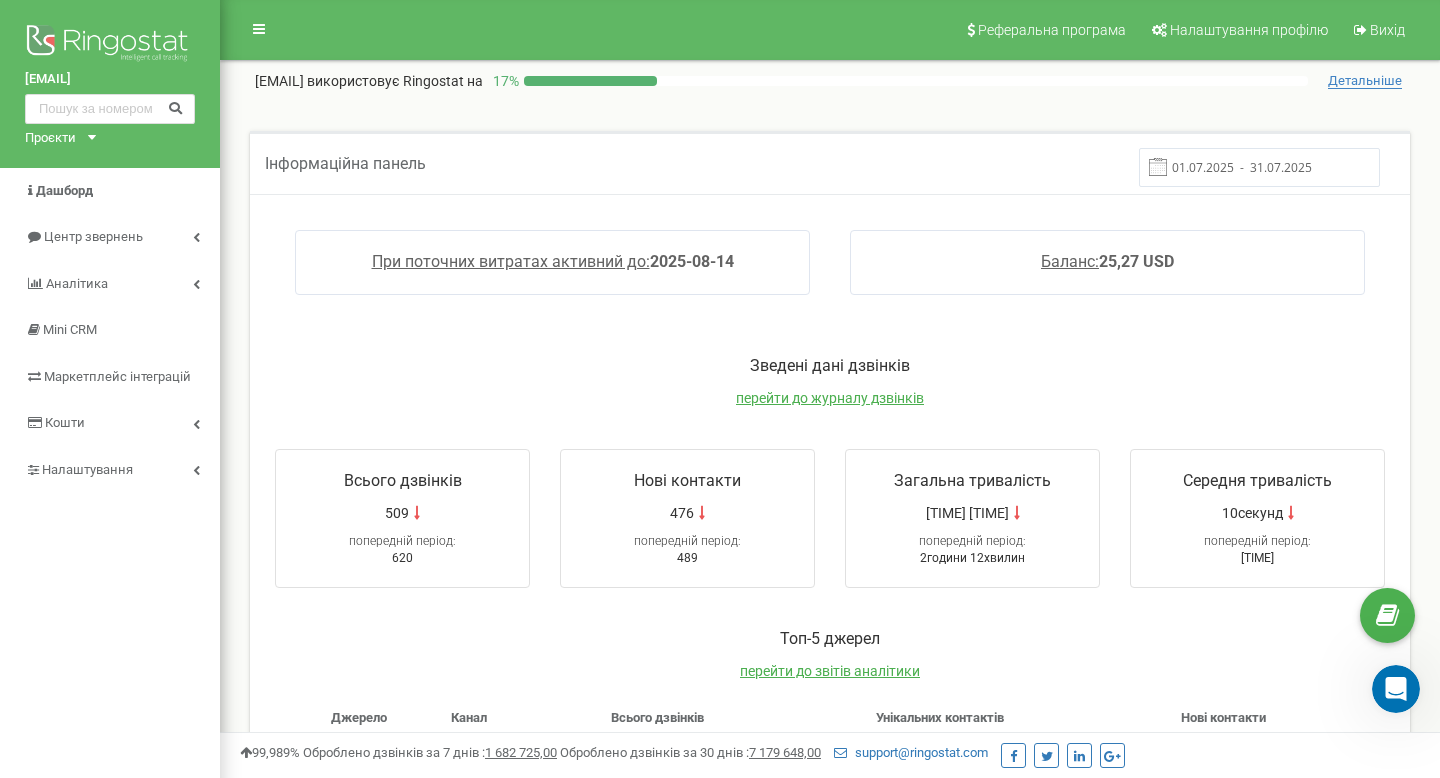 click on "01.07.2025  -  31.07.2025" at bounding box center [1259, 167] 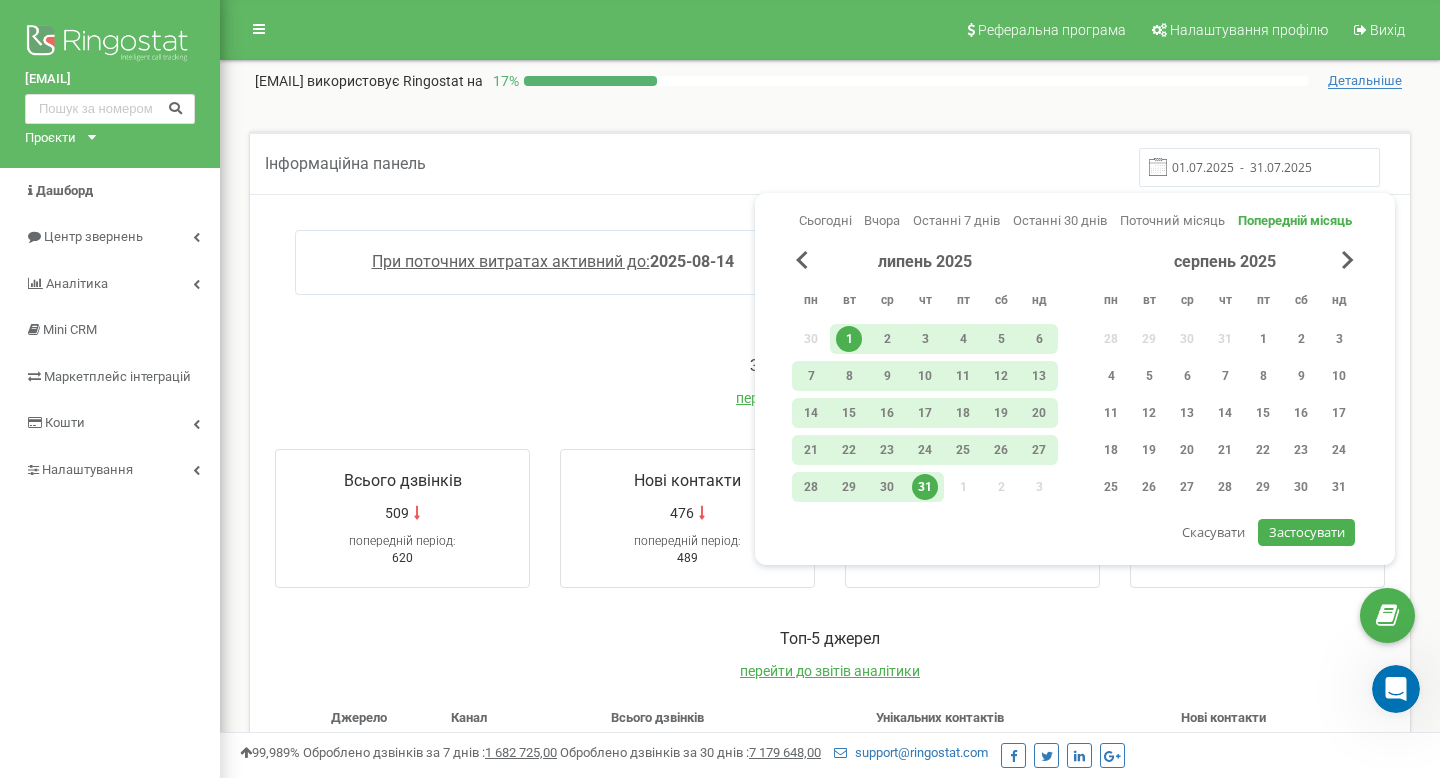 click on "01.07.2025  -  31.07.2025" at bounding box center (1259, 167) 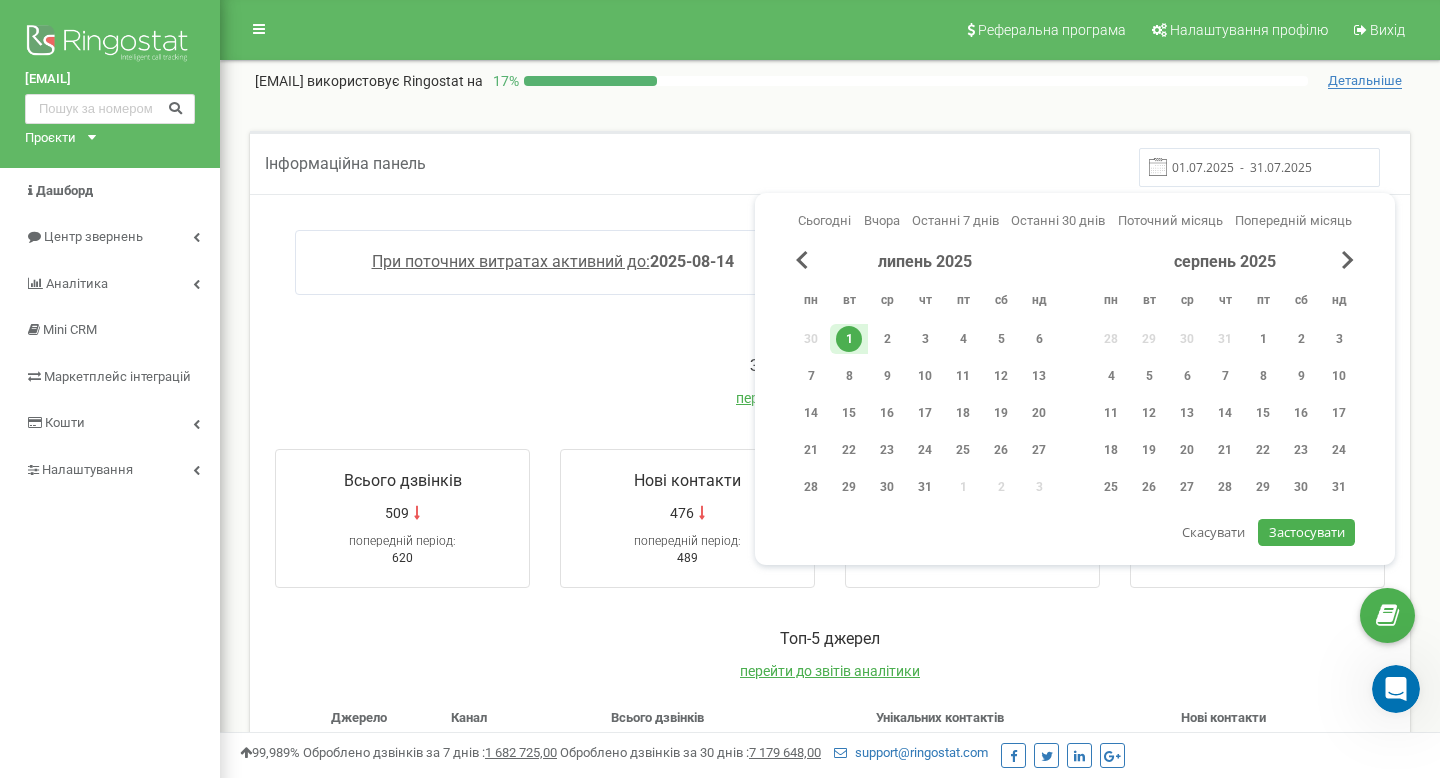 click on "1" at bounding box center [849, 339] 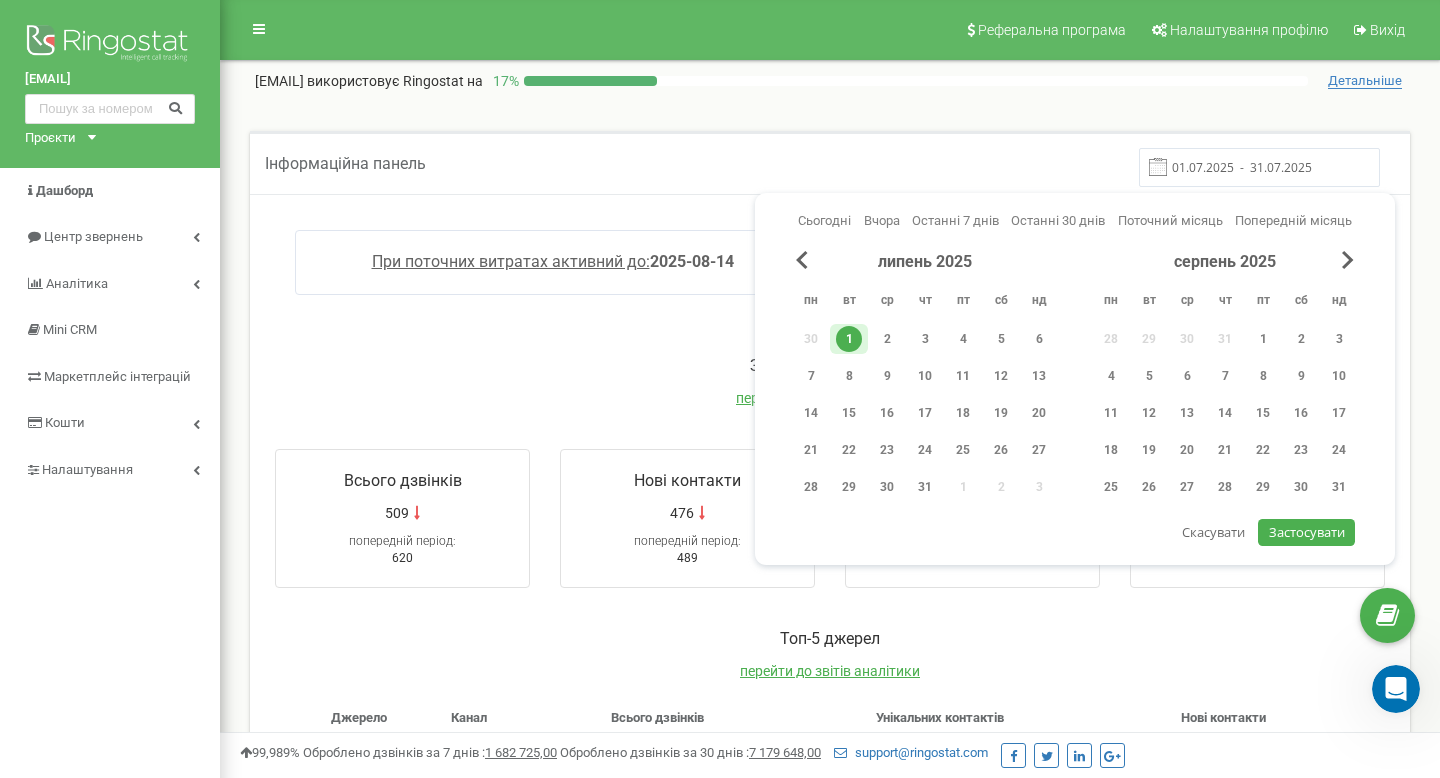 click on "Застосувати" at bounding box center (1307, 532) 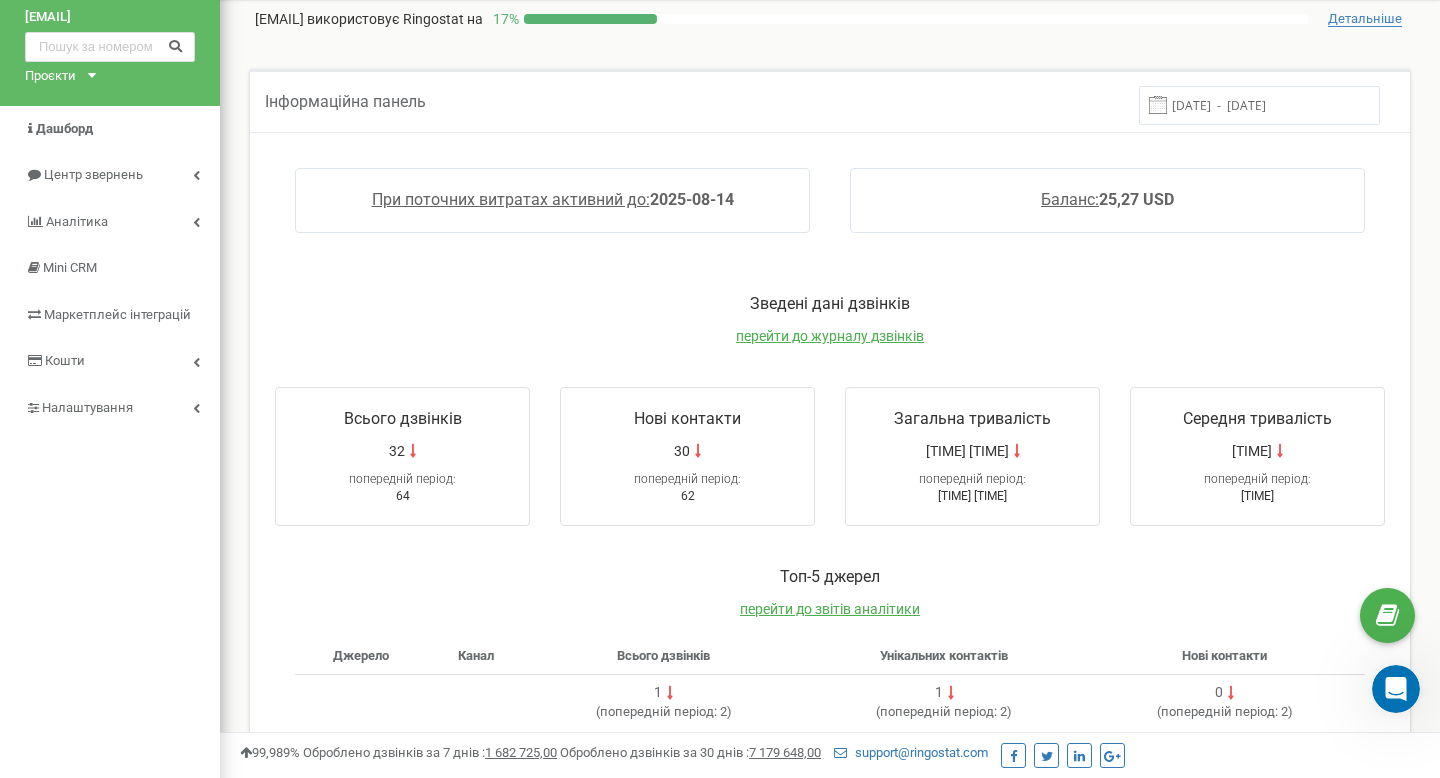 scroll, scrollTop: 0, scrollLeft: 0, axis: both 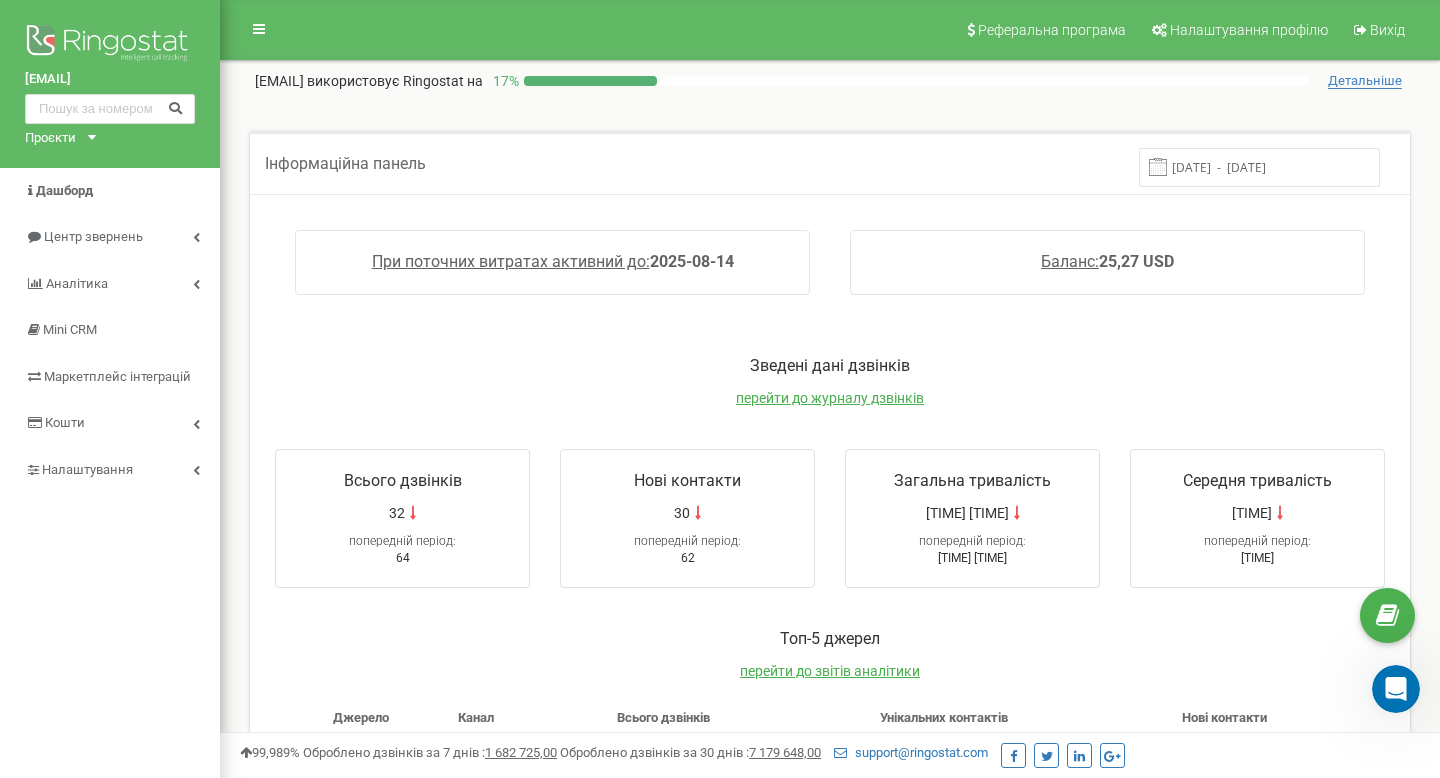 click on "[DATE]  -  [DATE]" at bounding box center [1259, 167] 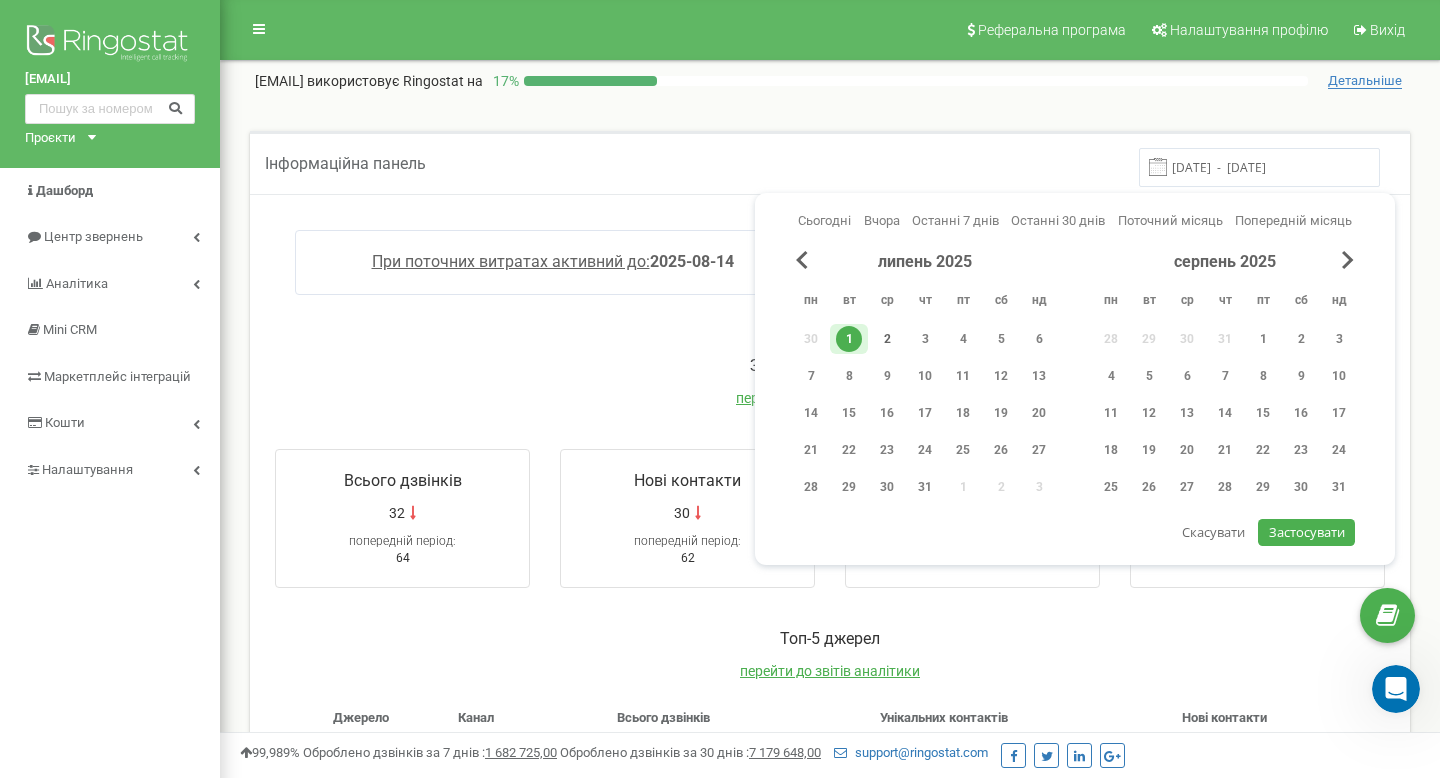 click on "2" at bounding box center [887, 339] 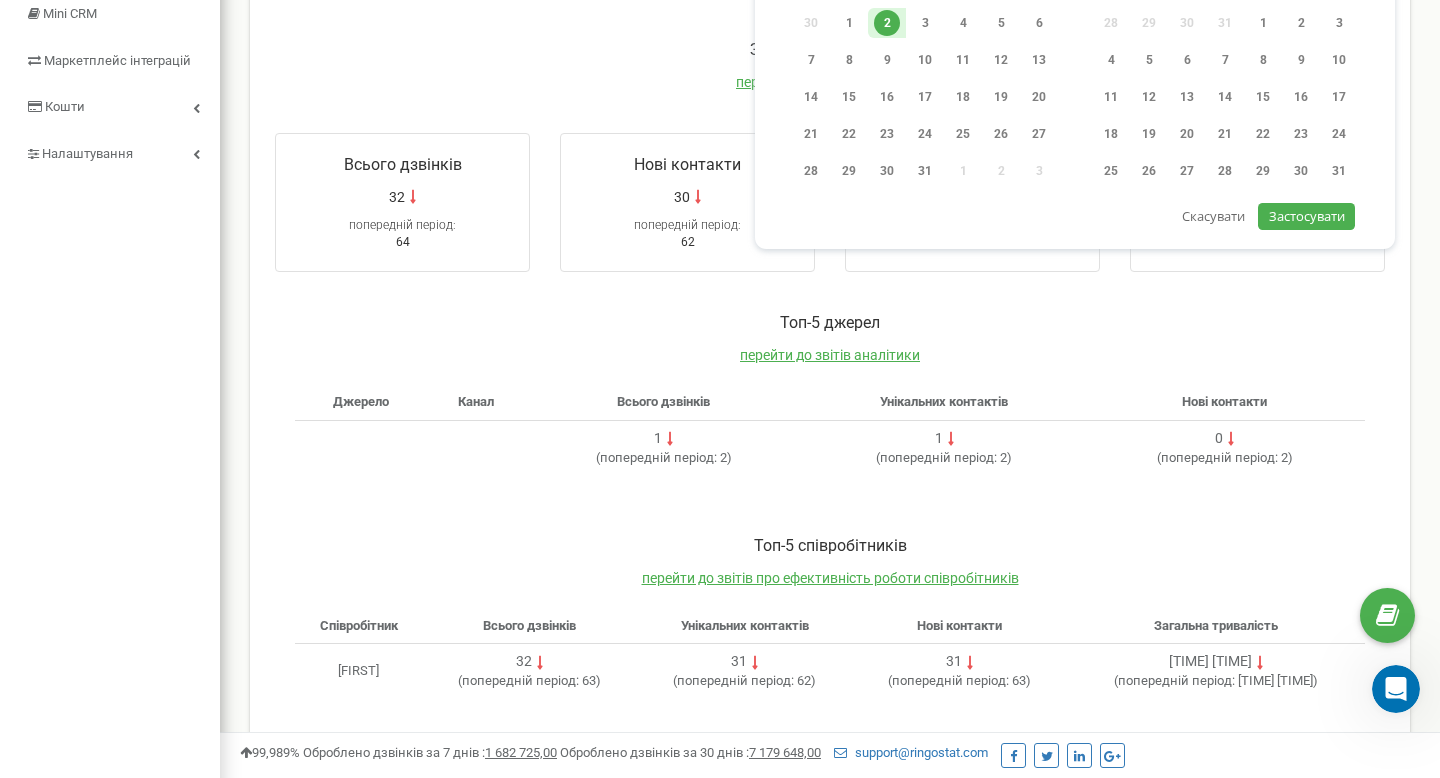 scroll, scrollTop: 221, scrollLeft: 0, axis: vertical 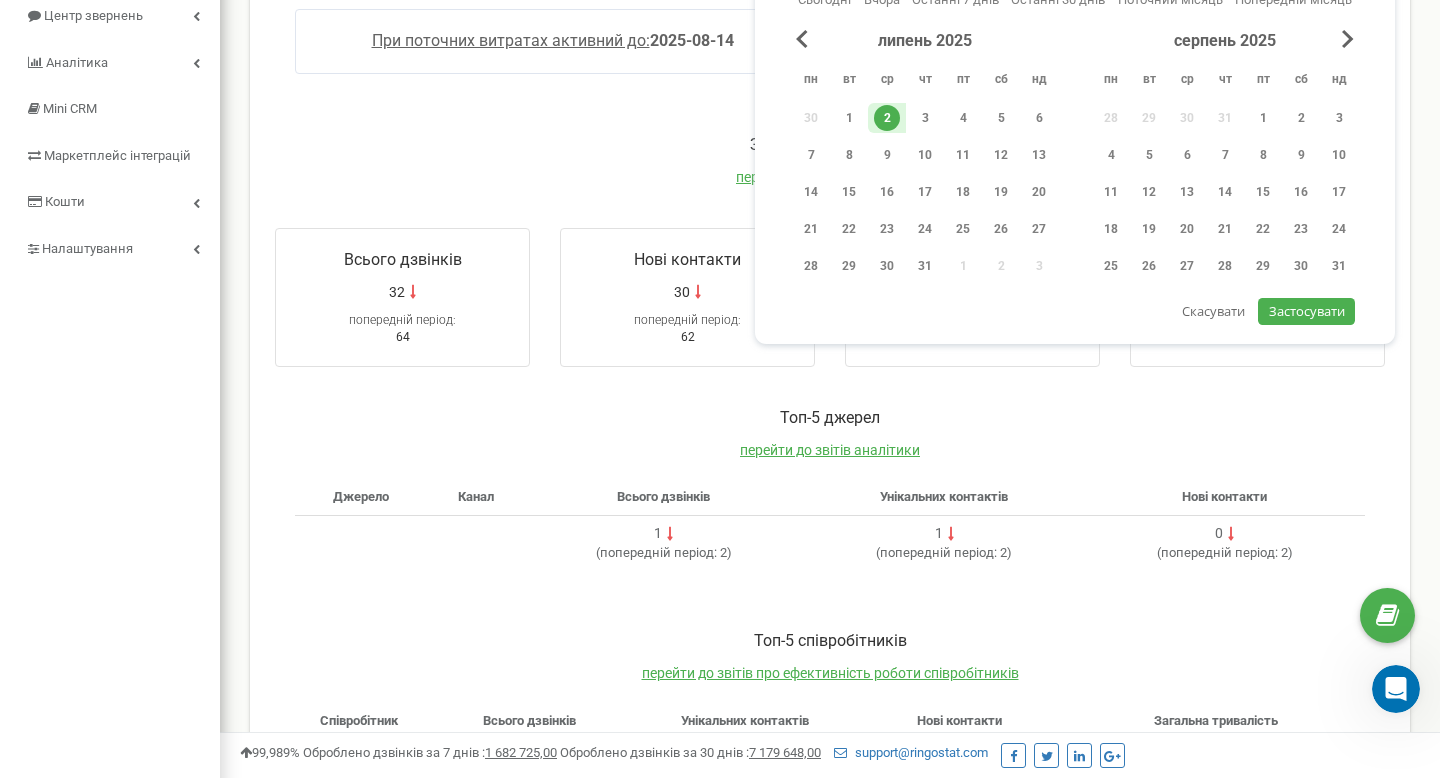 click on "Застосувати" at bounding box center (1307, 311) 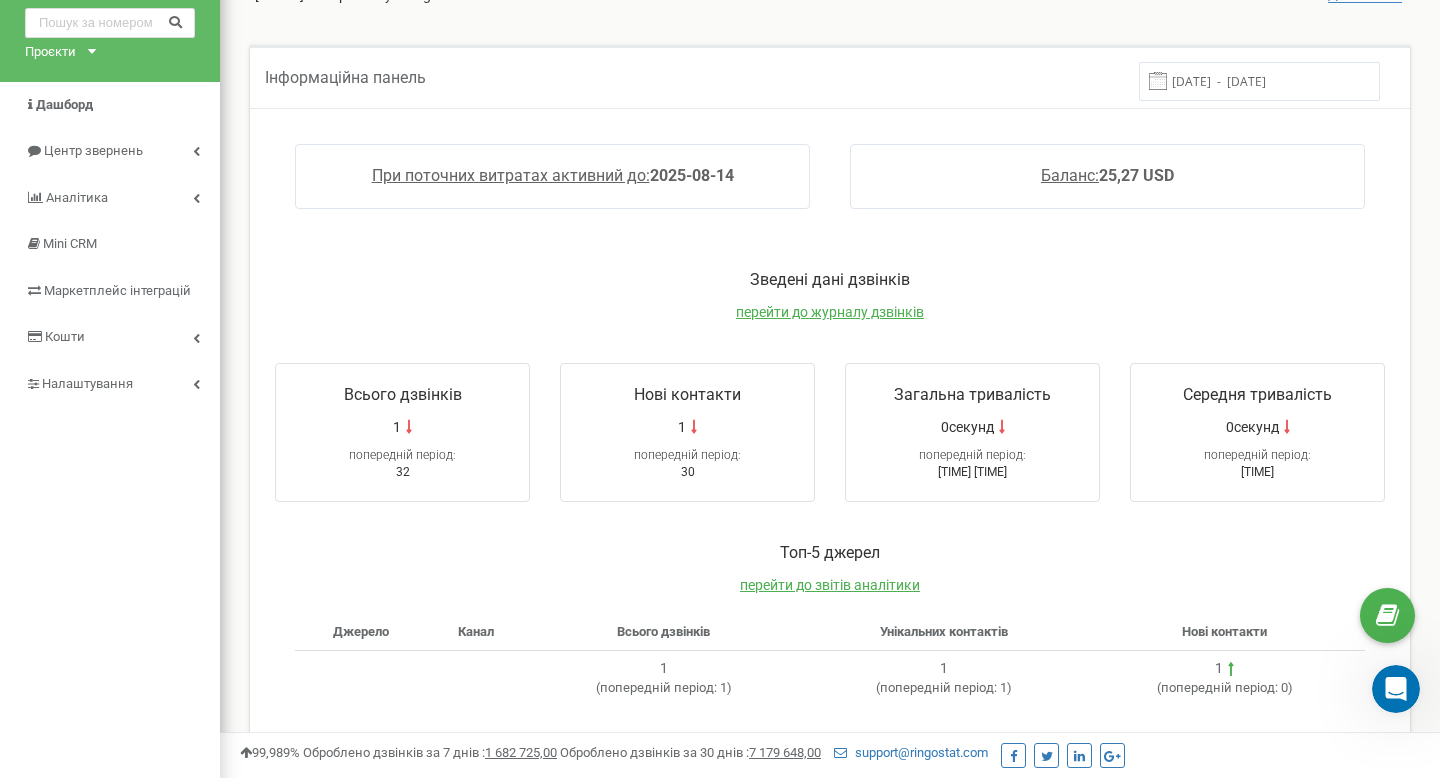 scroll, scrollTop: 0, scrollLeft: 0, axis: both 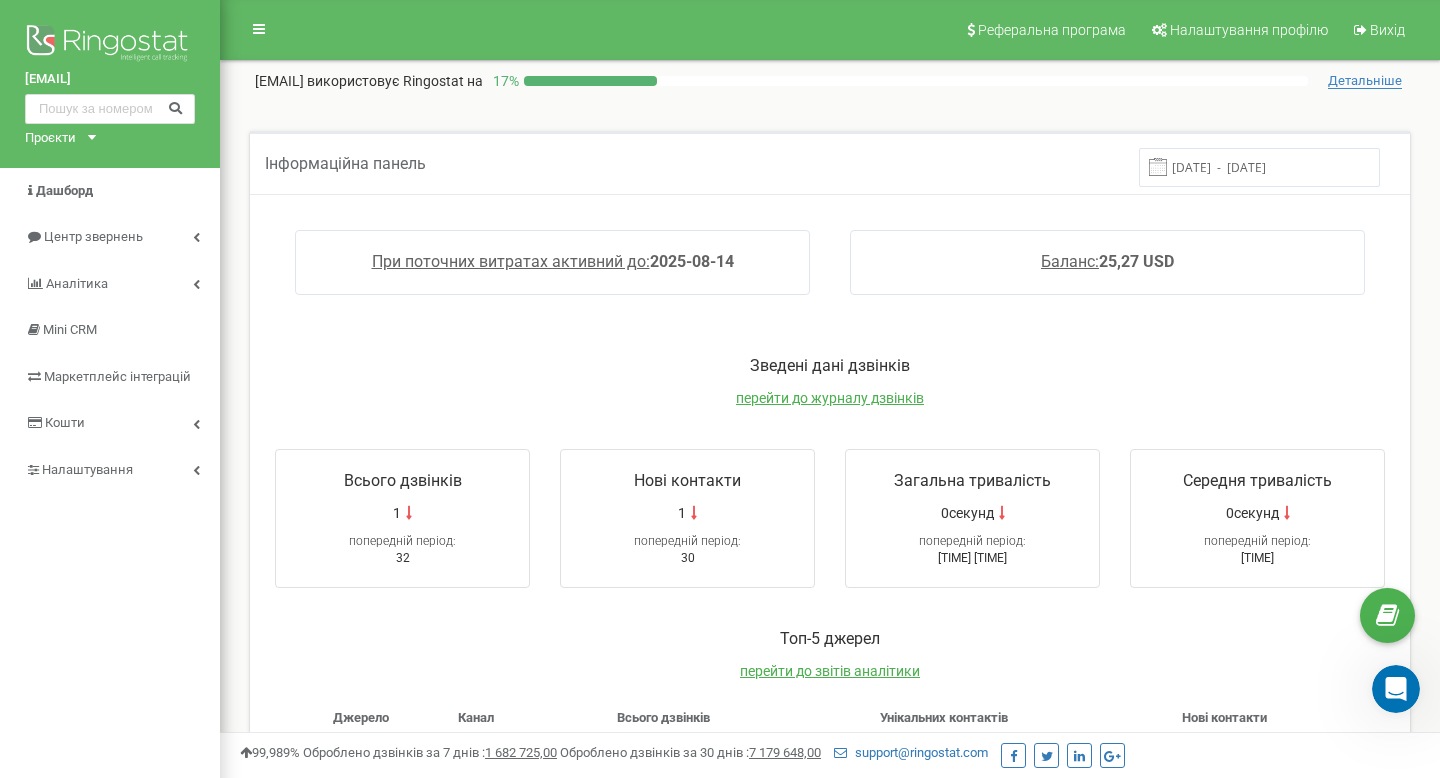 click on "[DATE]  -  [DATE]" at bounding box center (1259, 167) 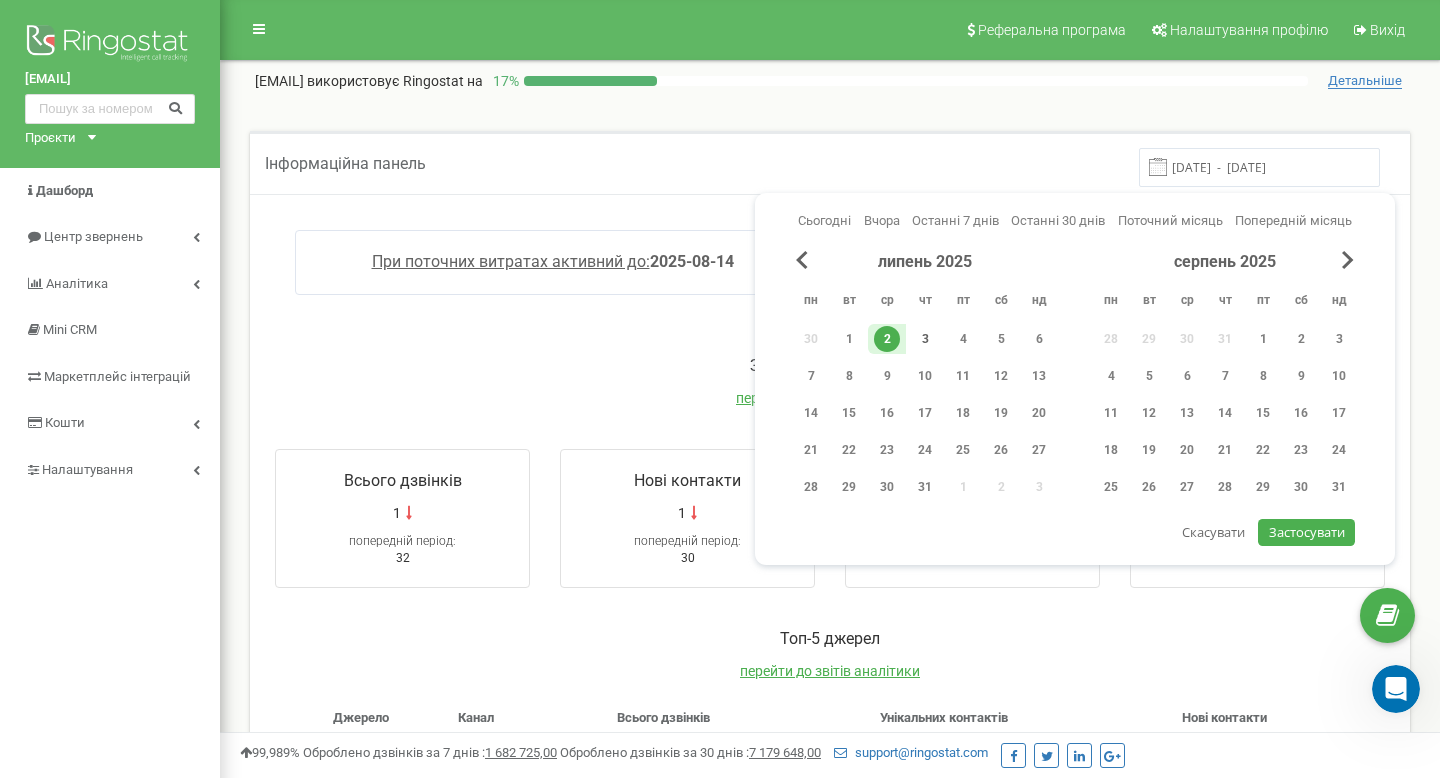 click on "3" at bounding box center (925, 339) 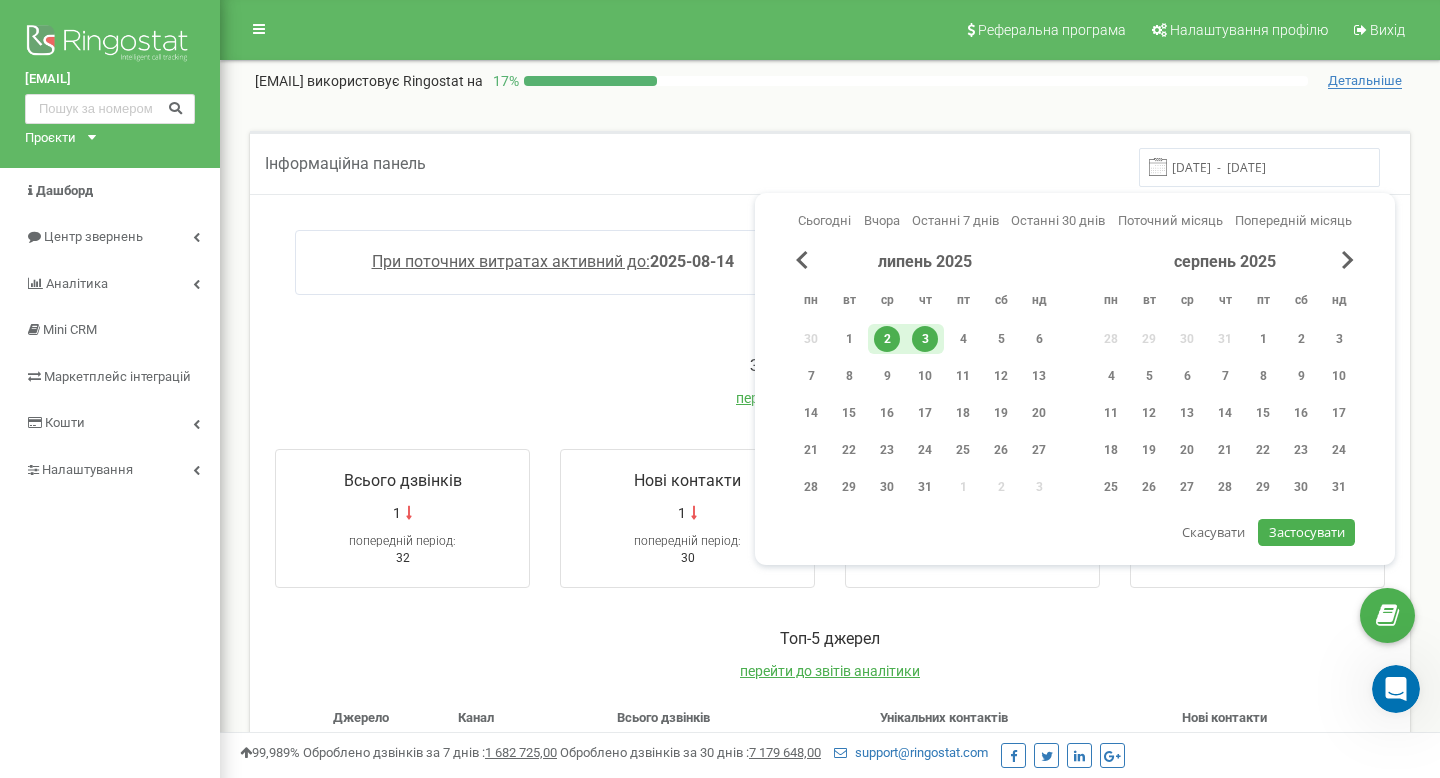 click on "3" at bounding box center [925, 339] 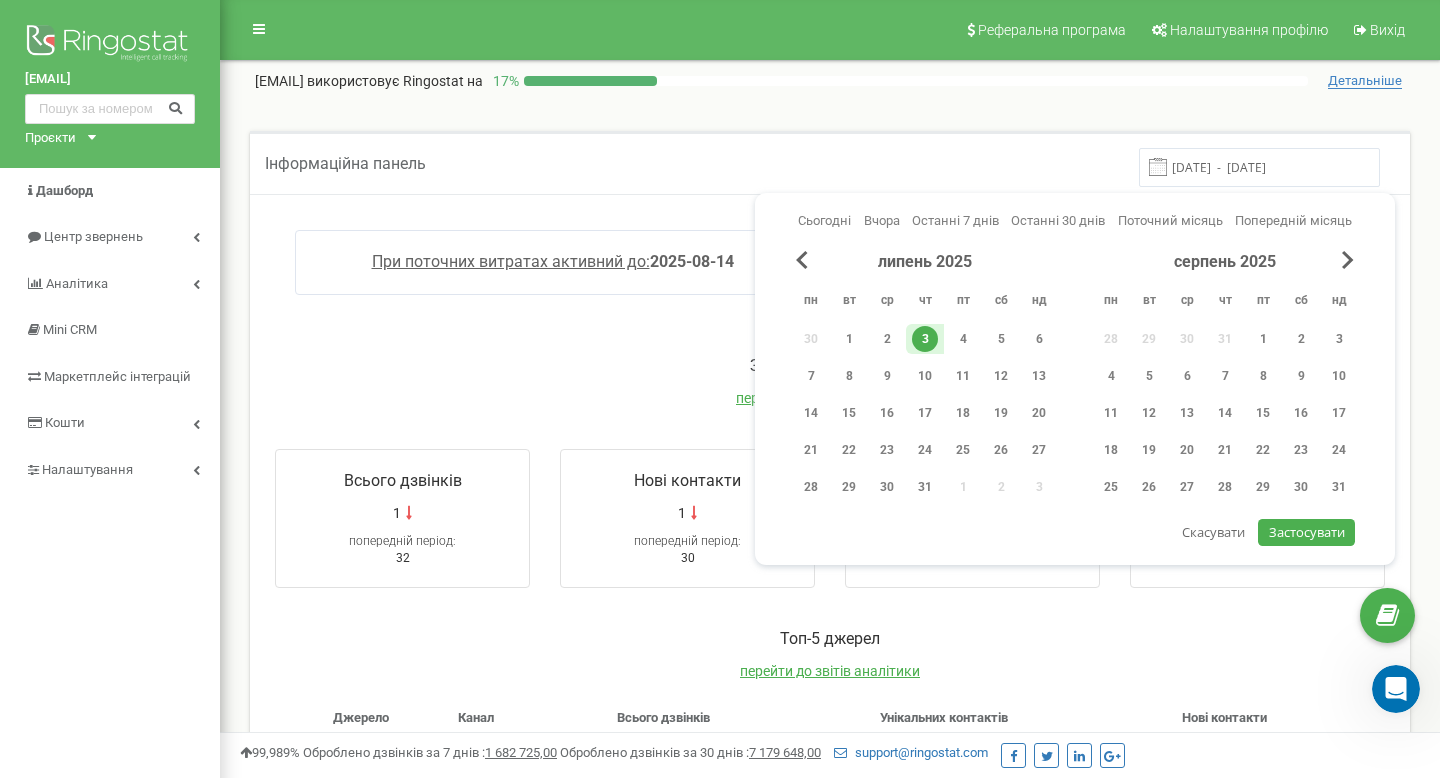 click on "Застосувати" at bounding box center [1307, 532] 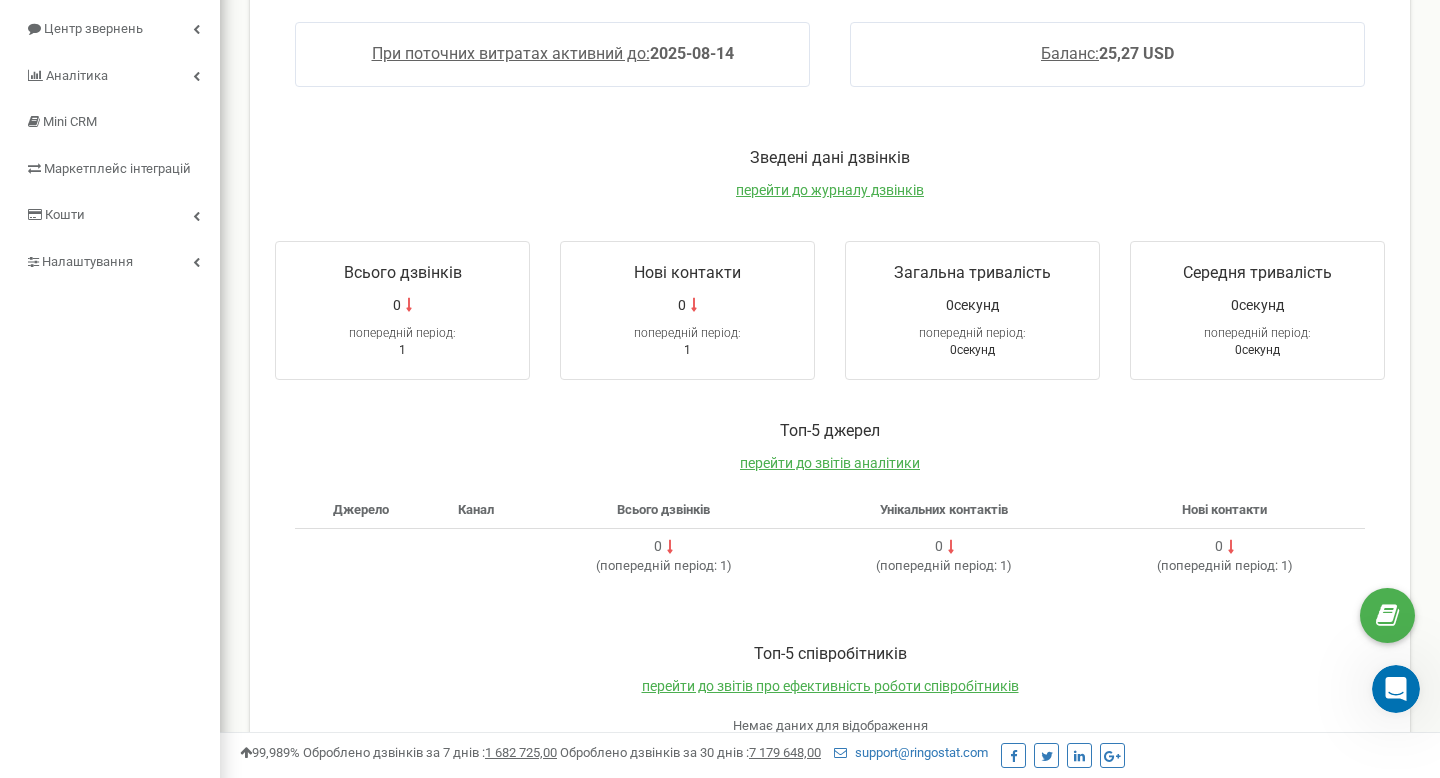 scroll, scrollTop: 0, scrollLeft: 0, axis: both 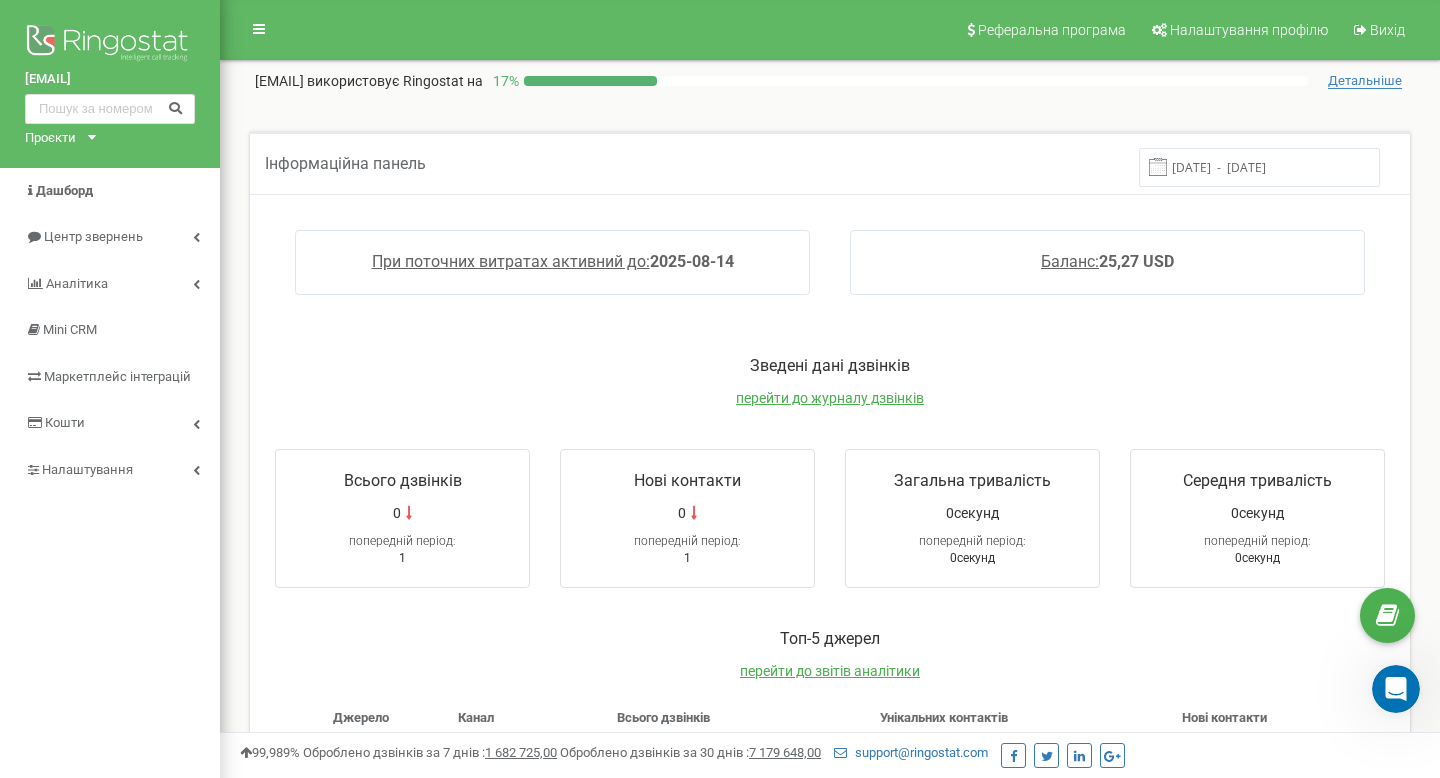 click at bounding box center [1158, 167] 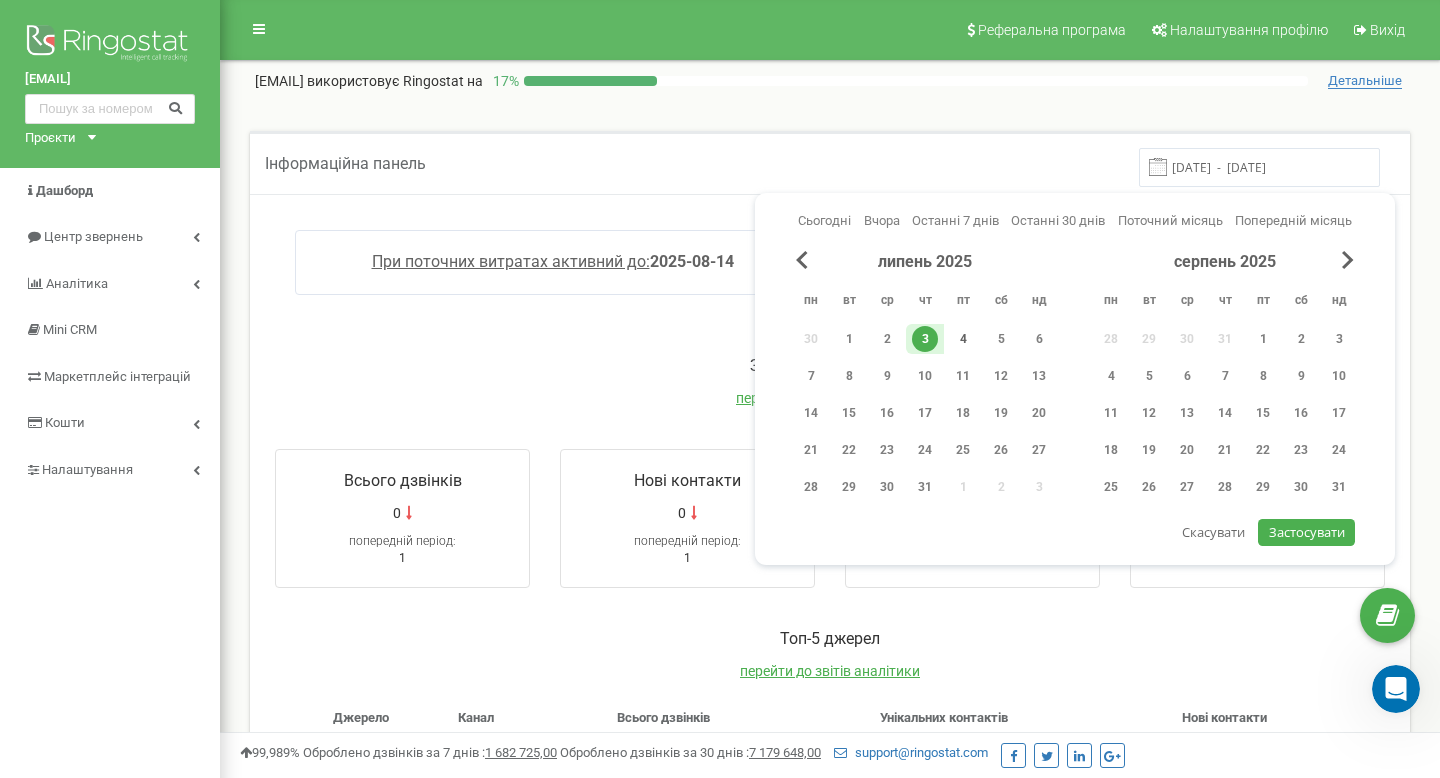 click on "4" at bounding box center (963, 339) 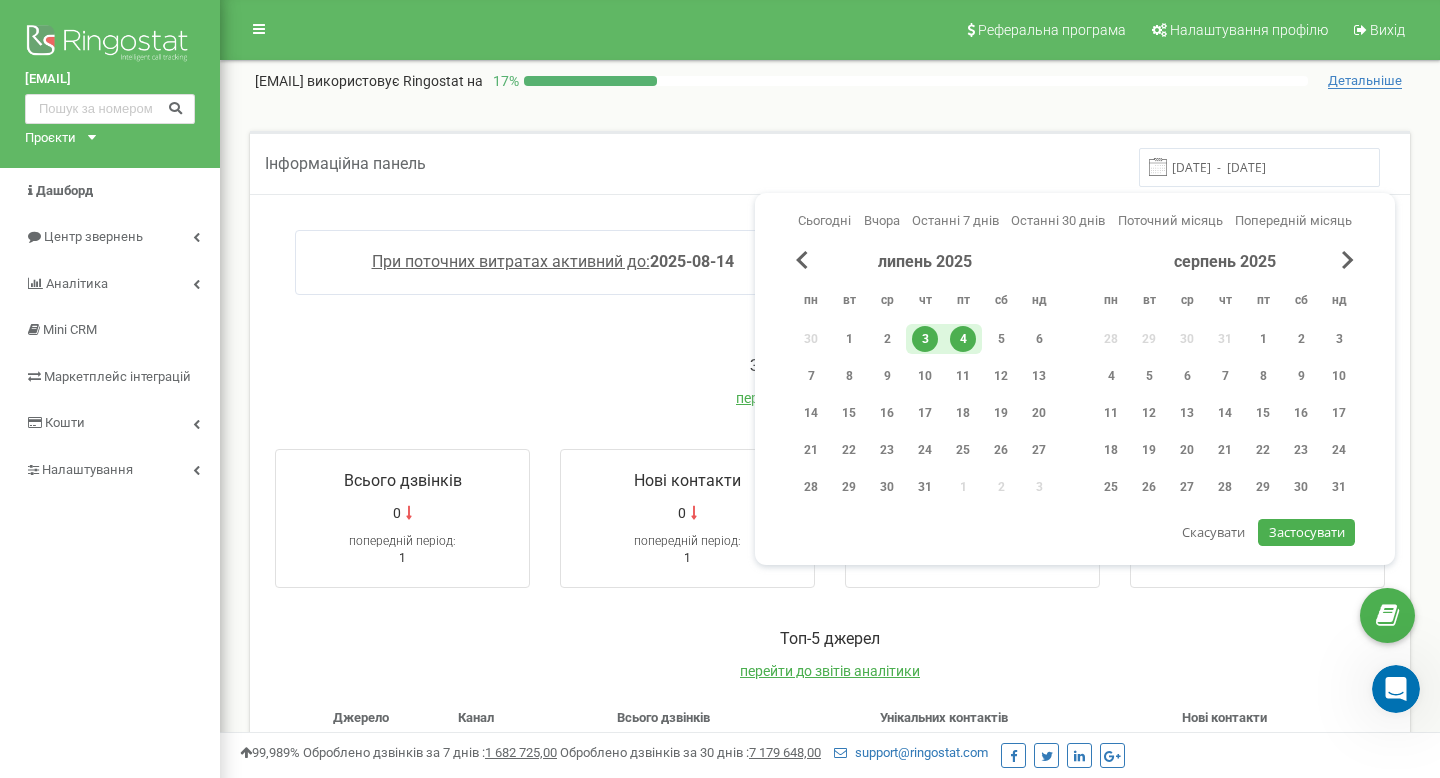 click on "4" at bounding box center (963, 339) 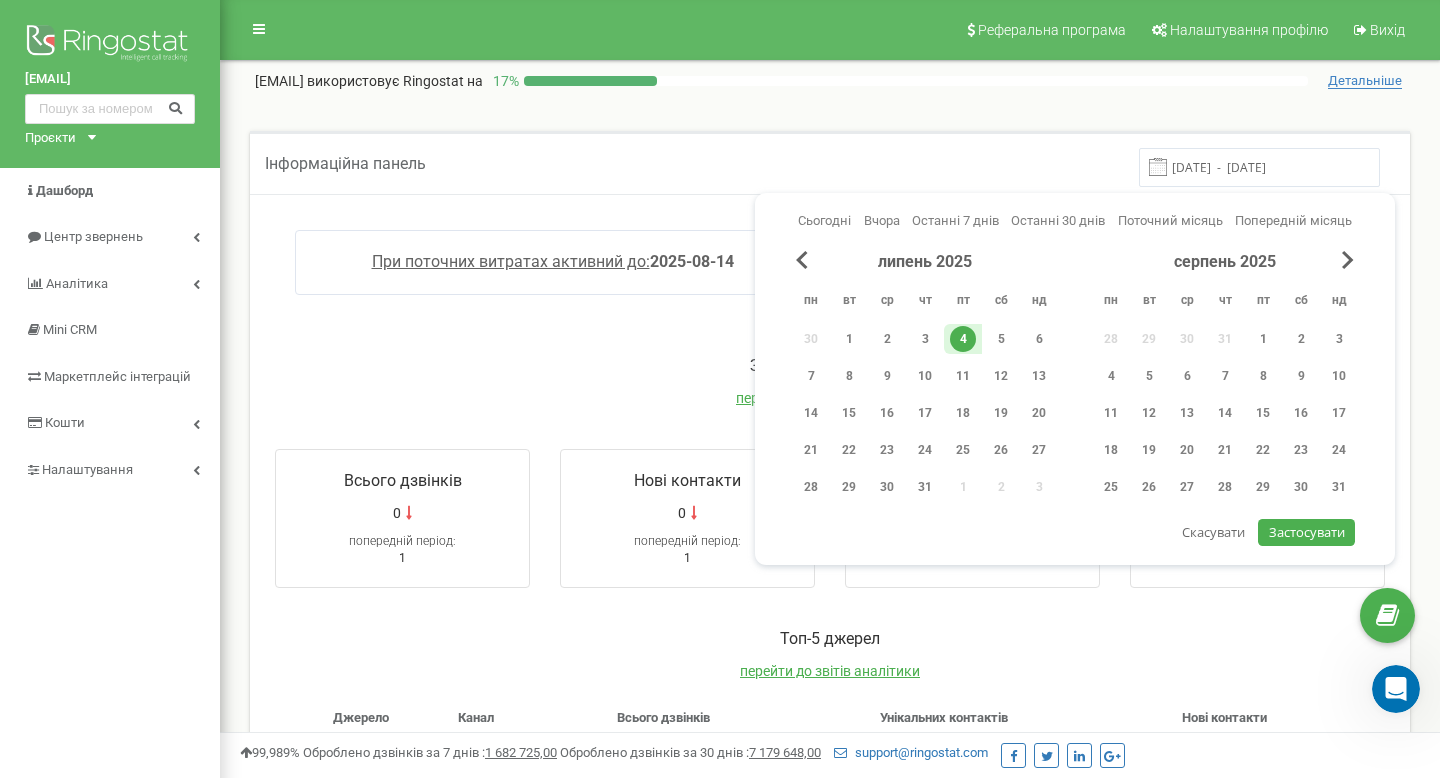 click on "Застосувати" at bounding box center (1307, 532) 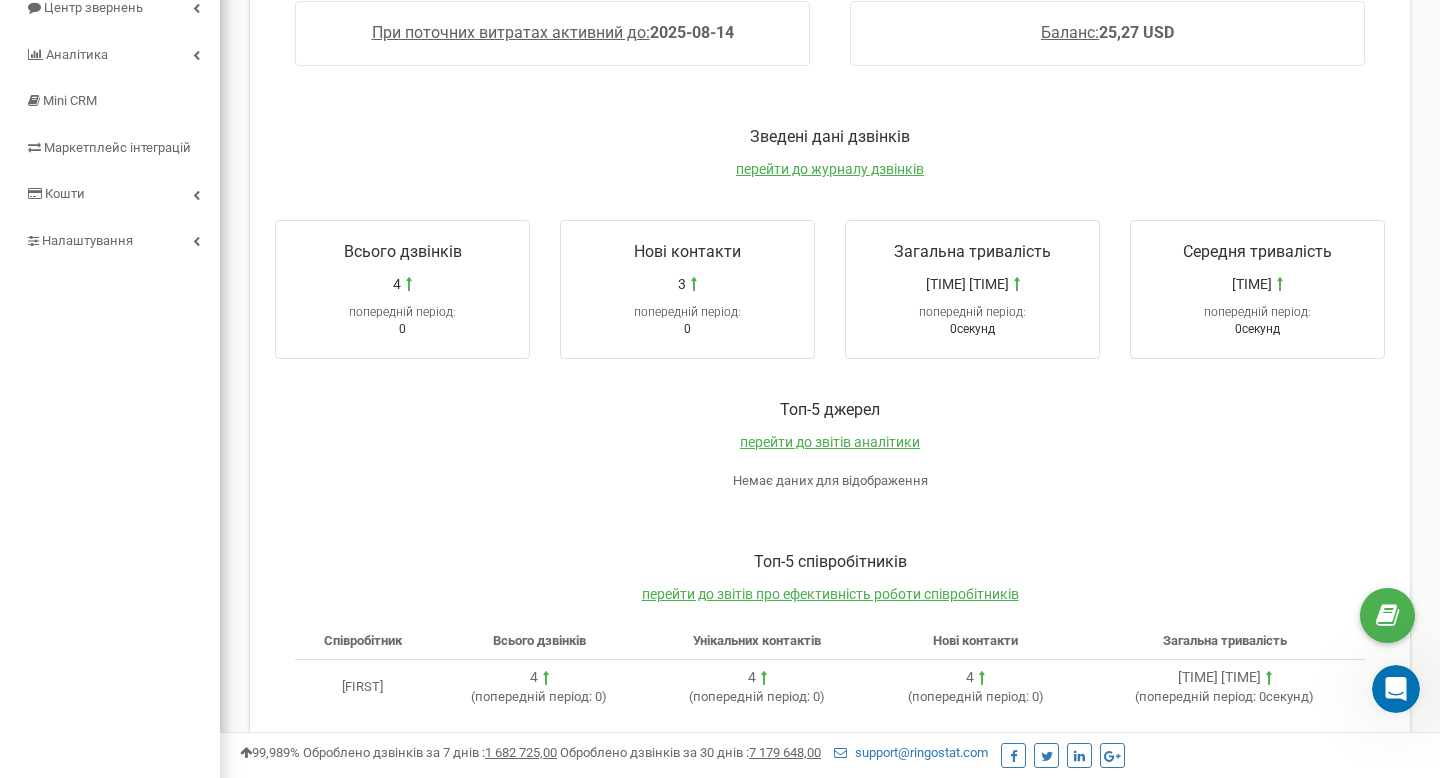 scroll, scrollTop: 131, scrollLeft: 0, axis: vertical 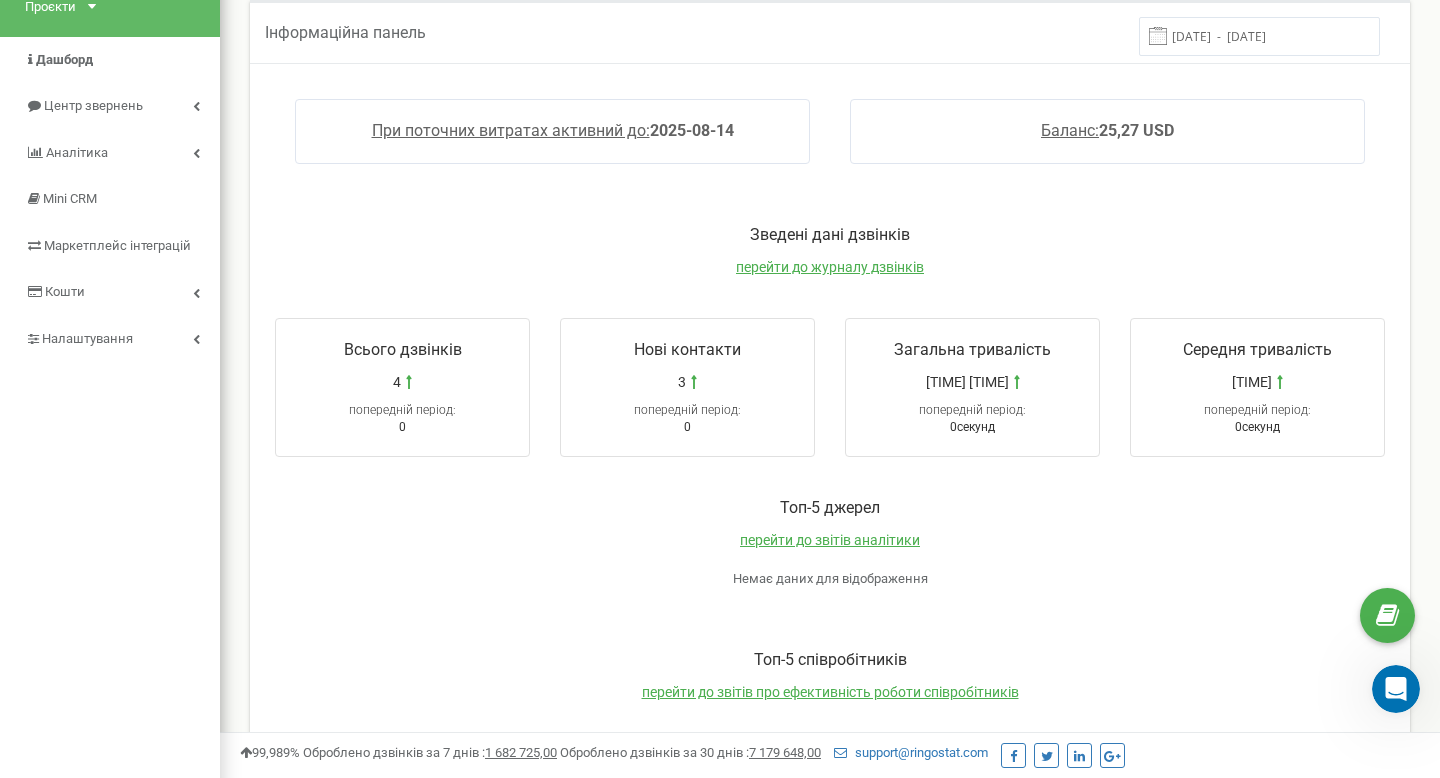 click on "[DATE]  -  [DATE]" at bounding box center (1259, 36) 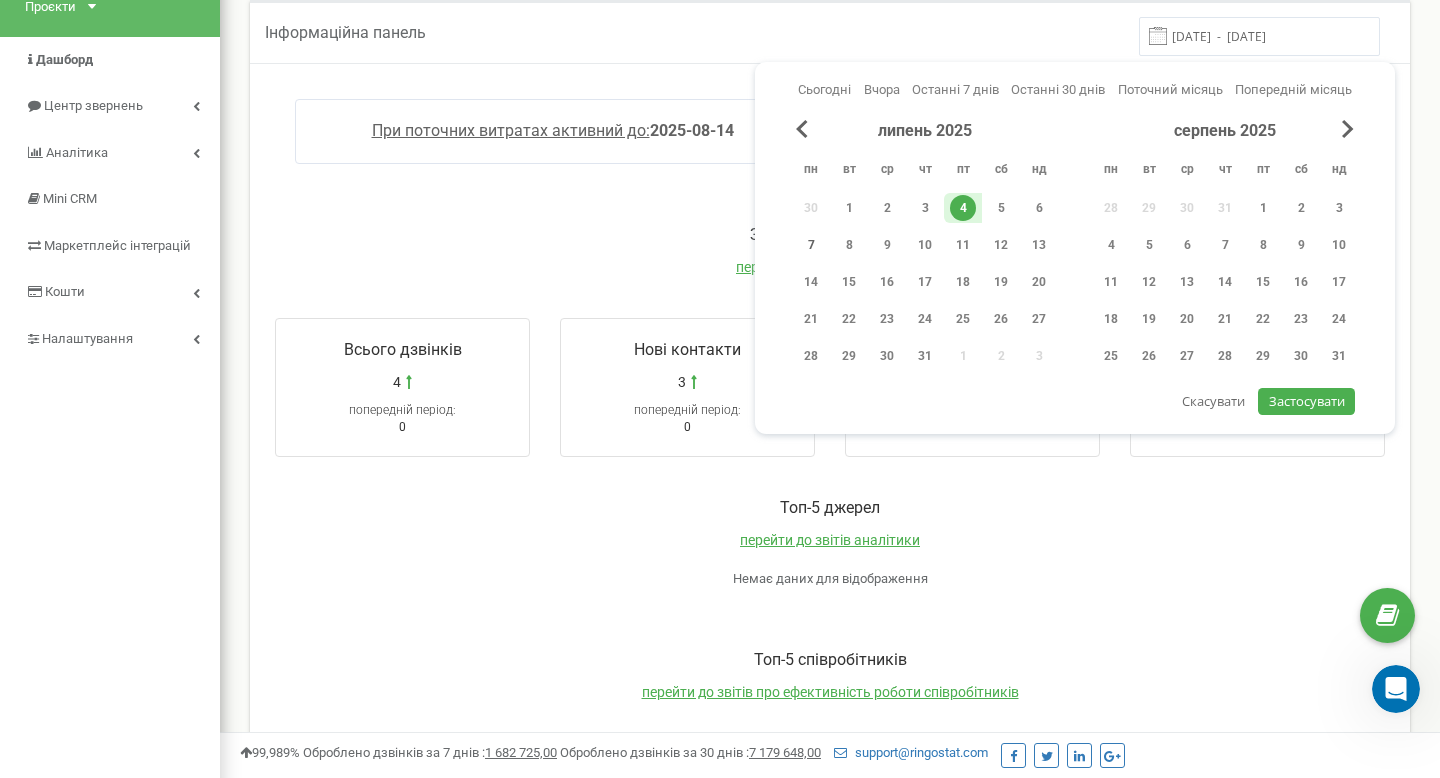 click on "7" at bounding box center [811, 245] 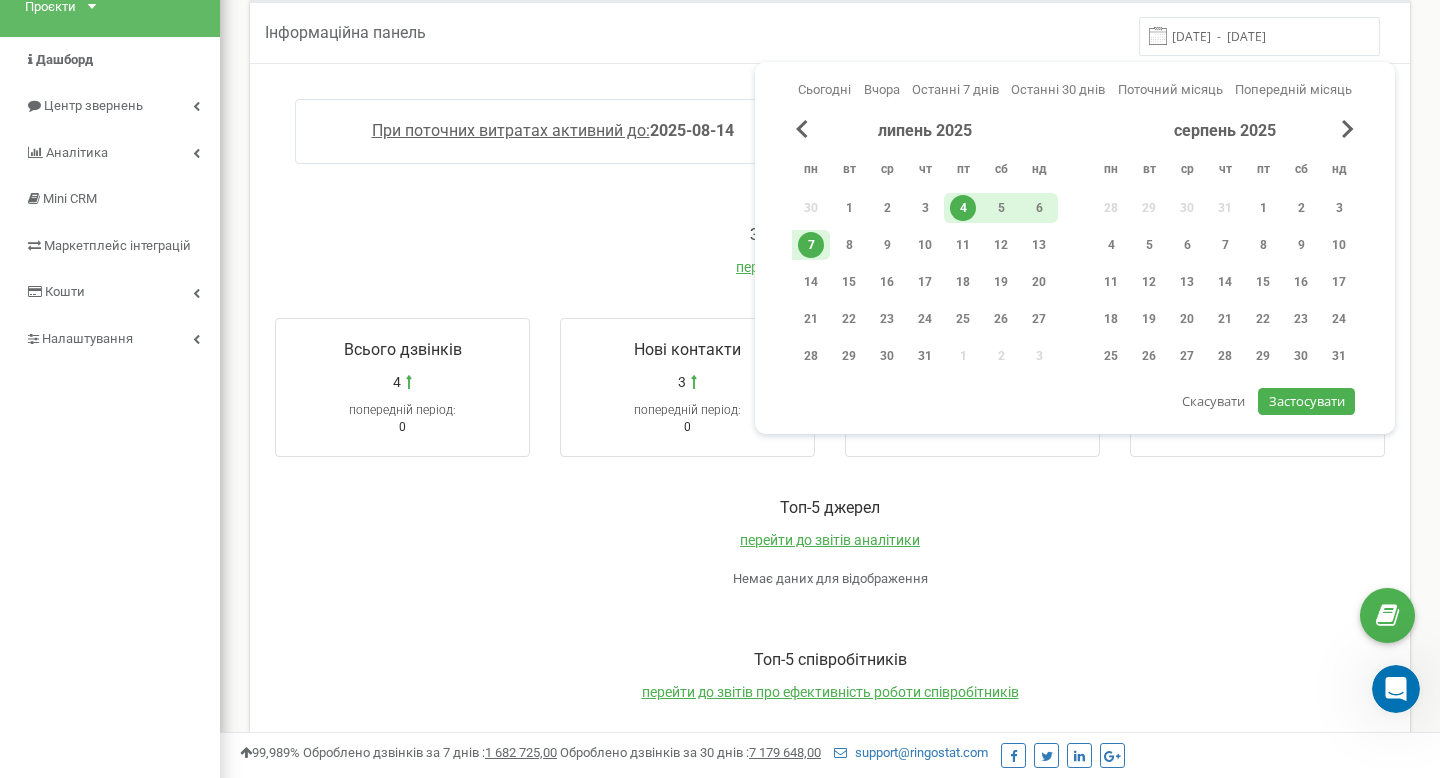 click on "Застосувати" at bounding box center (1307, 401) 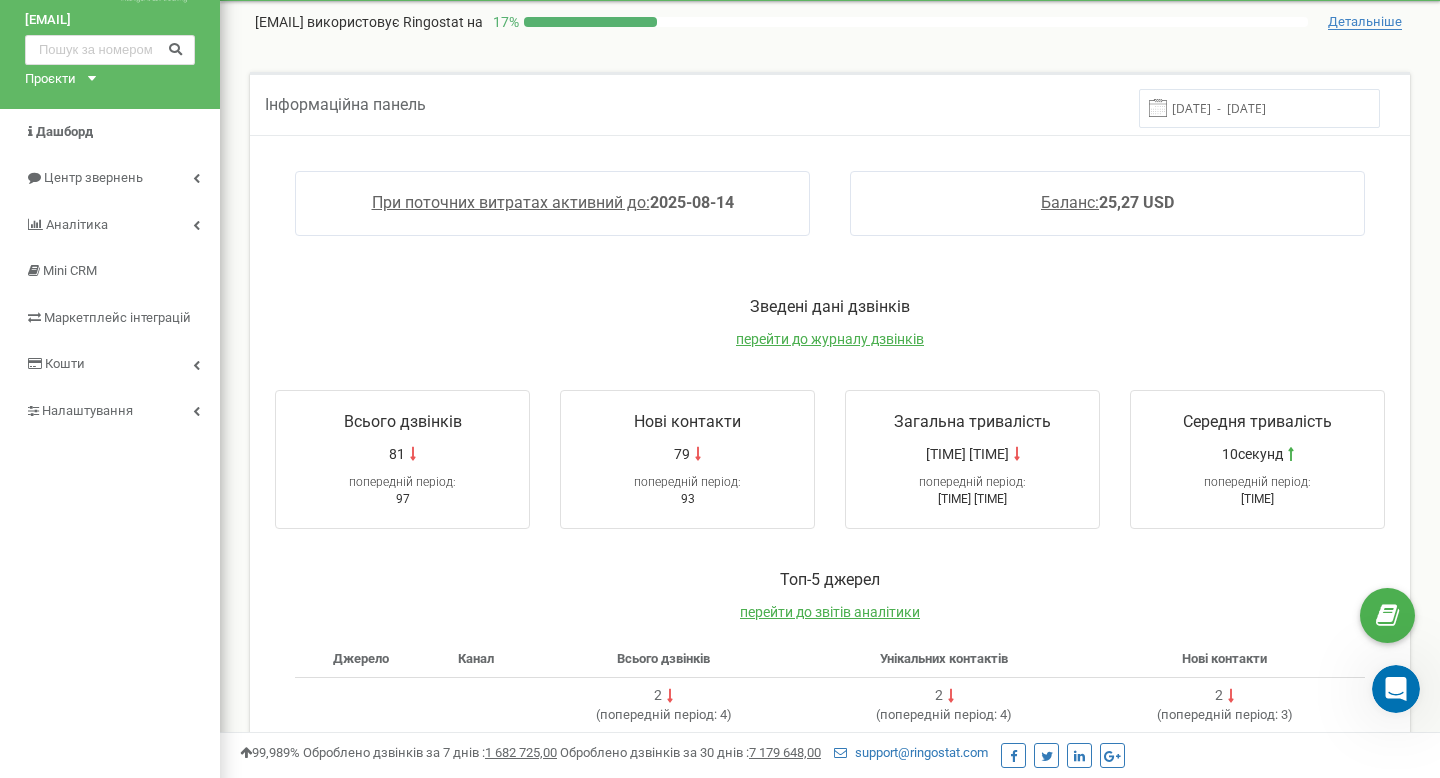 scroll, scrollTop: 0, scrollLeft: 0, axis: both 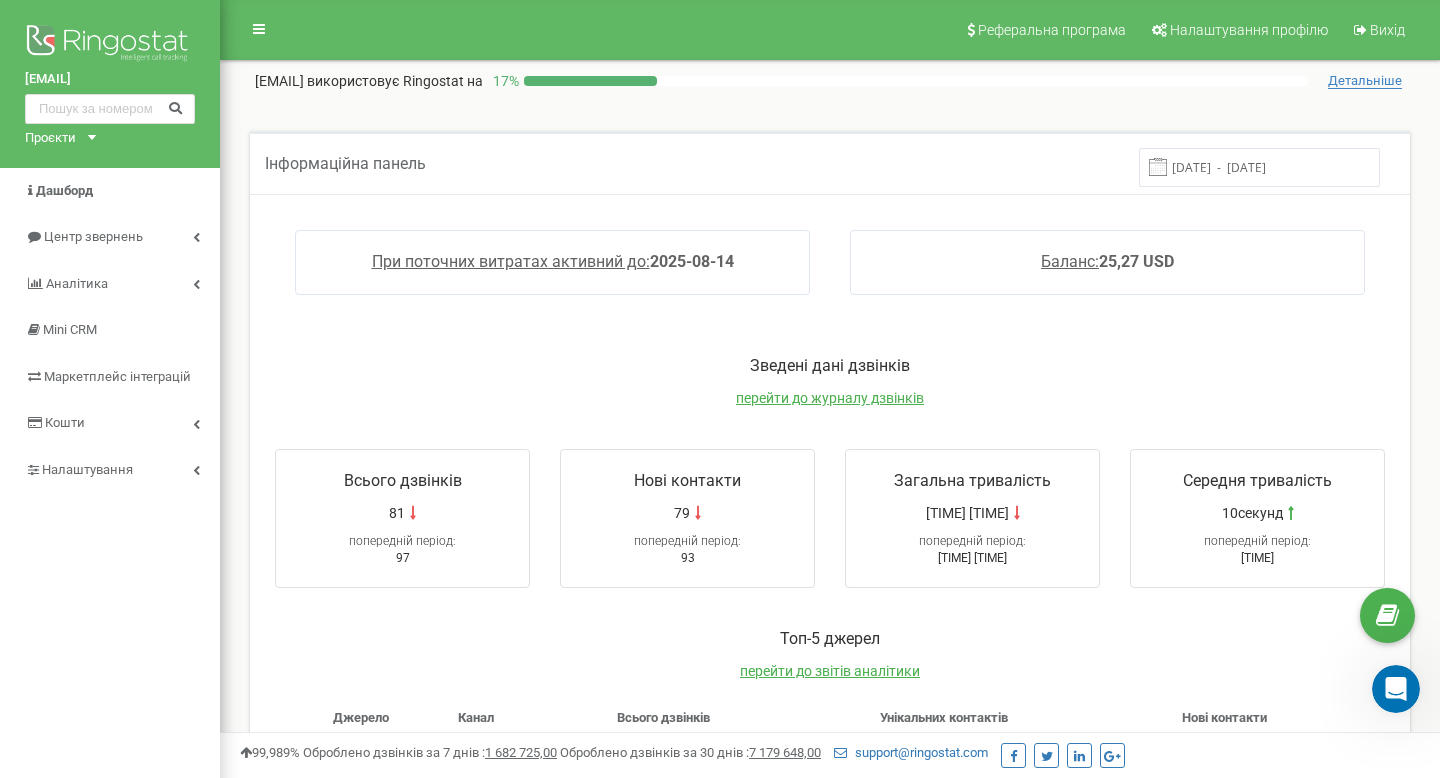 click on "[DATE]  -  [DATE]" at bounding box center [1259, 167] 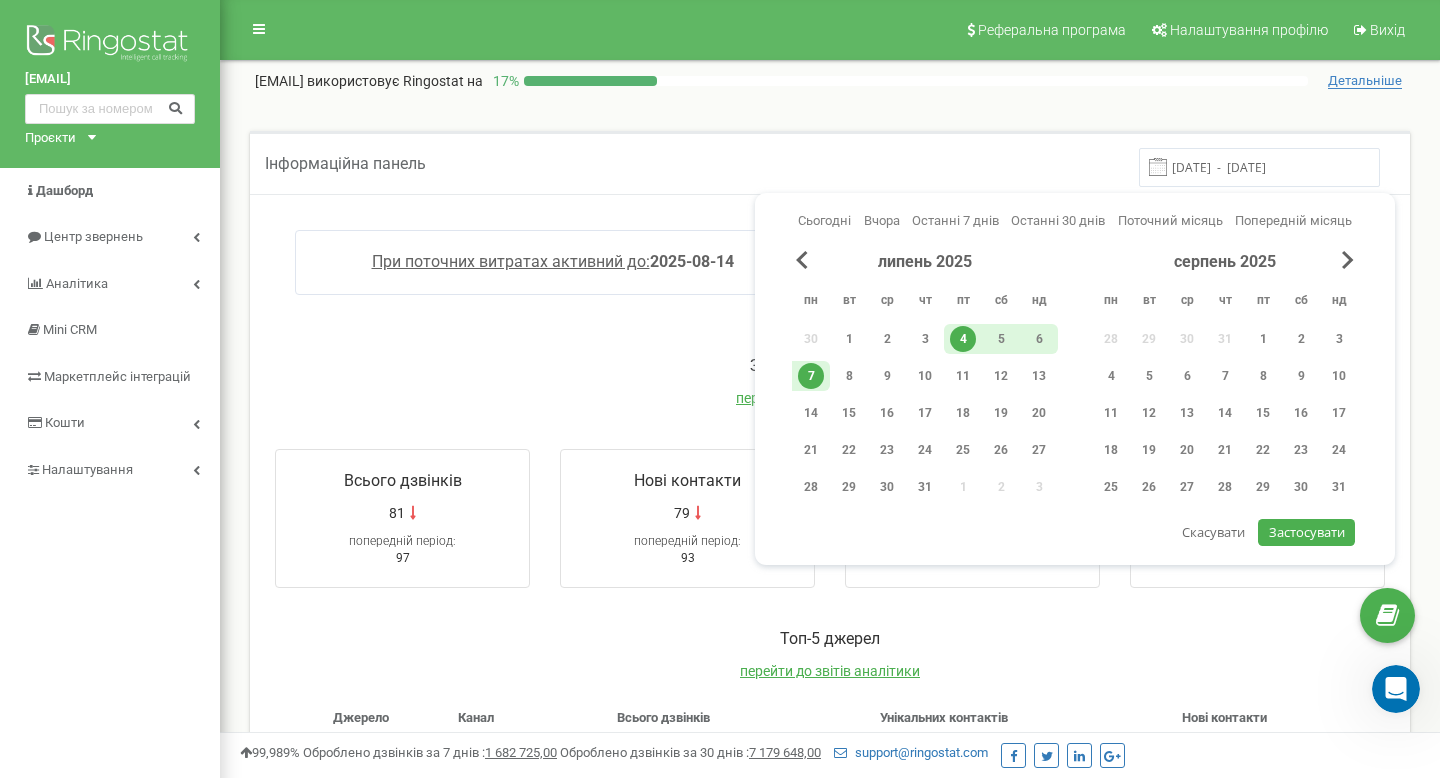 click on "7" at bounding box center (811, 376) 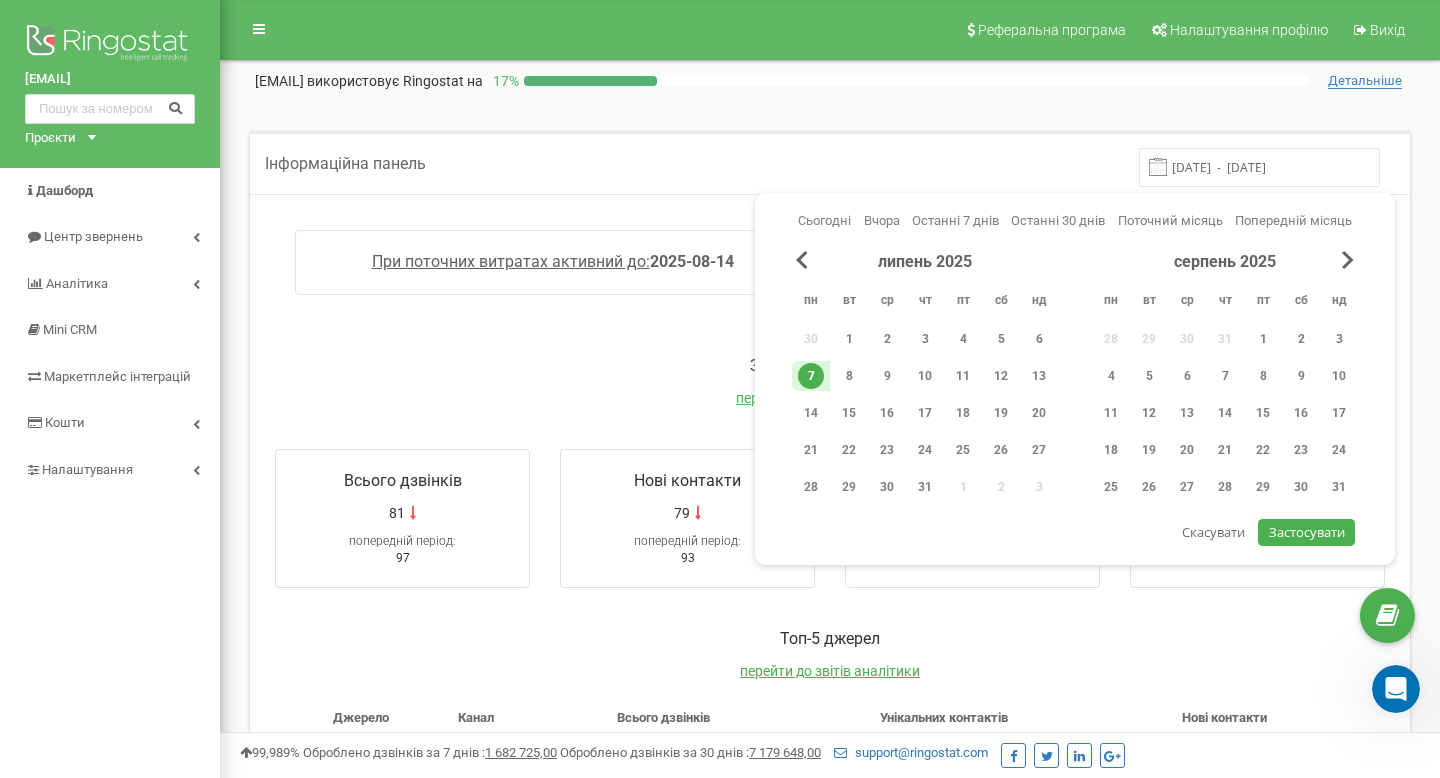 click on "Застосувати" at bounding box center [1307, 532] 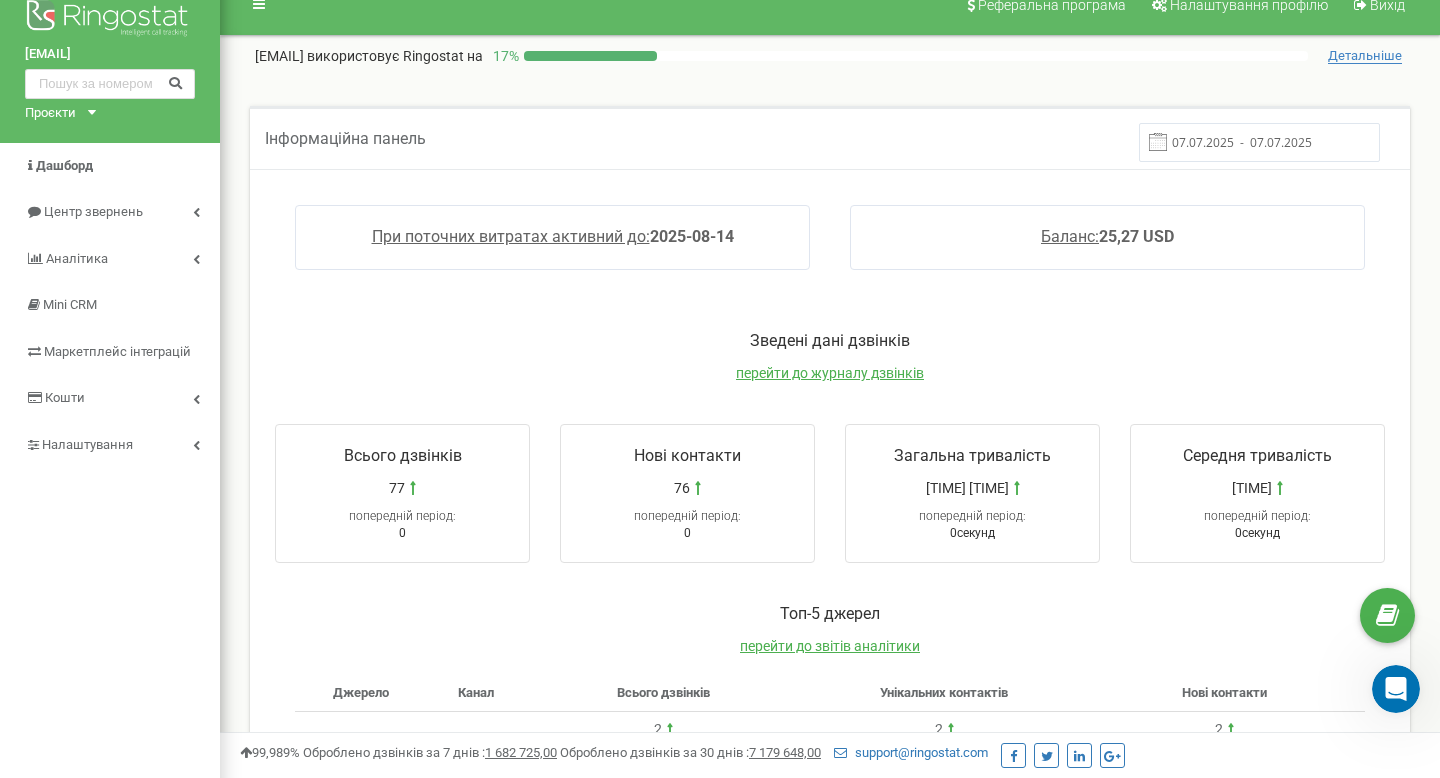scroll, scrollTop: 23, scrollLeft: 0, axis: vertical 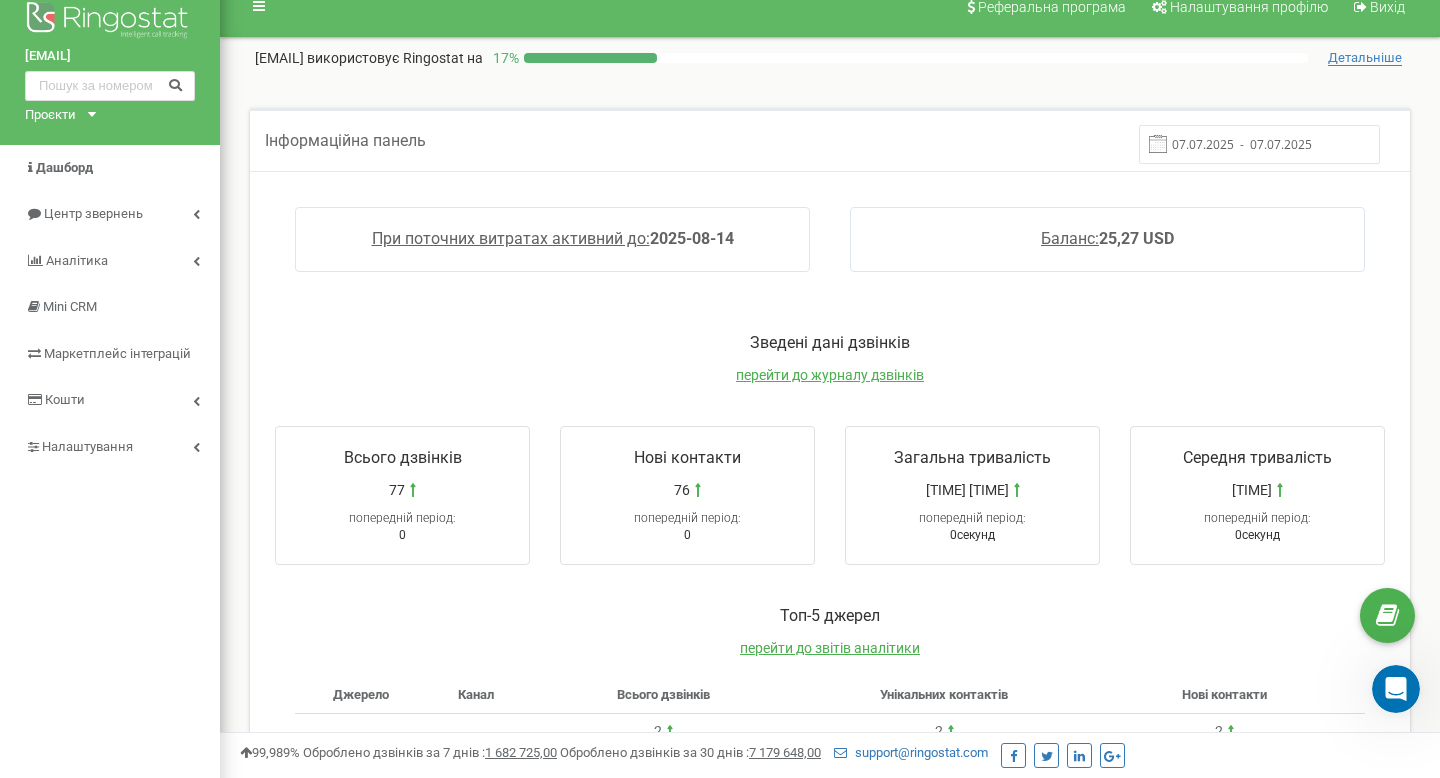 click on "07.07.2025  -  07.07.2025" at bounding box center [1259, 144] 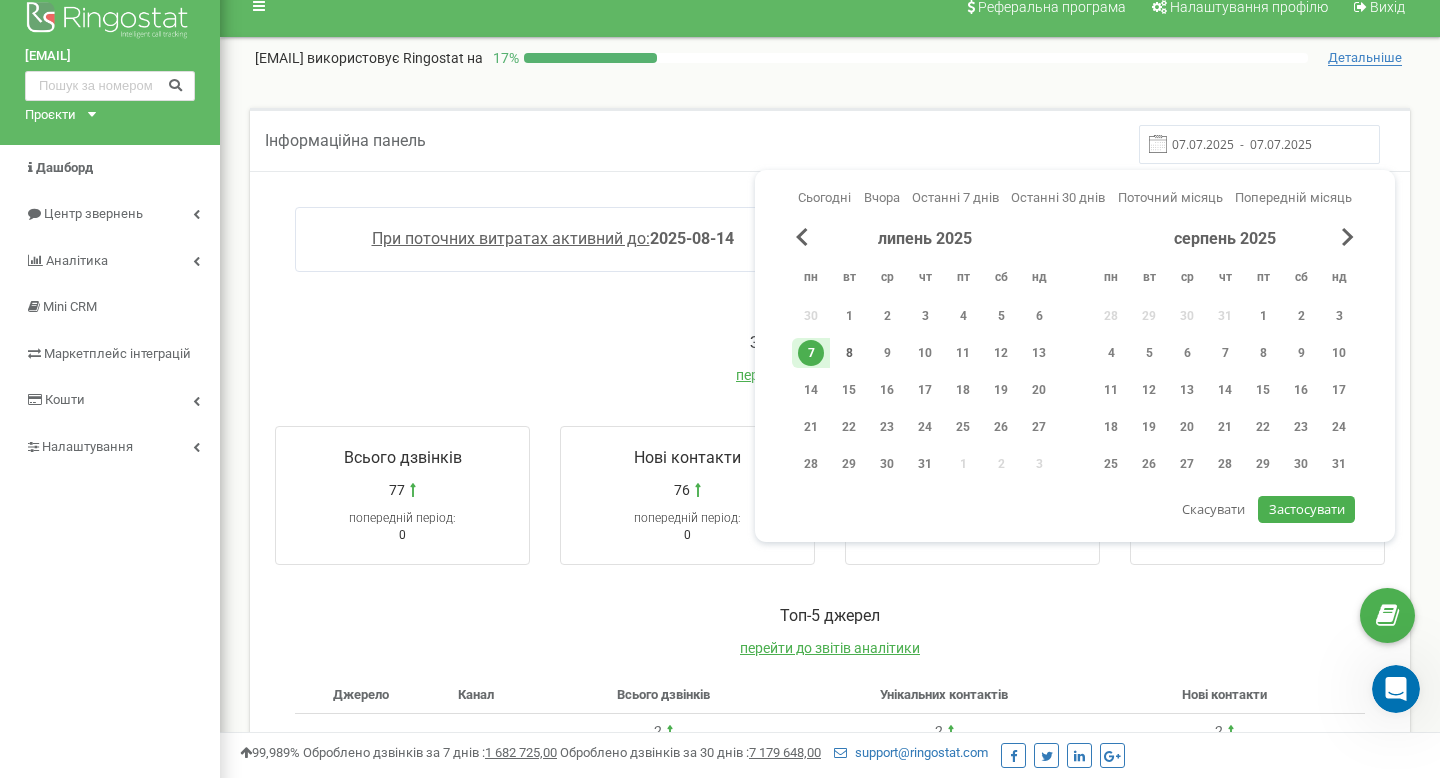 click on "8" at bounding box center [849, 353] 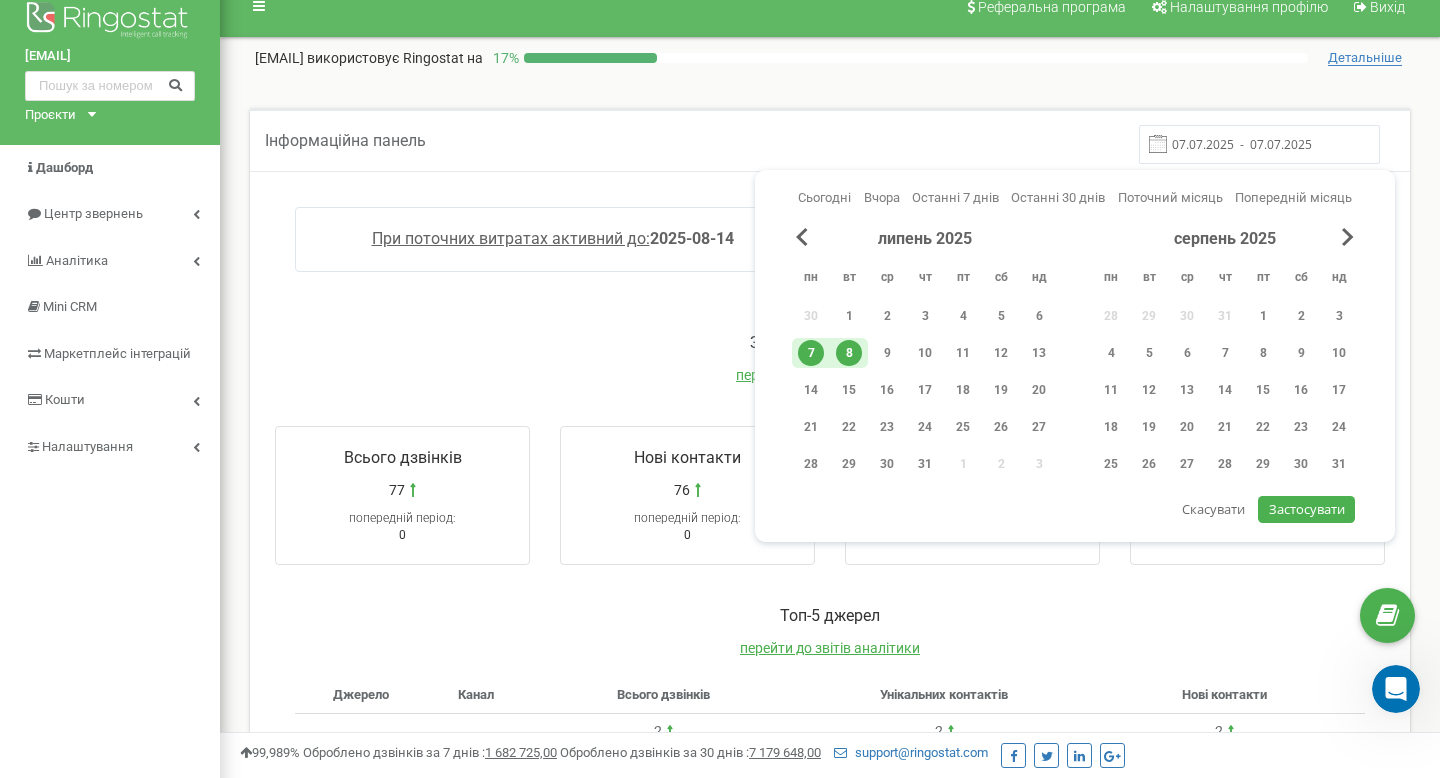 click on "8" at bounding box center [849, 353] 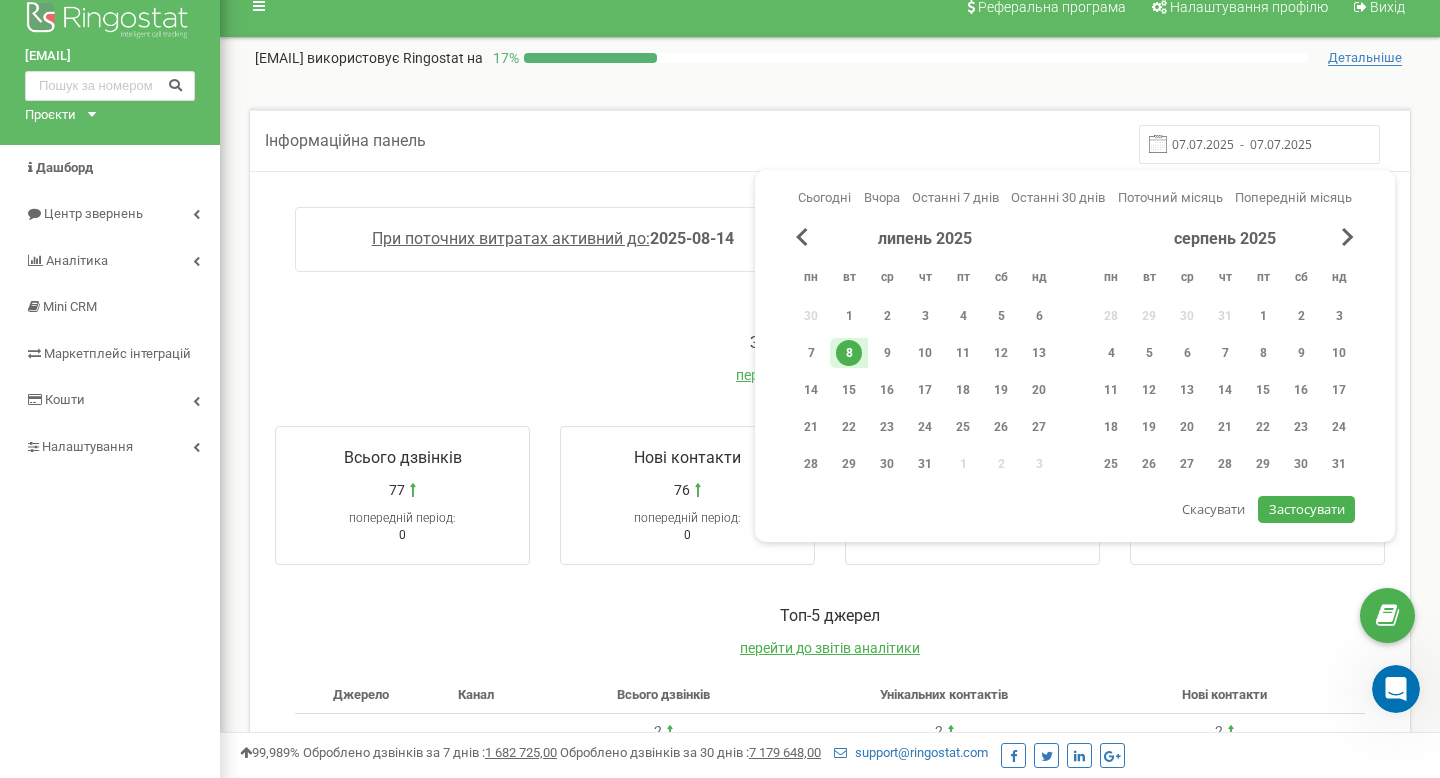 click on "Застосувати" at bounding box center [1307, 509] 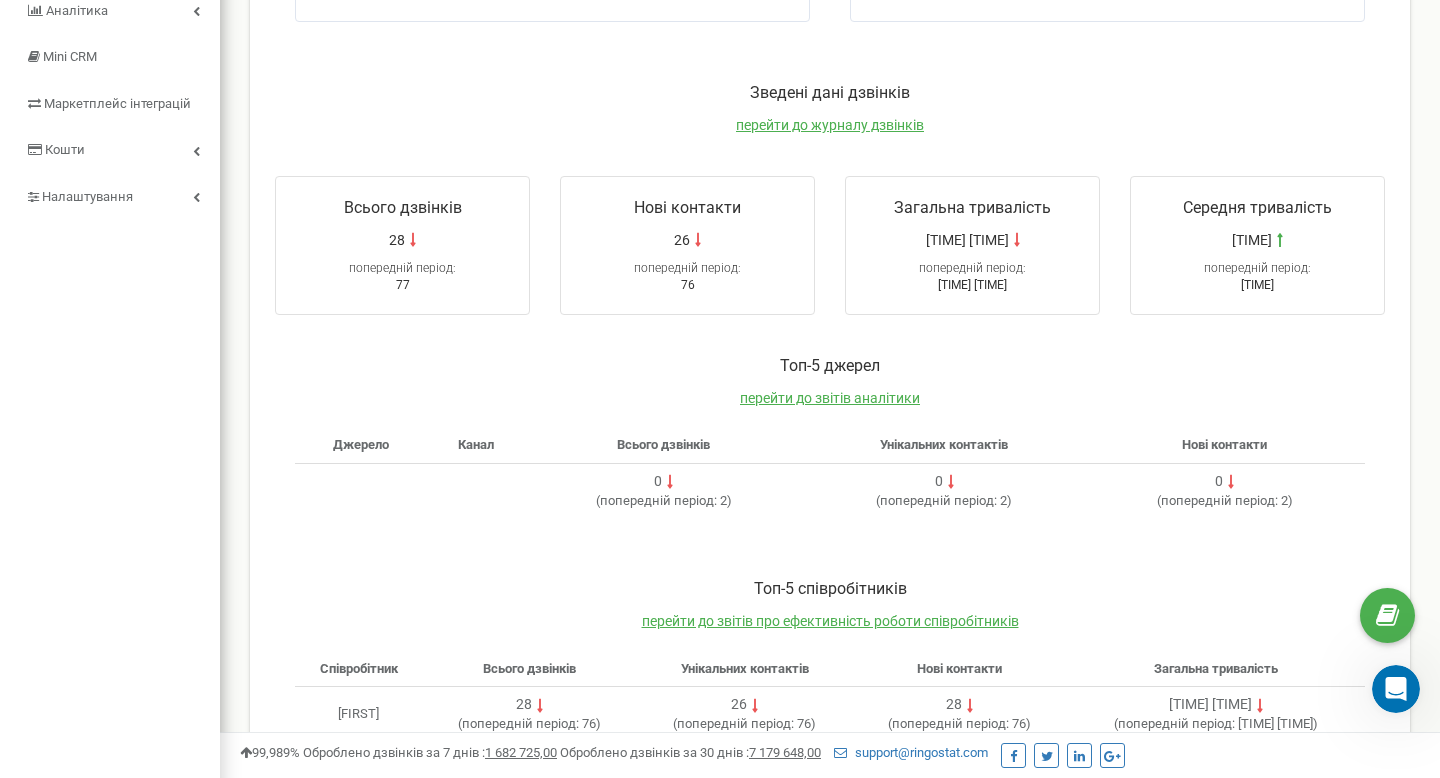 scroll, scrollTop: 37, scrollLeft: 0, axis: vertical 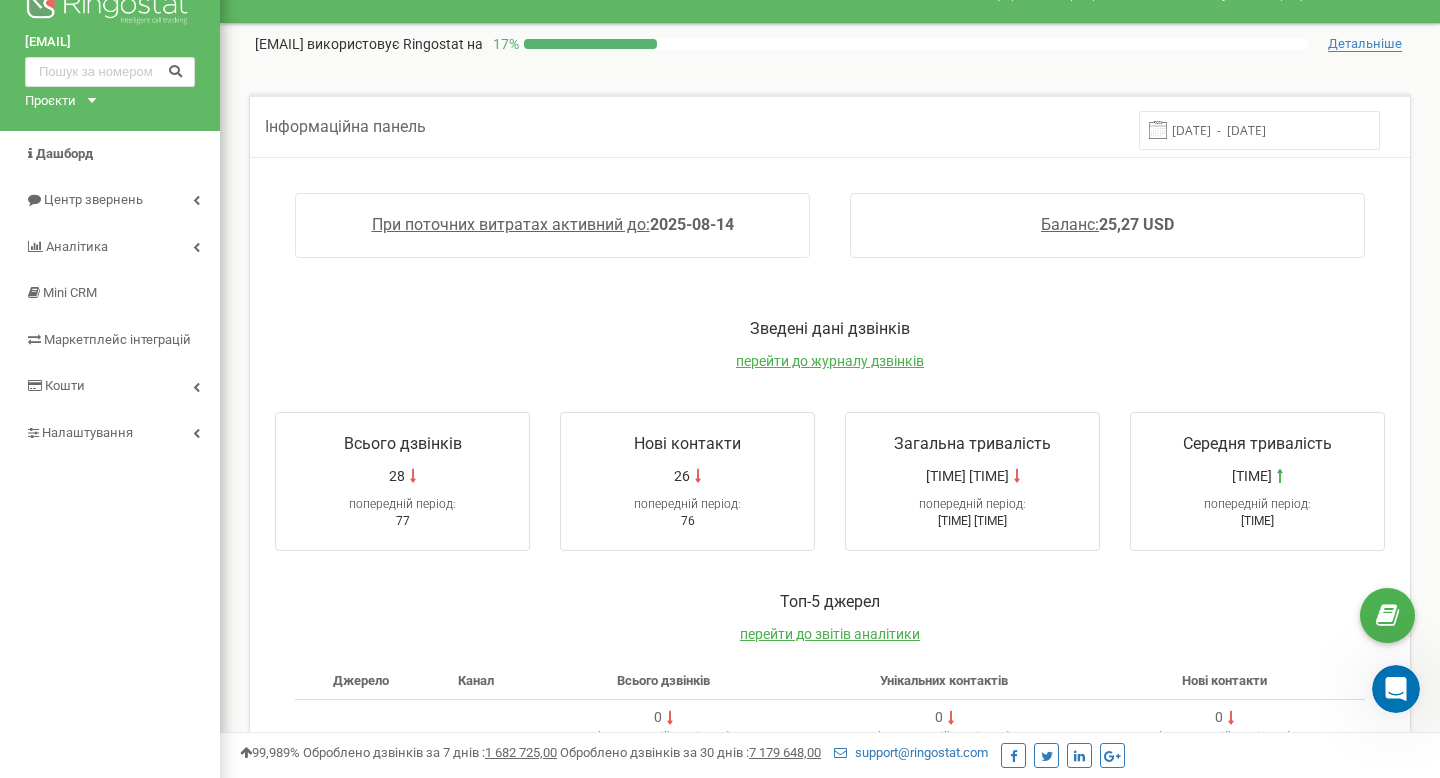 click on "[DATE]  -  [DATE]" at bounding box center [1259, 130] 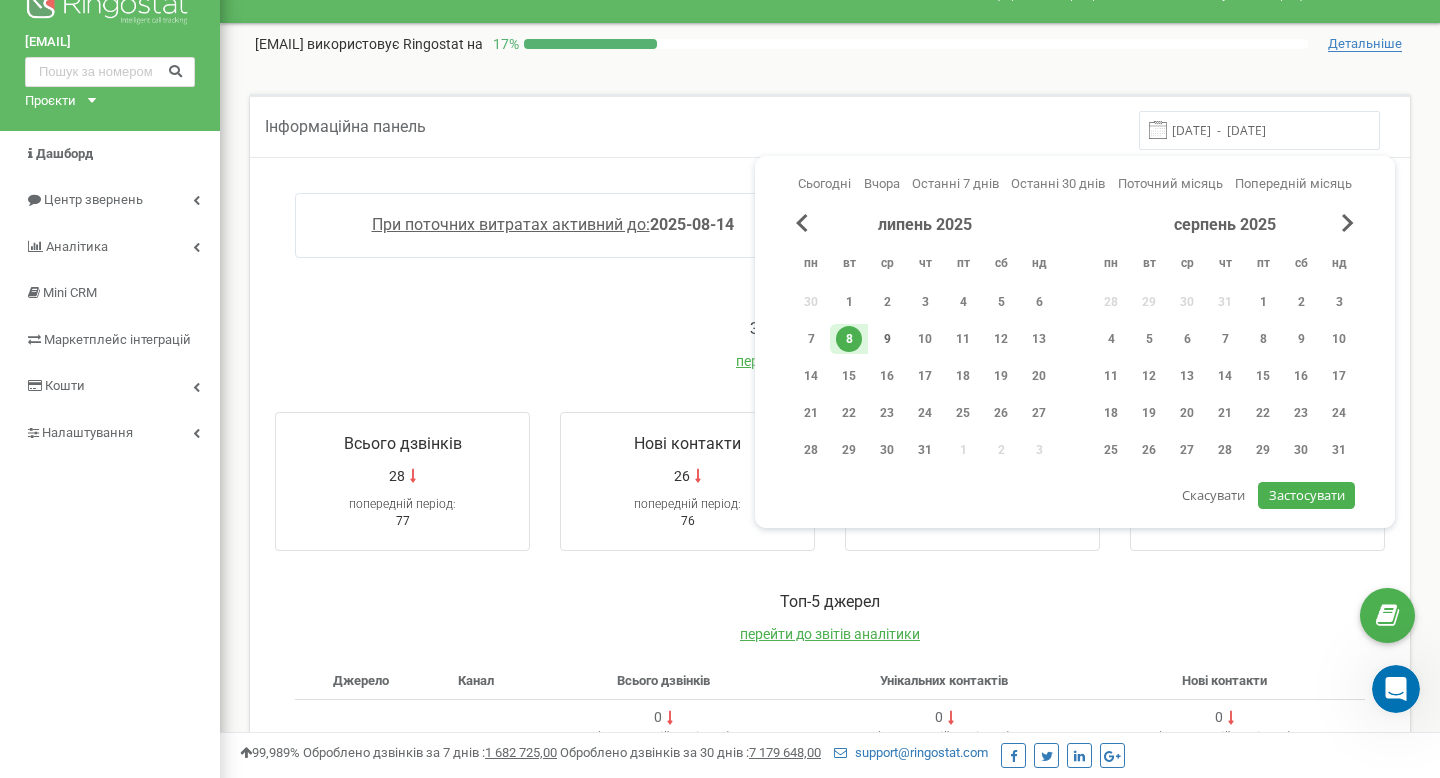 click on "9" at bounding box center (887, 339) 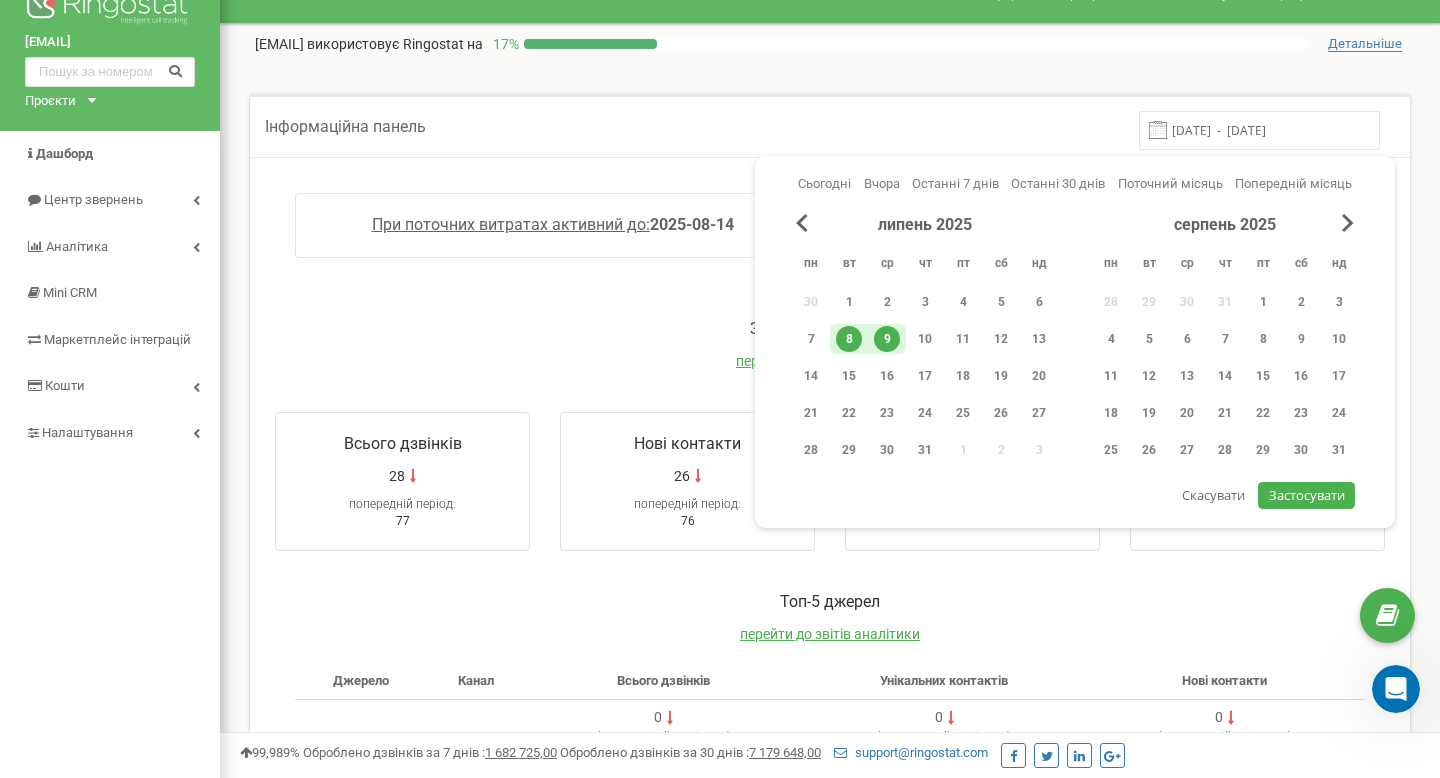 click on "9" at bounding box center [887, 339] 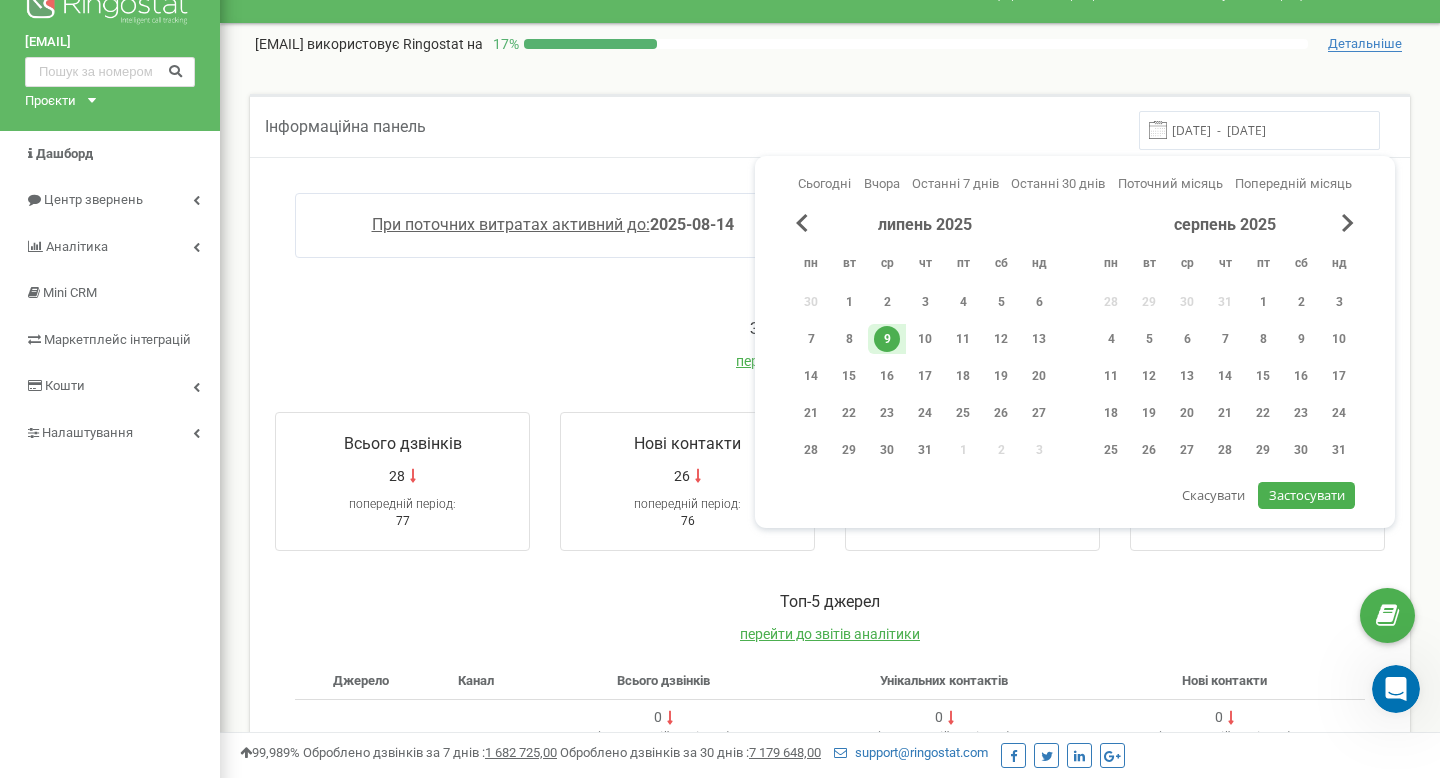 click on "Застосувати" at bounding box center [1307, 495] 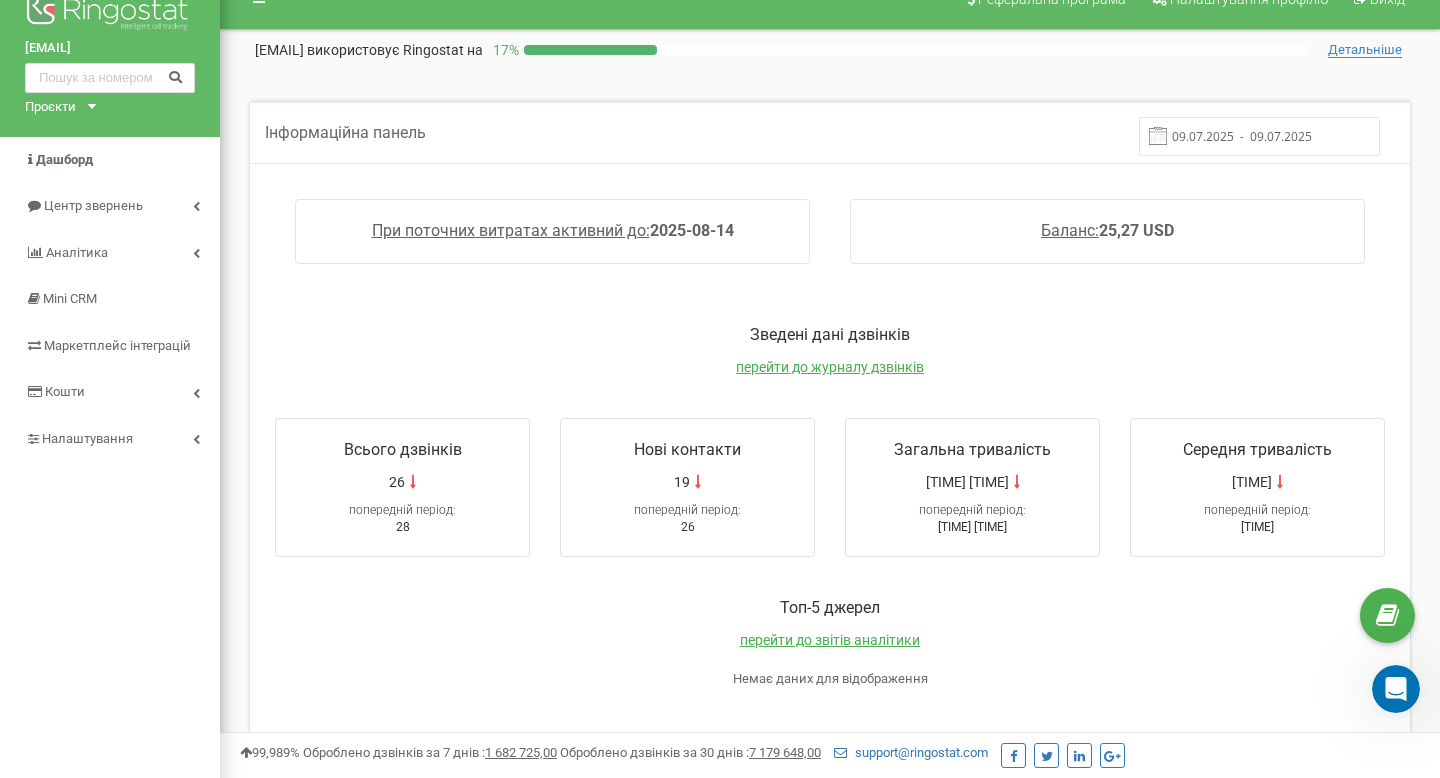scroll, scrollTop: 0, scrollLeft: 0, axis: both 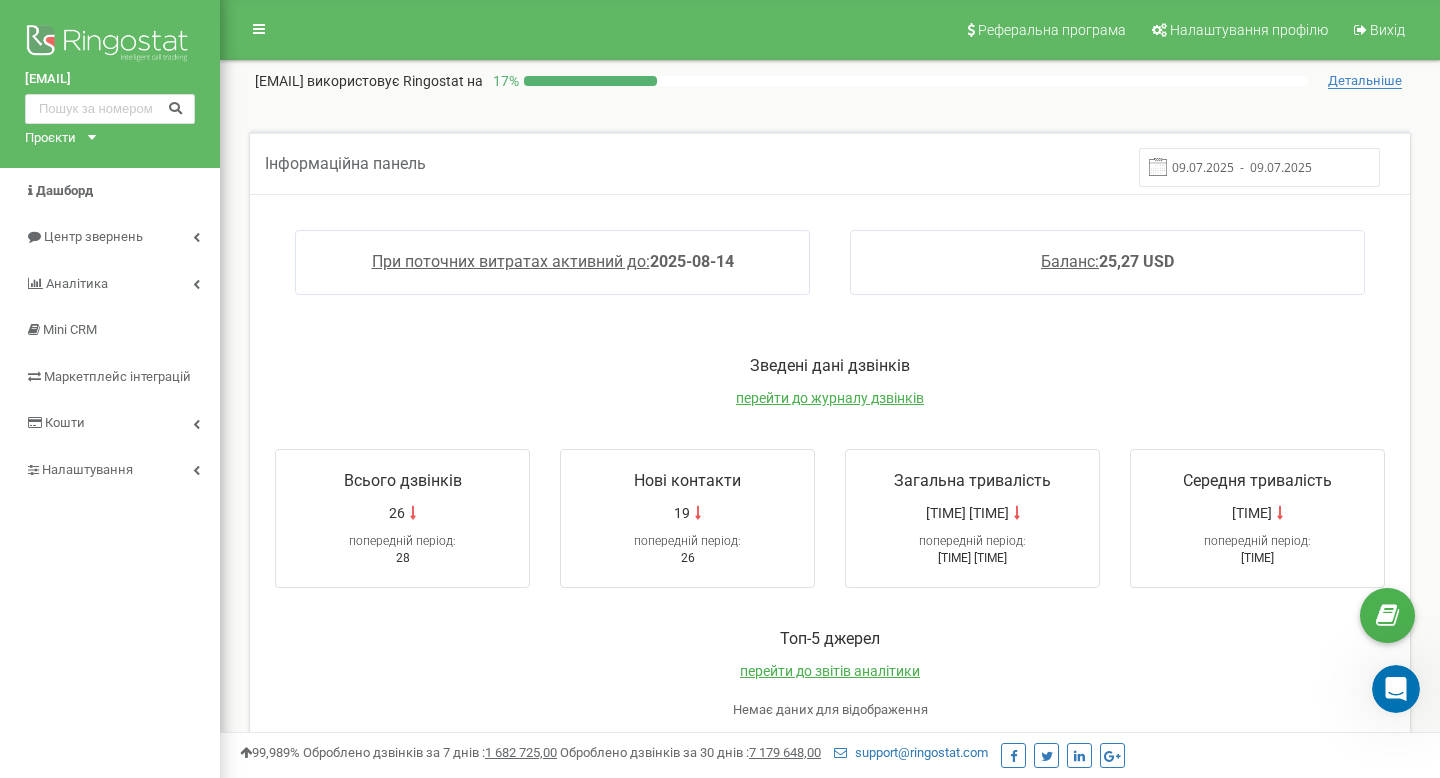 click on "09.07.2025  -  09.07.2025" at bounding box center (1259, 167) 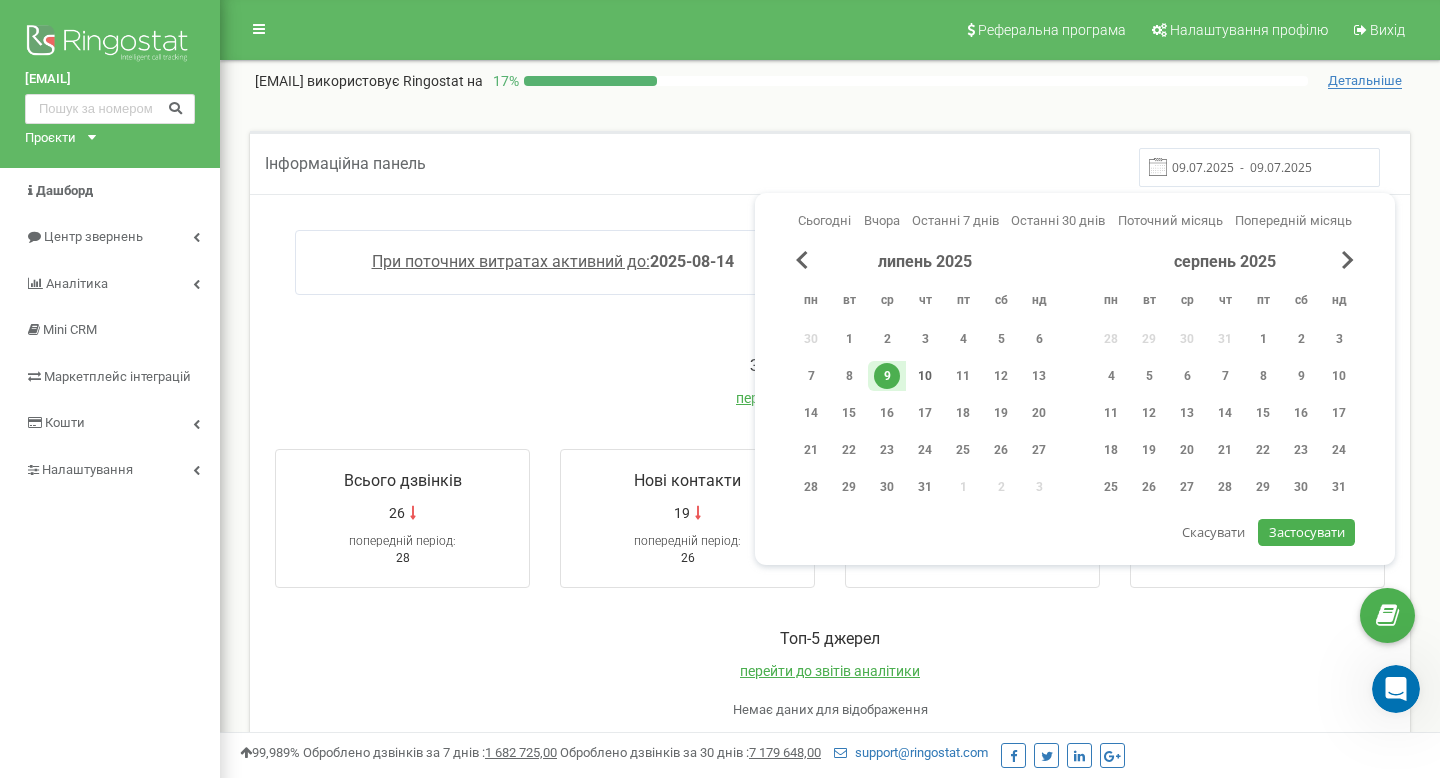 click on "10" at bounding box center [925, 376] 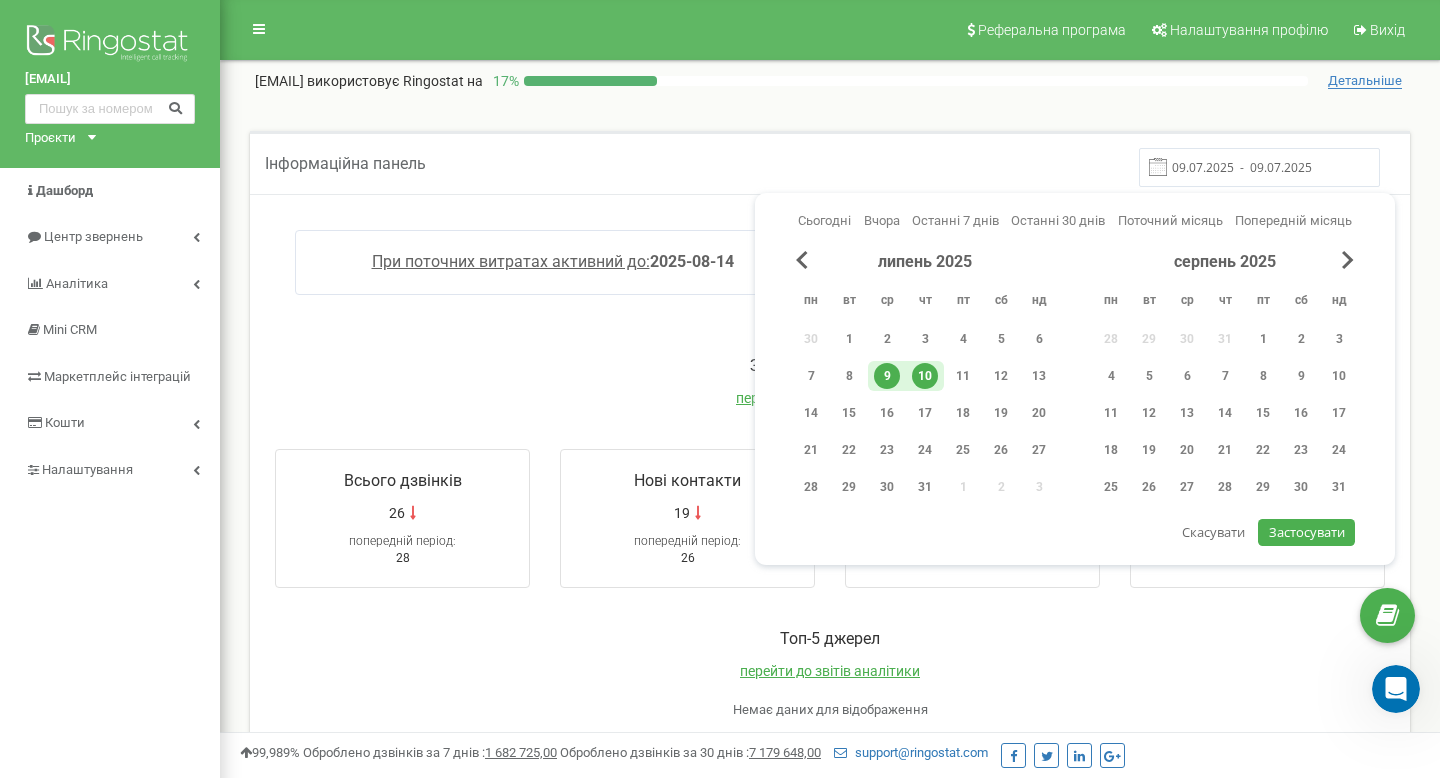 click on "10" at bounding box center [925, 376] 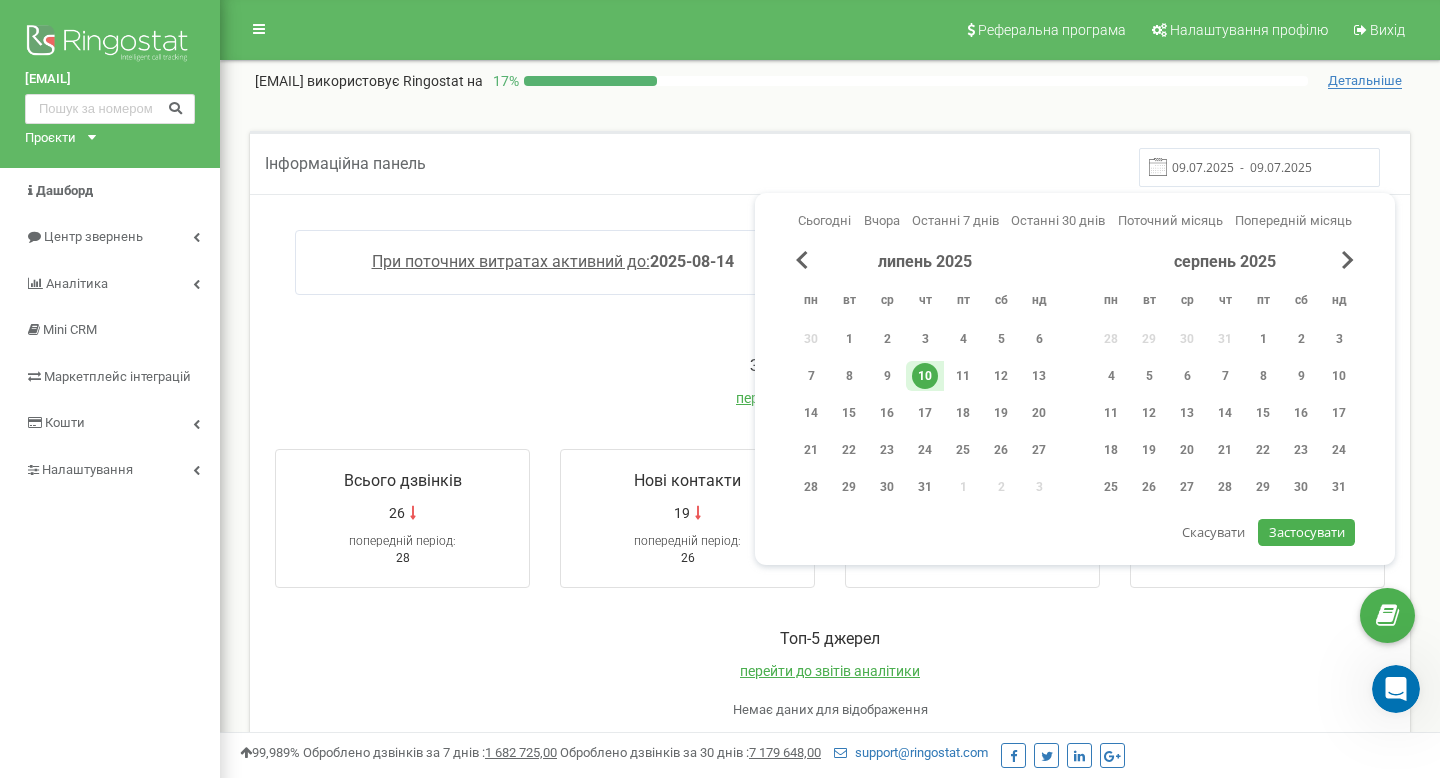 click on "Застосувати" at bounding box center [1306, 532] 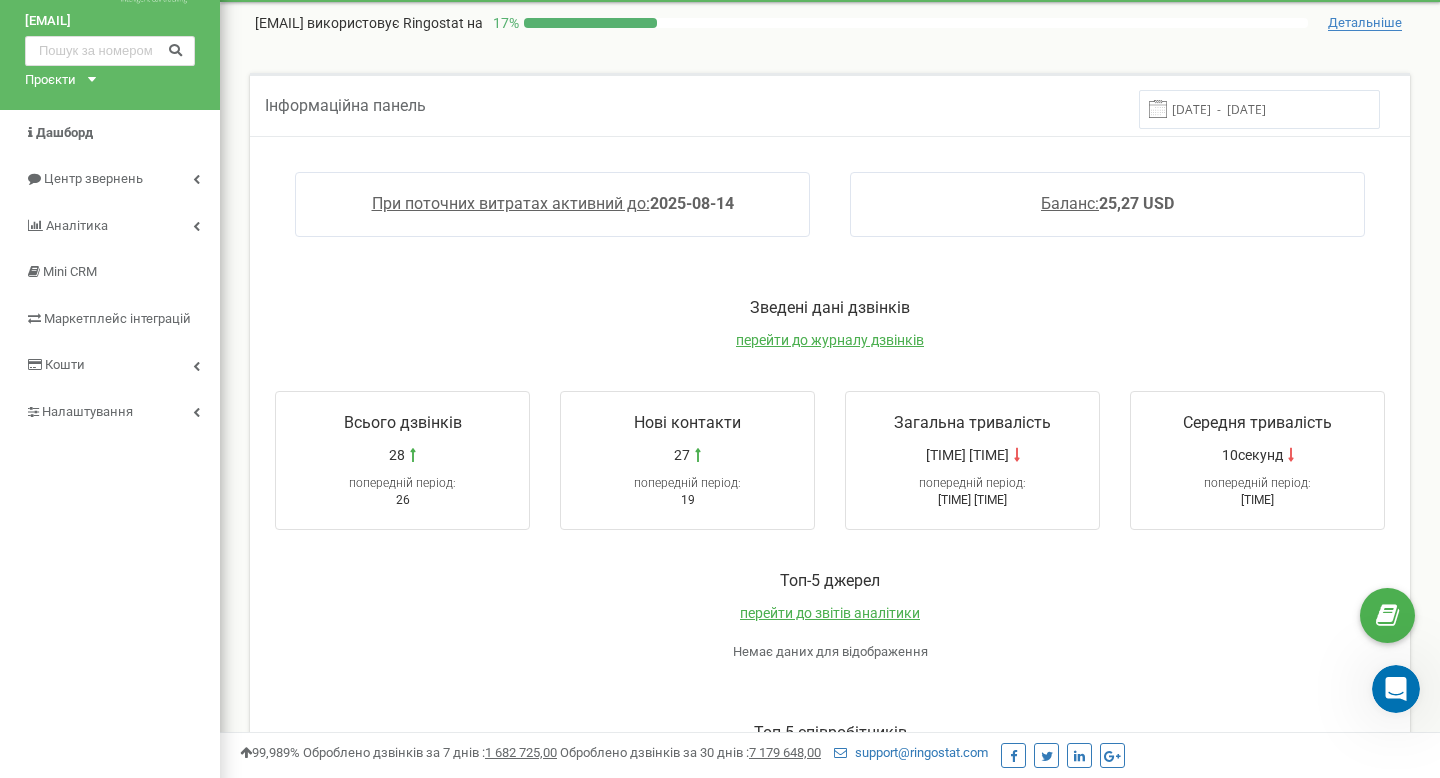scroll, scrollTop: 0, scrollLeft: 0, axis: both 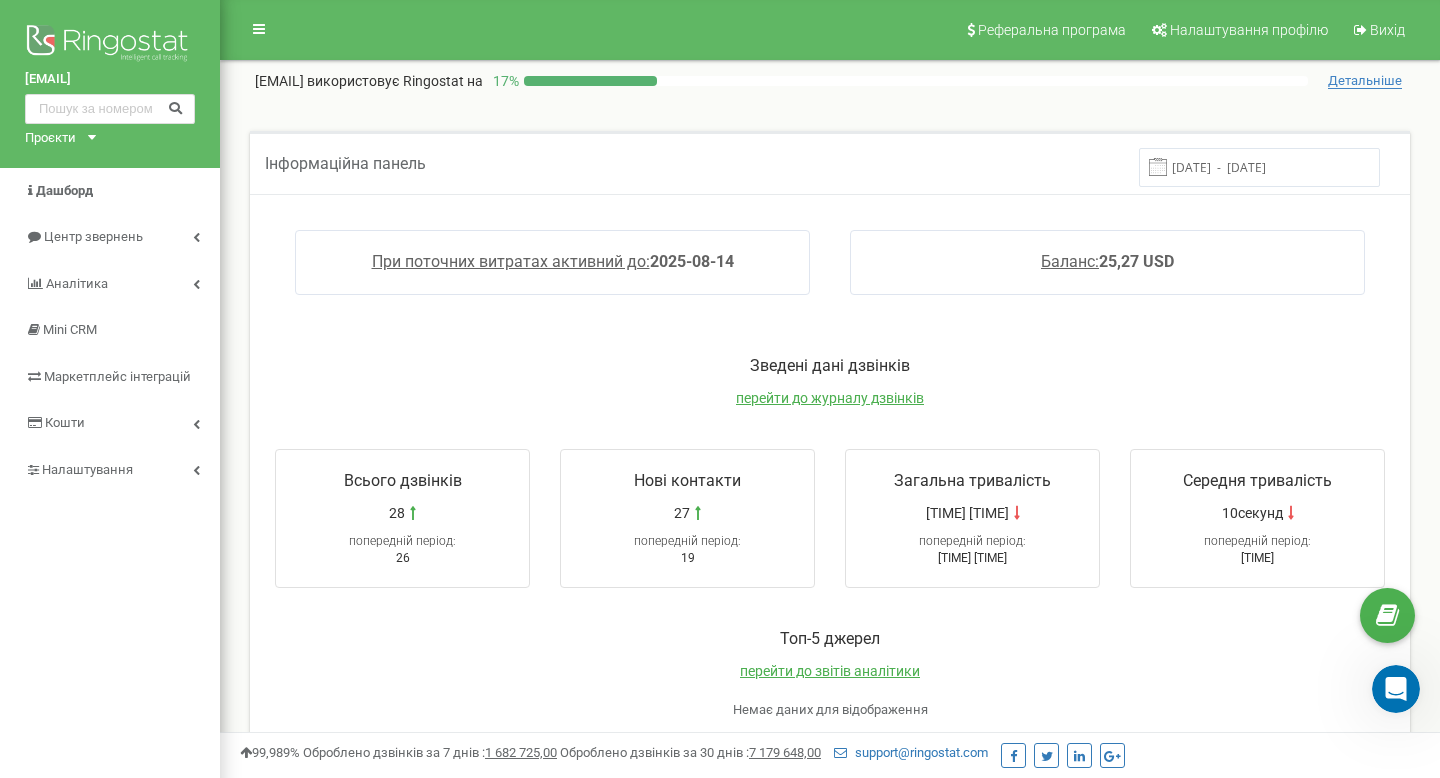click on "[DATE]  -  [DATE]" at bounding box center [1259, 167] 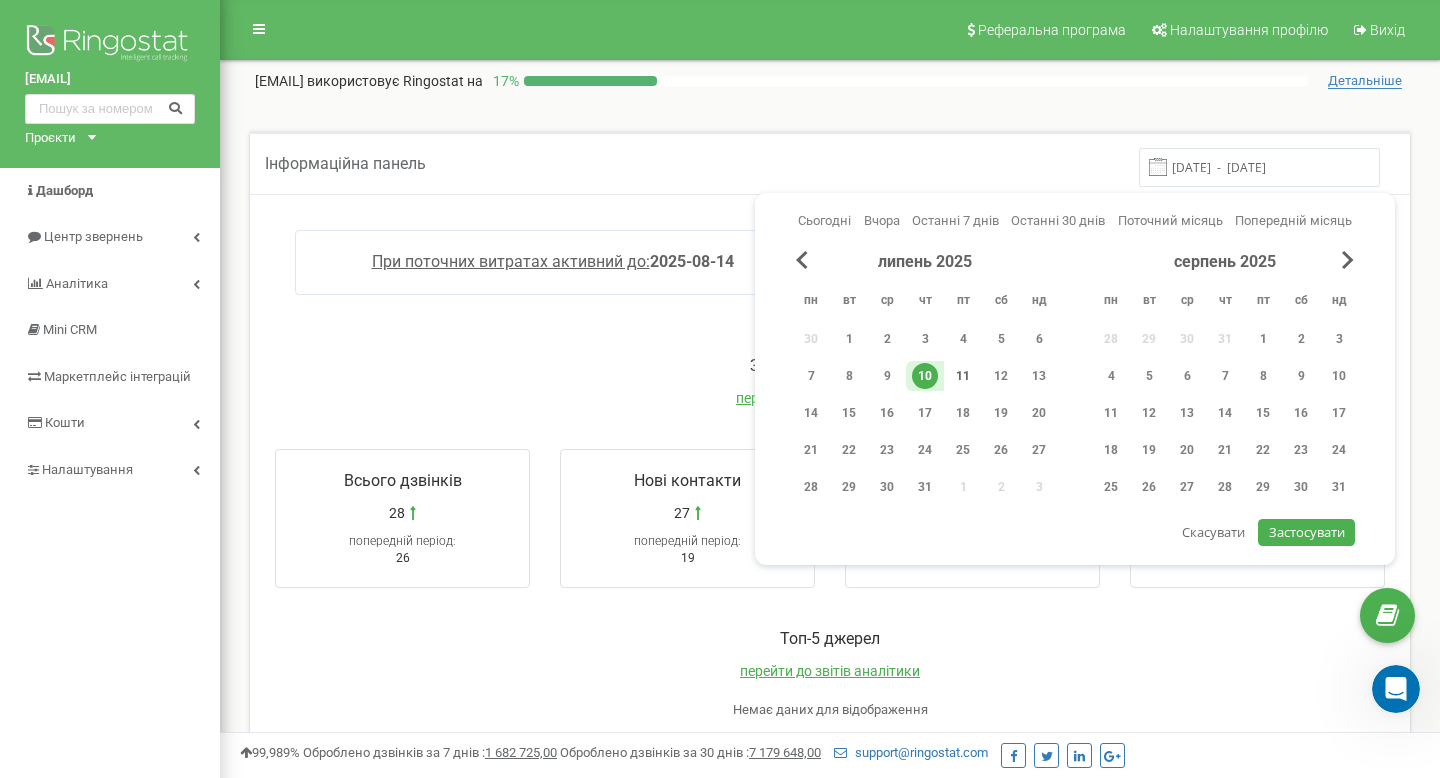 click on "11" at bounding box center (963, 376) 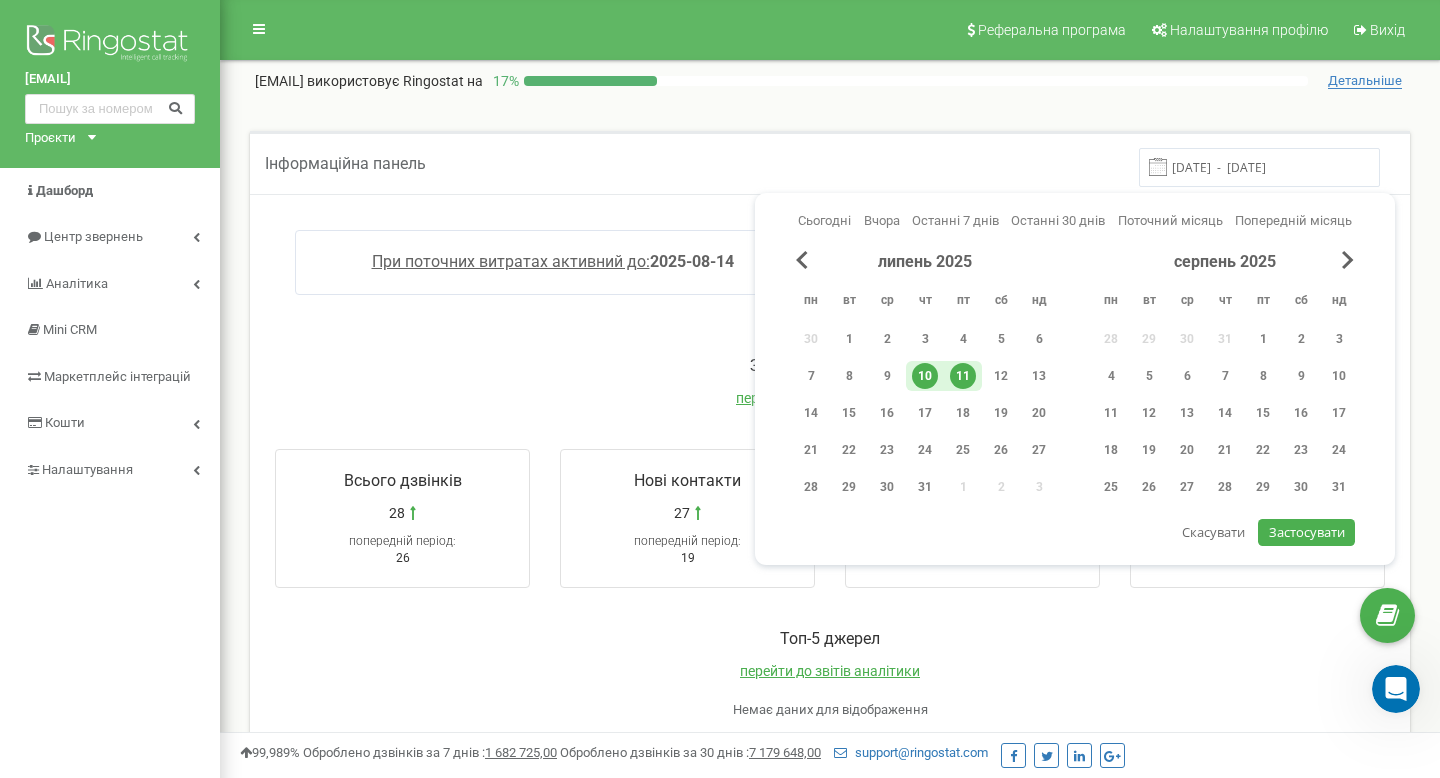 click on "11" at bounding box center (963, 376) 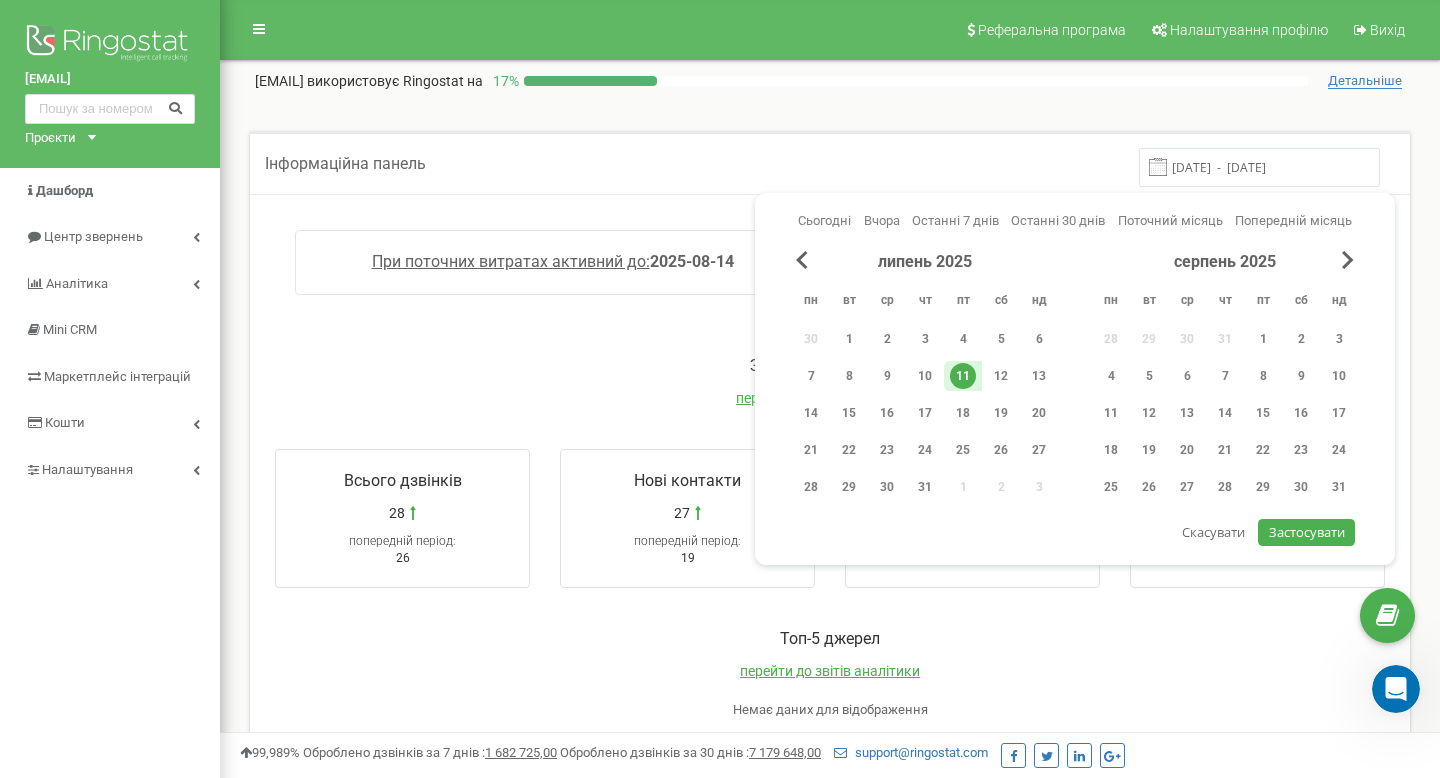 click on "Застосувати" at bounding box center (1307, 532) 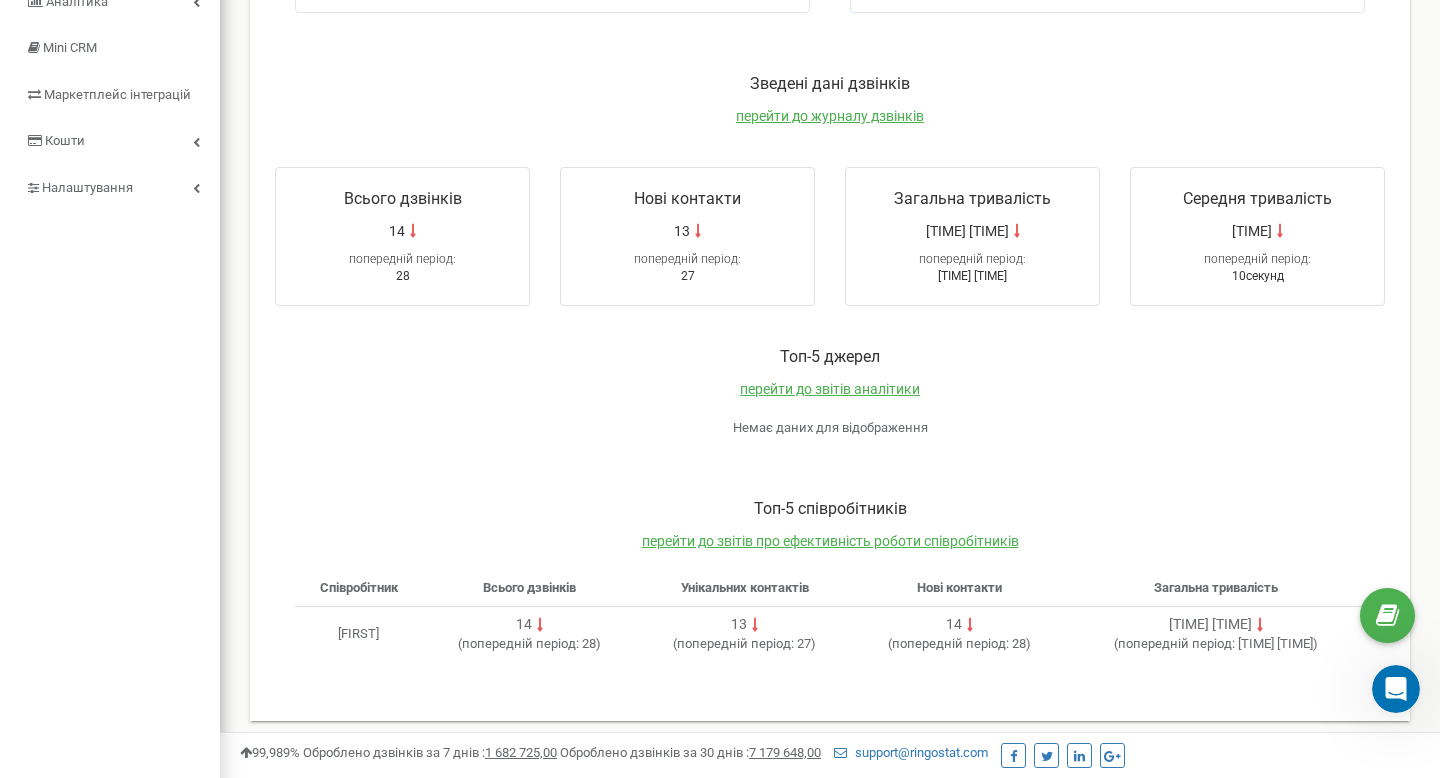 scroll, scrollTop: 0, scrollLeft: 0, axis: both 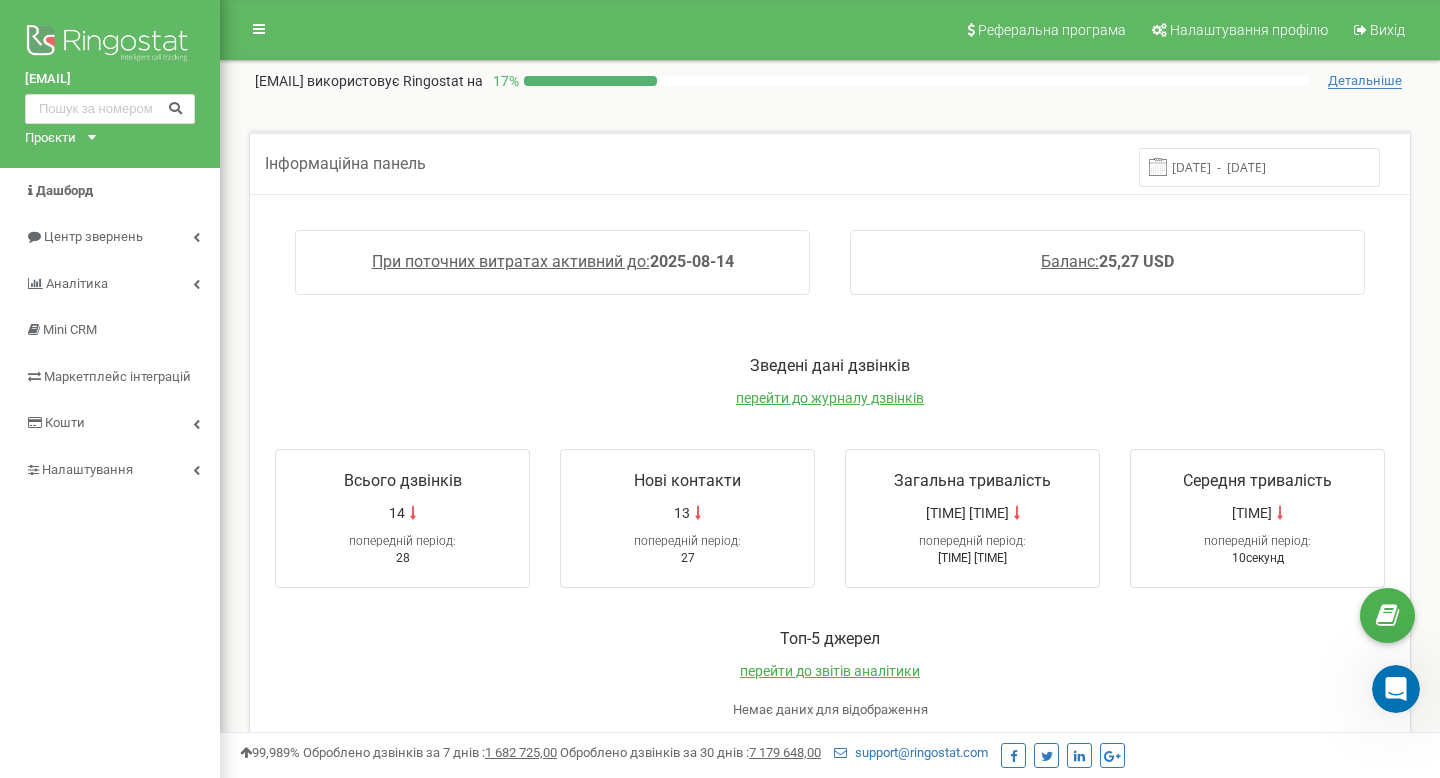 click on "[DATE]  -  [DATE]" at bounding box center [1259, 167] 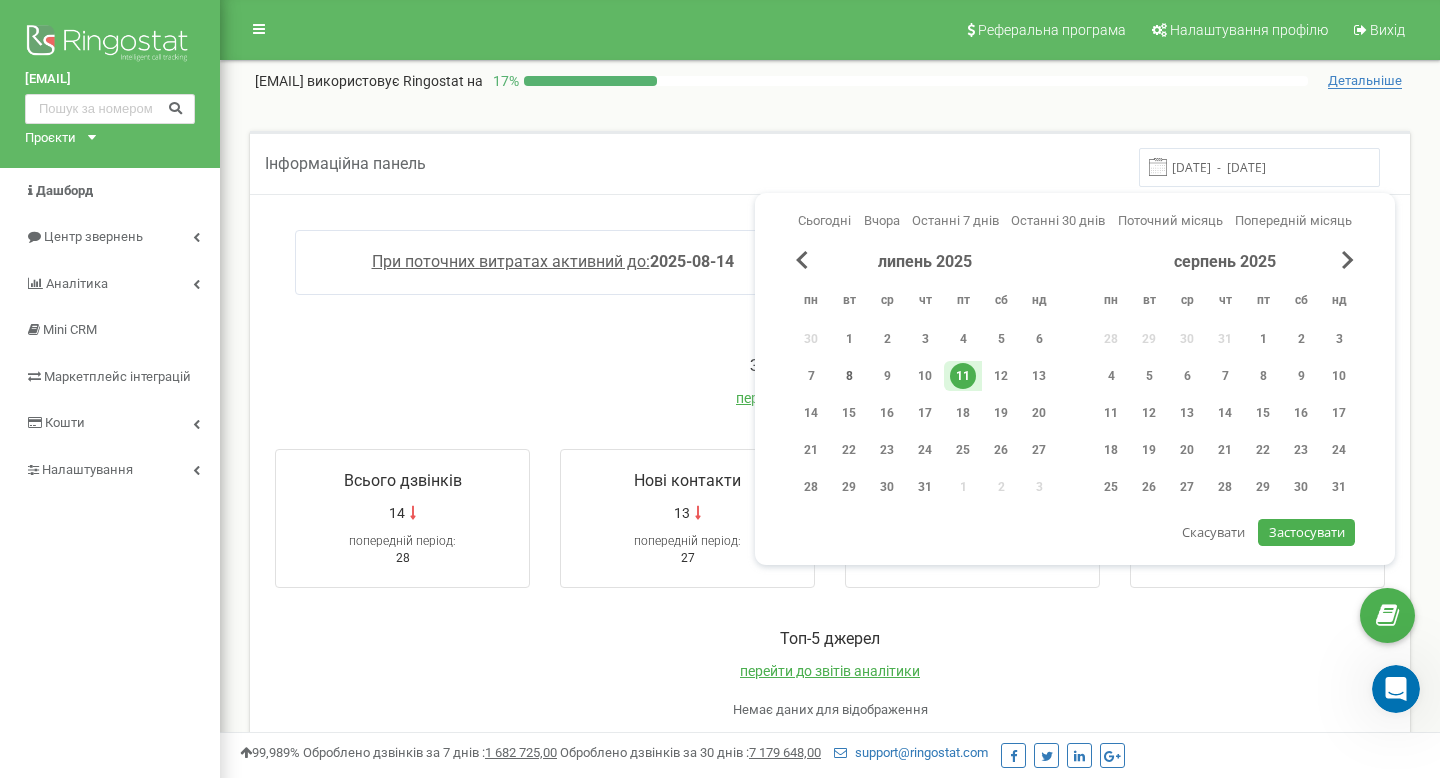click on "8" at bounding box center [849, 376] 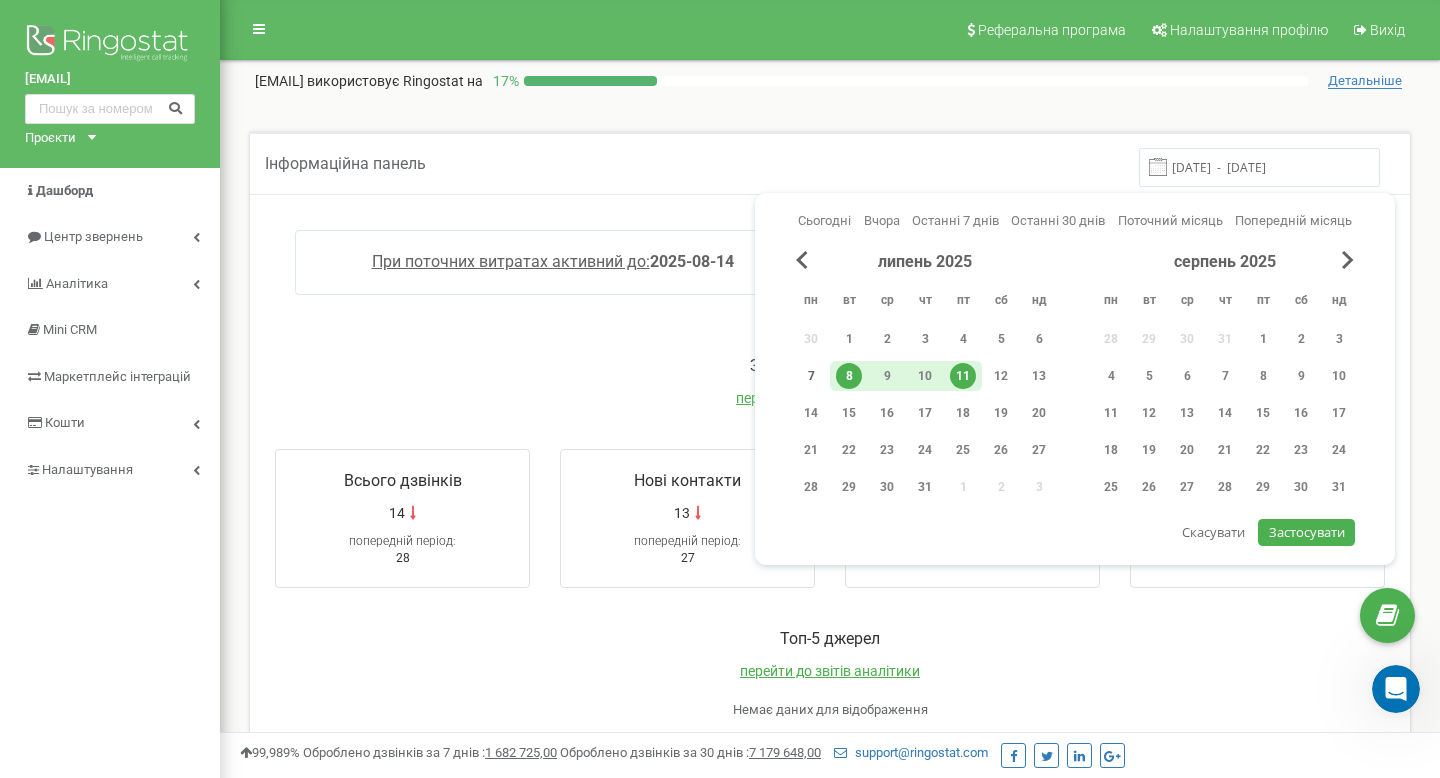 click on "7" at bounding box center [811, 376] 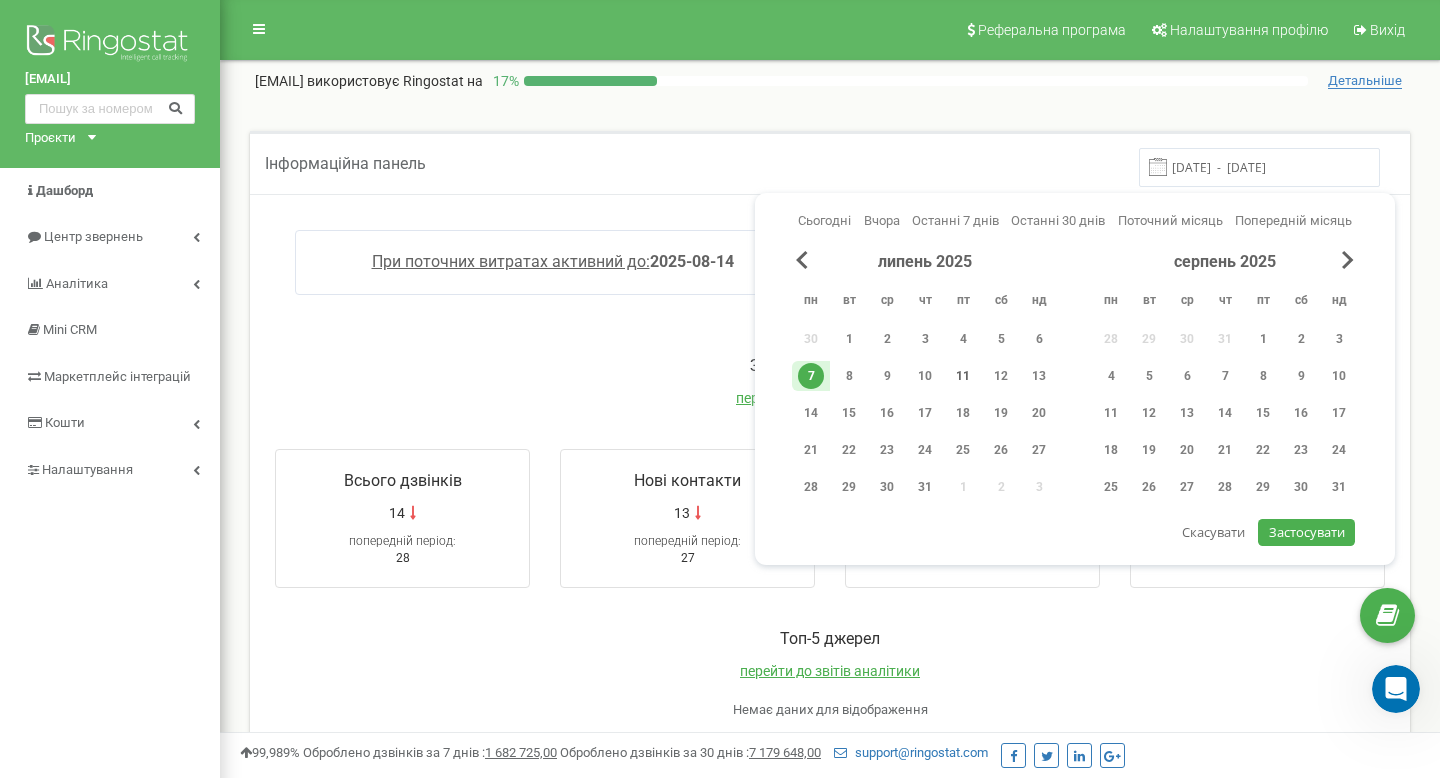 click on "11" at bounding box center [963, 376] 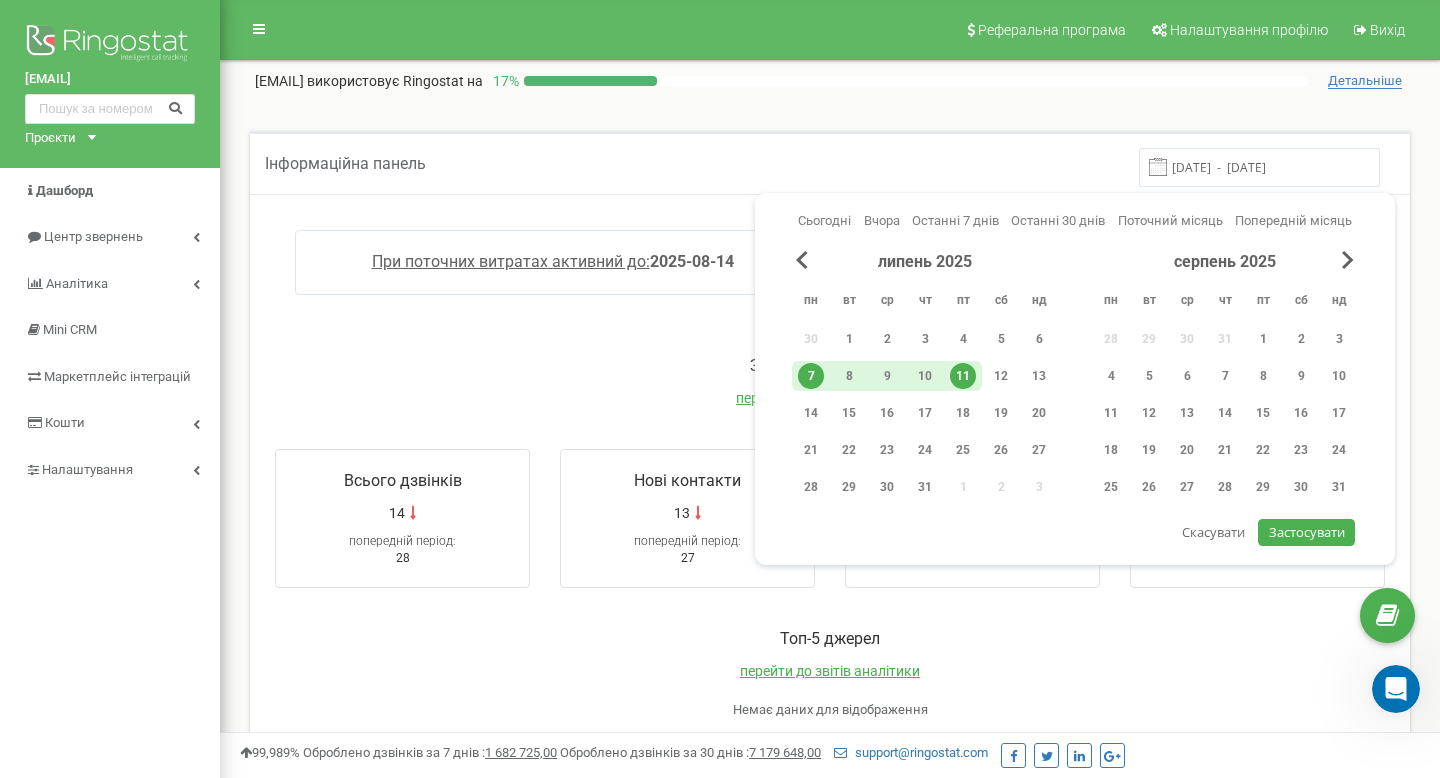 click on "Застосувати" at bounding box center (1307, 532) 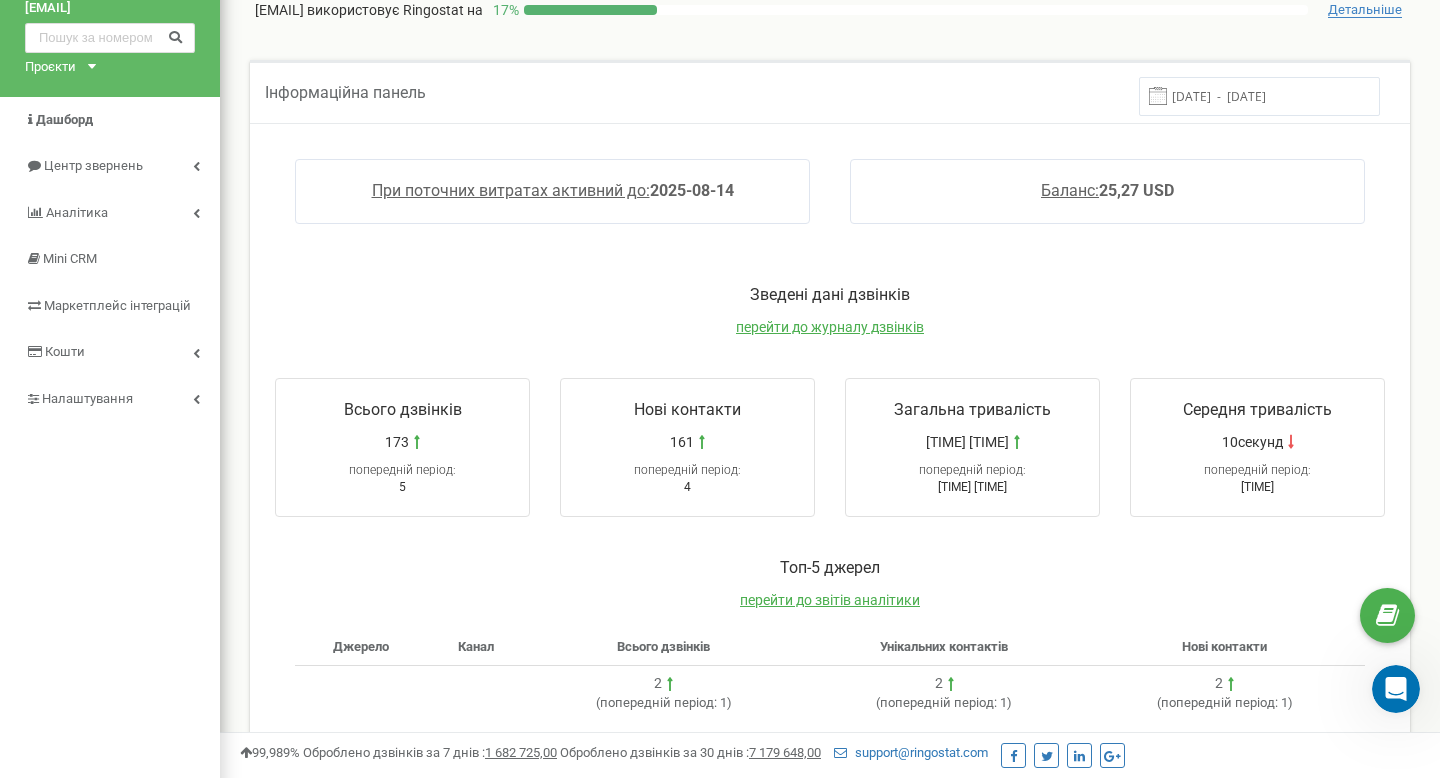 scroll, scrollTop: 82, scrollLeft: 0, axis: vertical 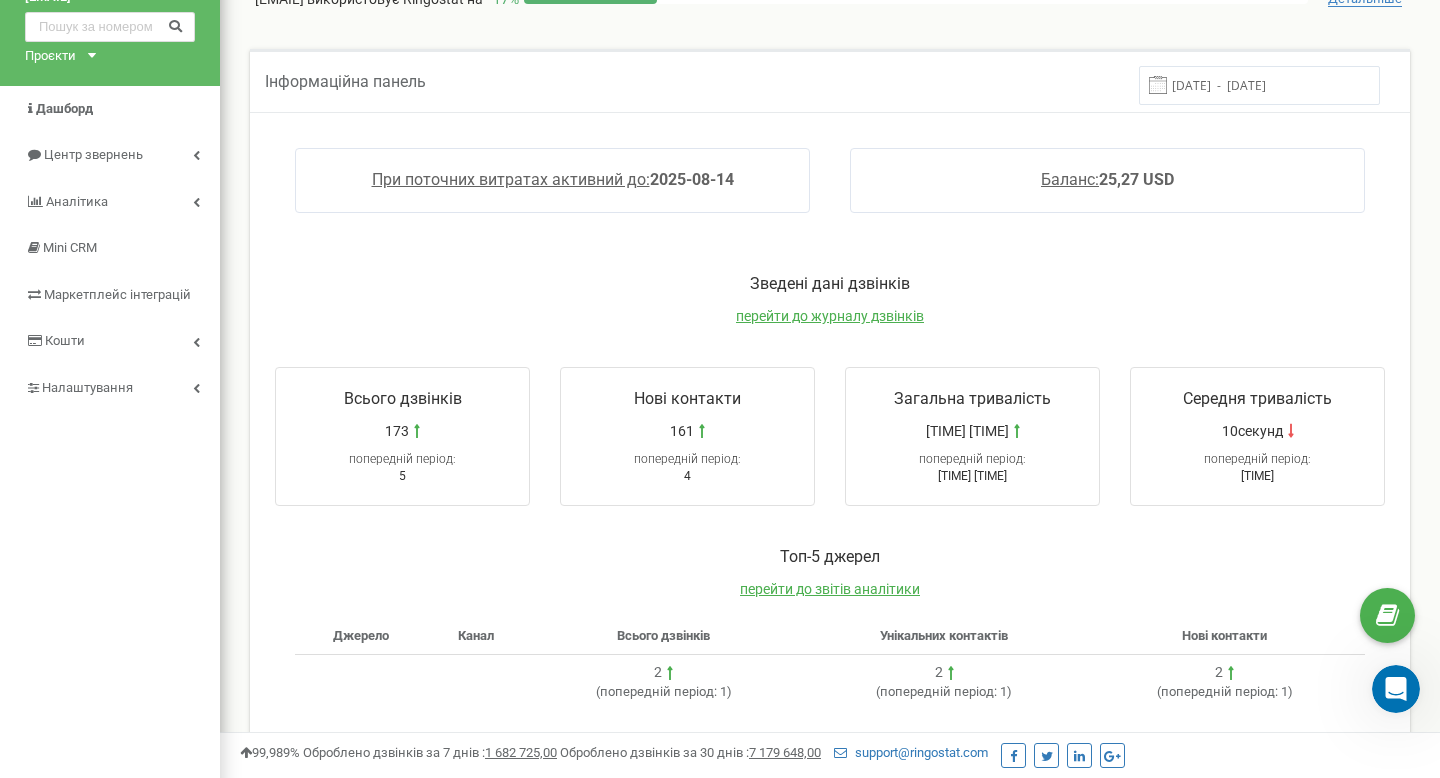 click on "[DATE]  -  [DATE]" at bounding box center [1259, 85] 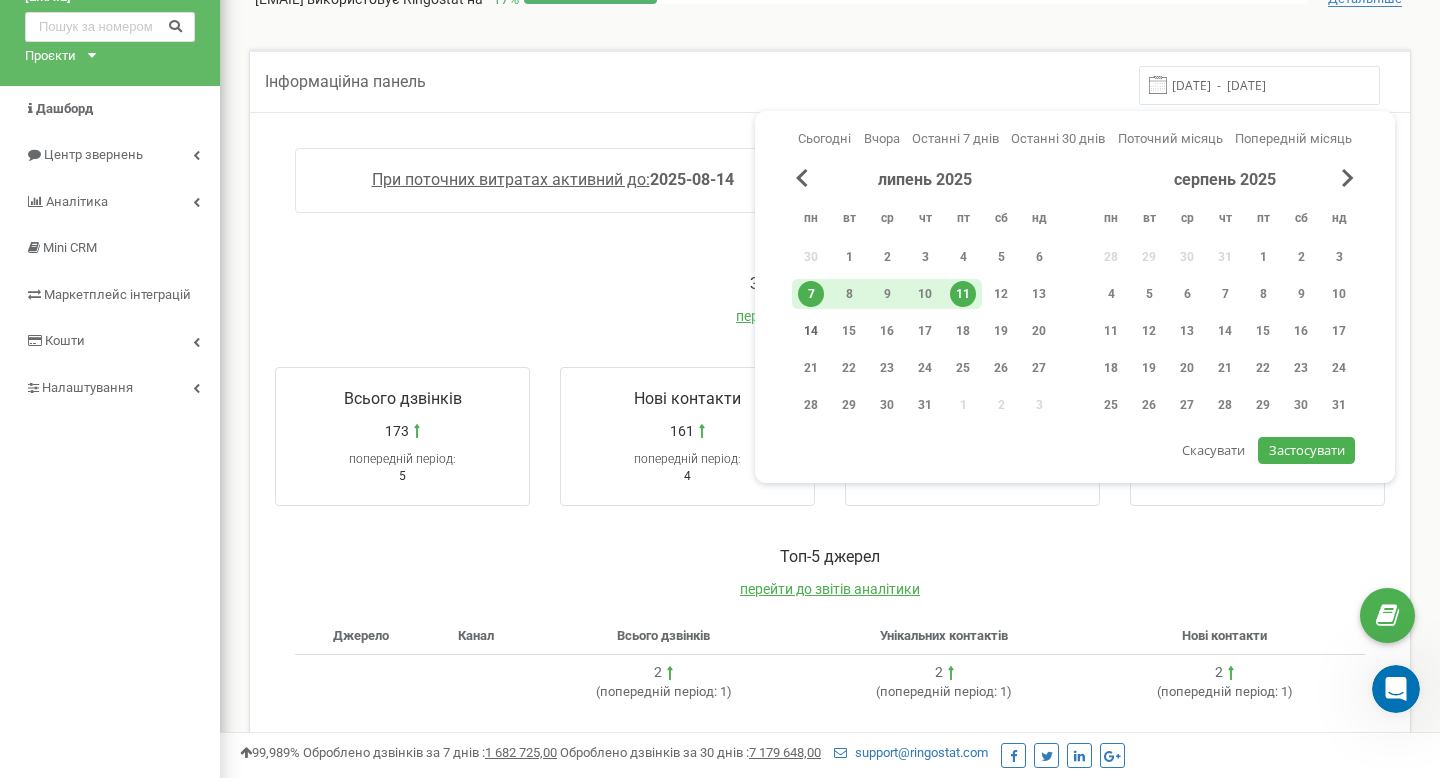 click on "14" at bounding box center (811, 331) 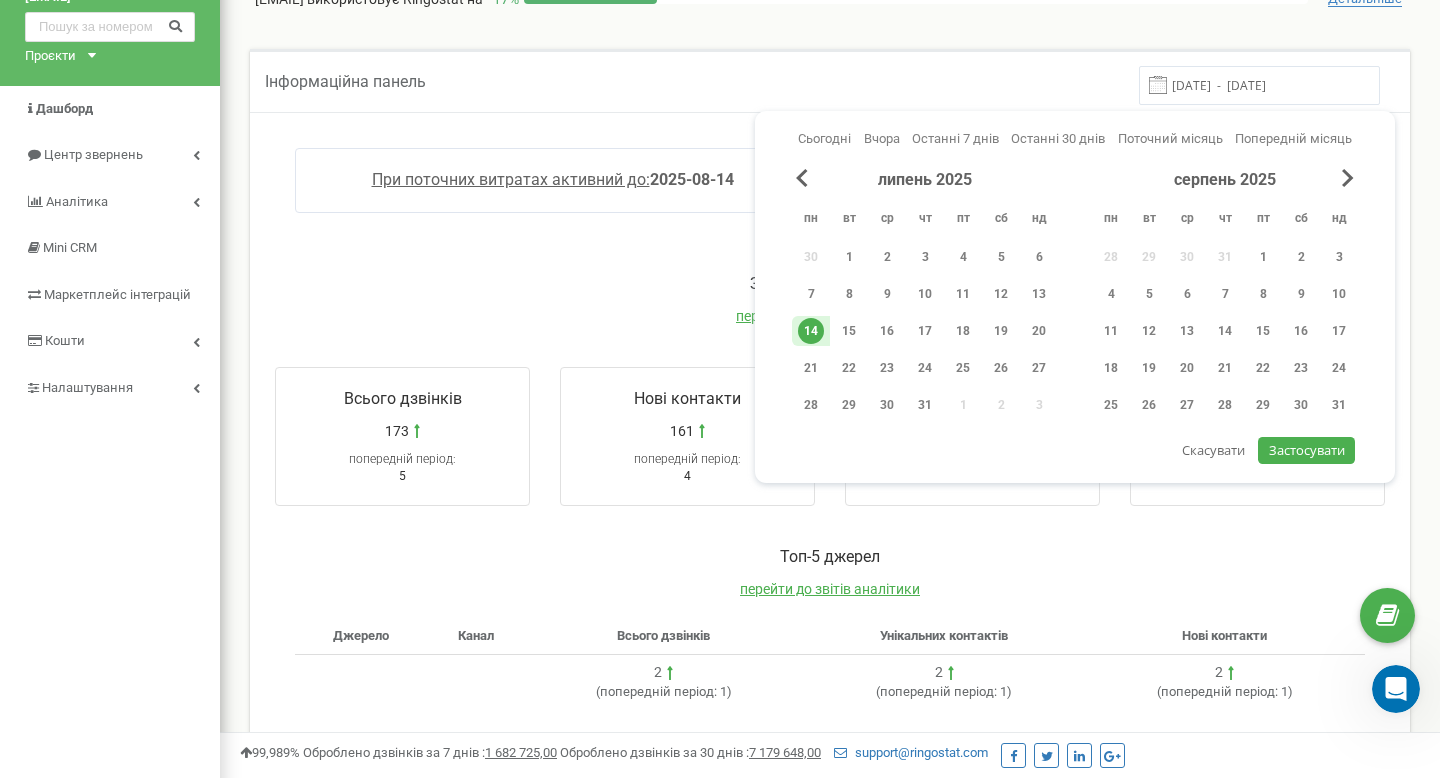 click on "Застосувати" at bounding box center [1307, 450] 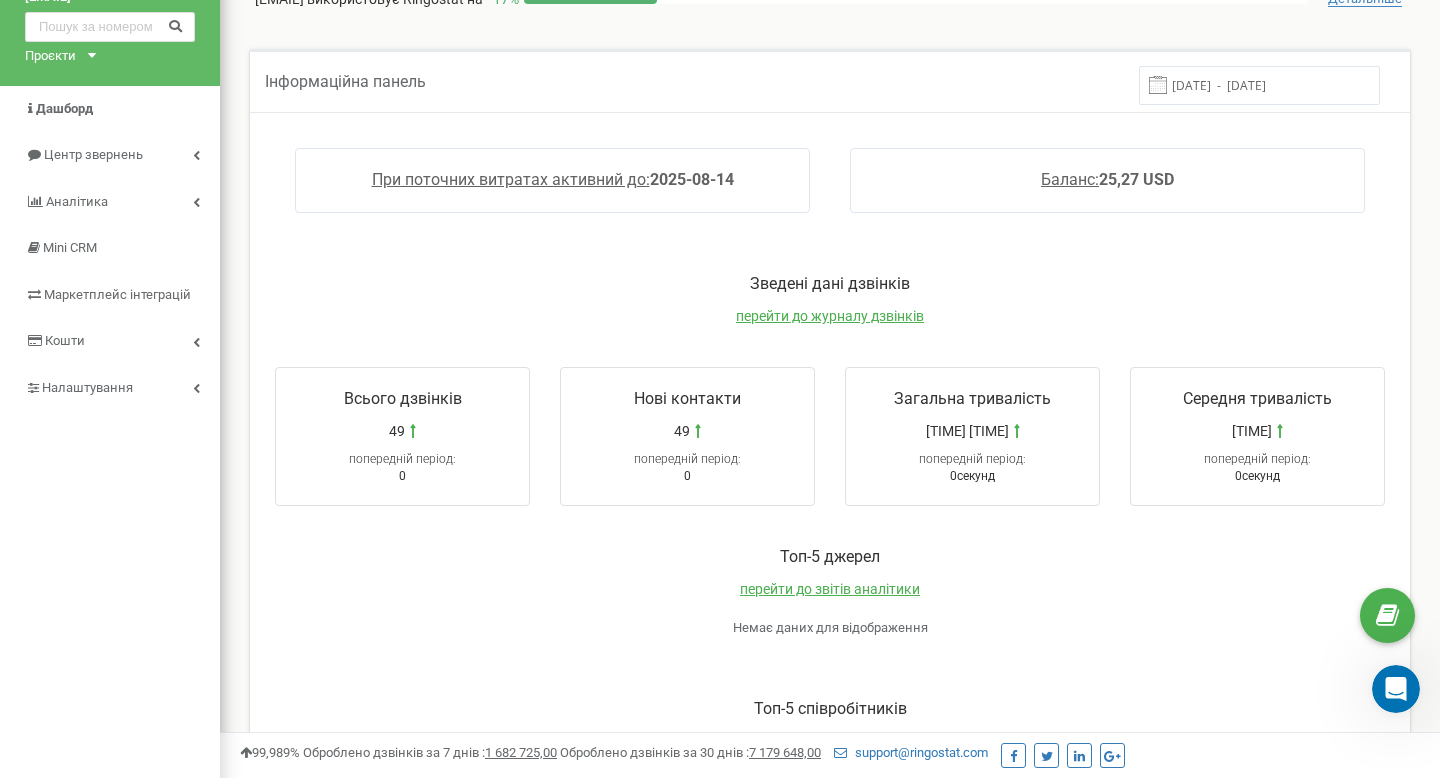 click on "[DATE]  -  [DATE]" at bounding box center [1259, 85] 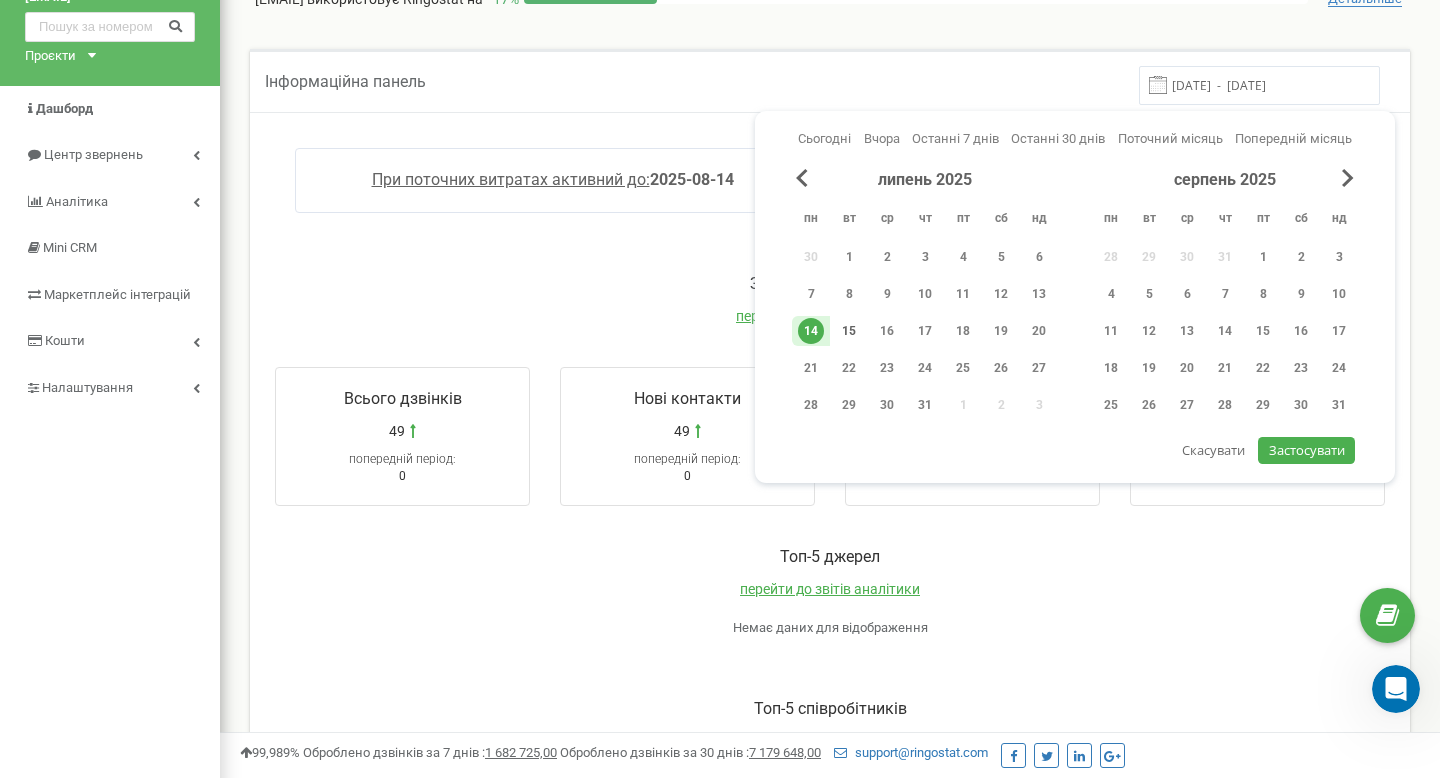 click on "15" at bounding box center (849, 331) 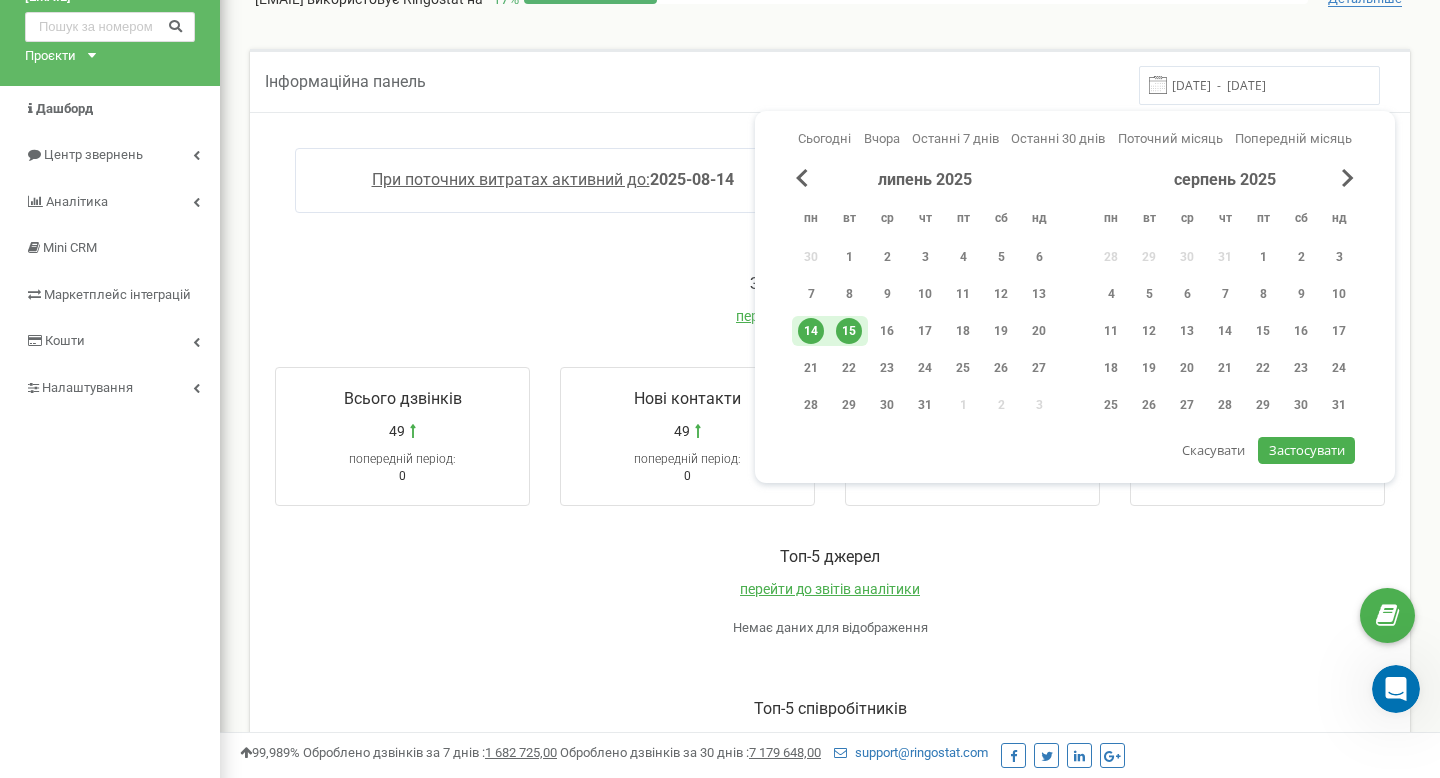click on "15" at bounding box center [849, 331] 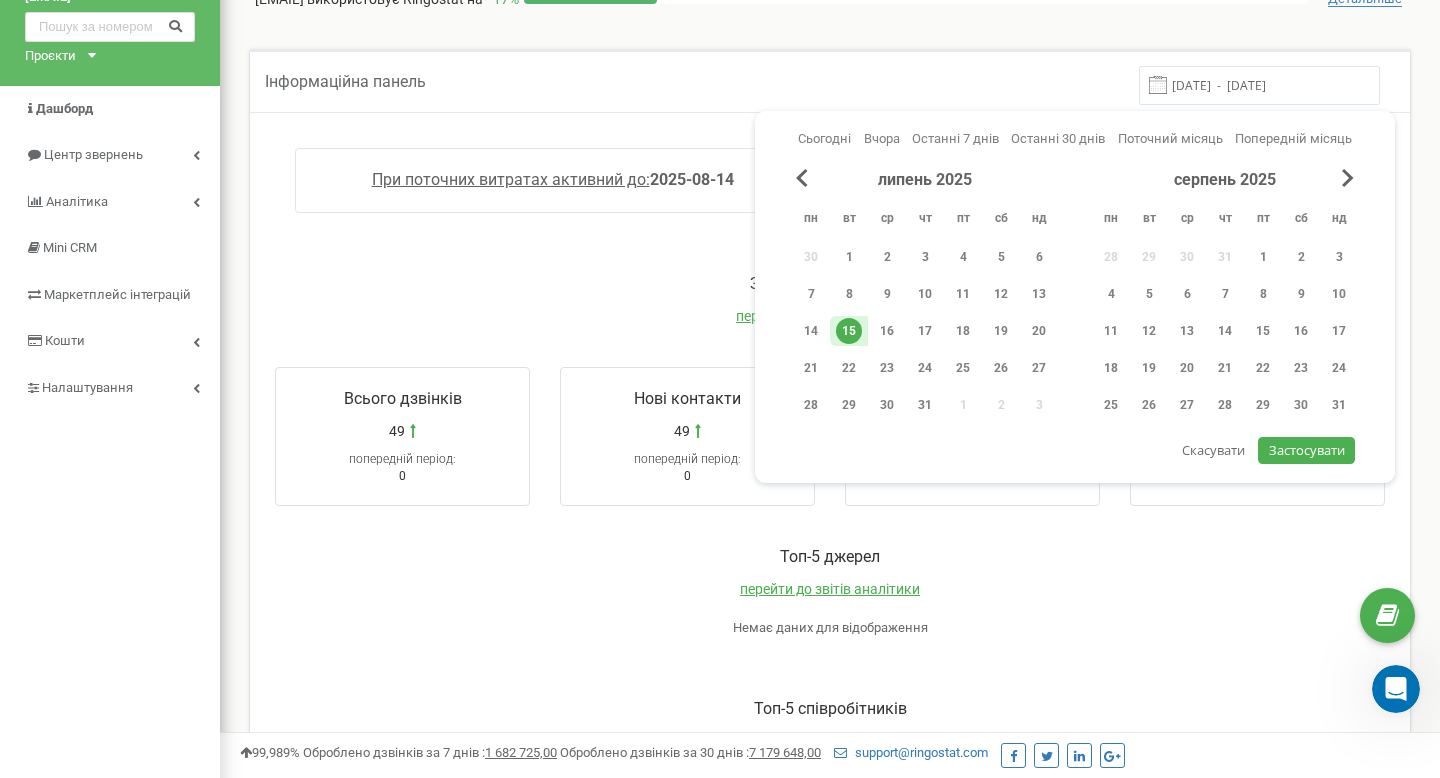 click on "Застосувати" at bounding box center [1307, 450] 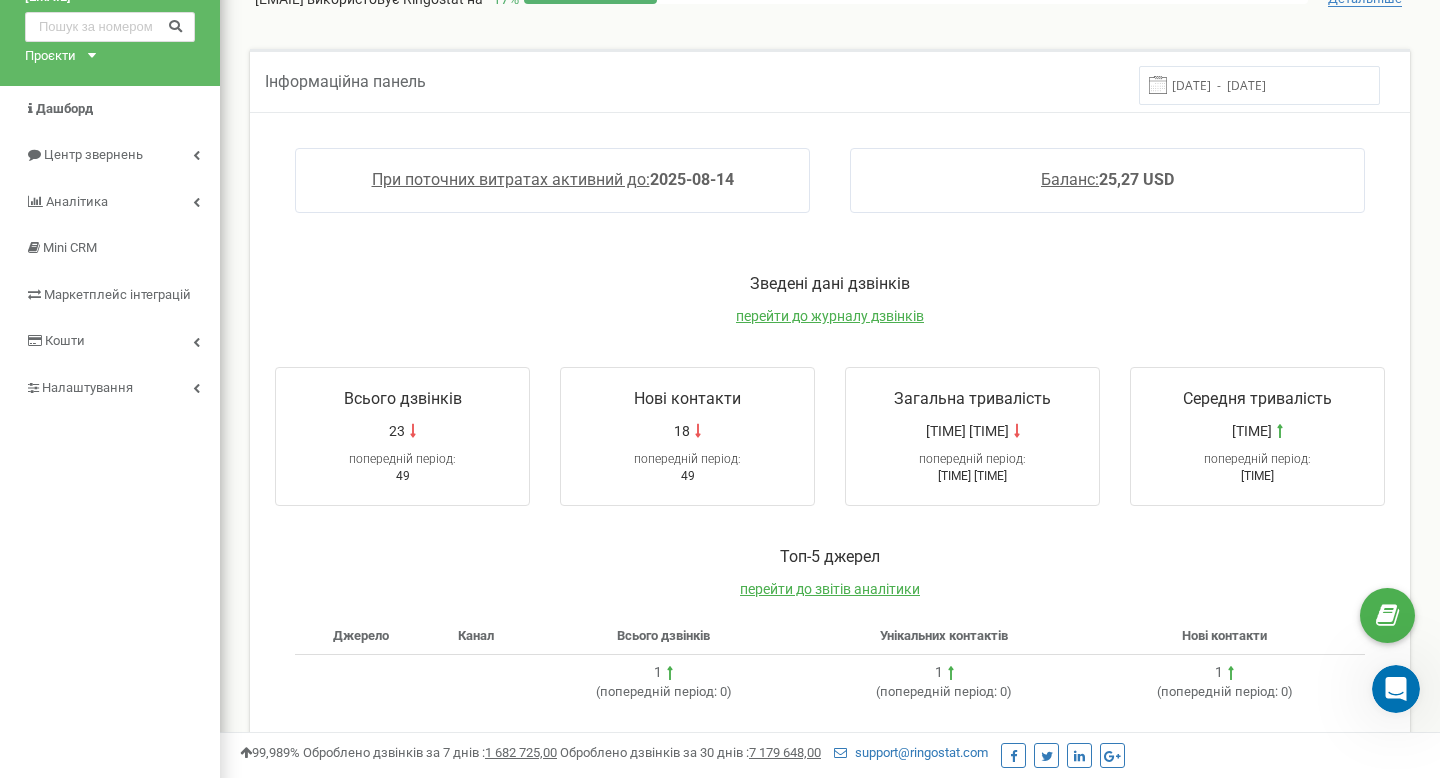 click on "[DATE]  -  [DATE]" at bounding box center [1259, 85] 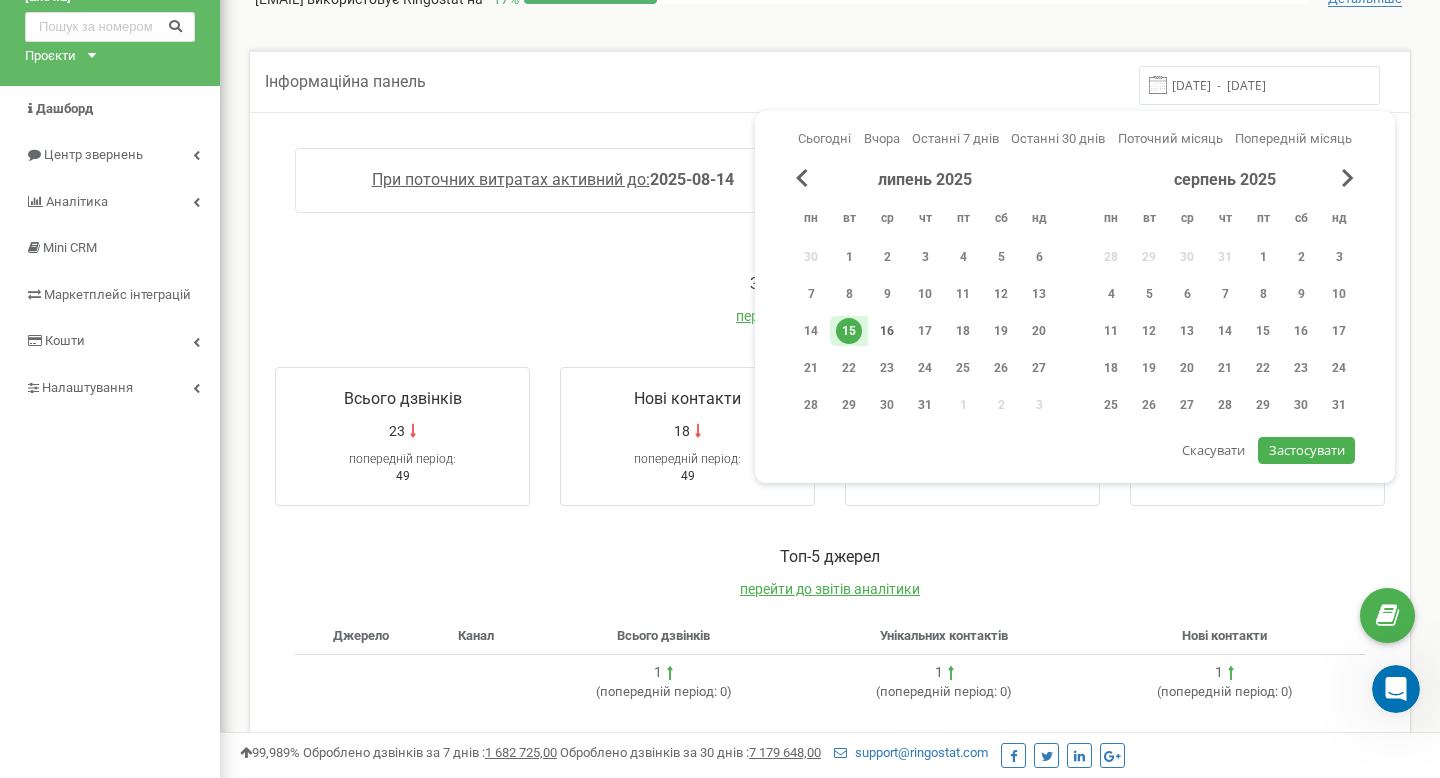 click on "16" at bounding box center (887, 331) 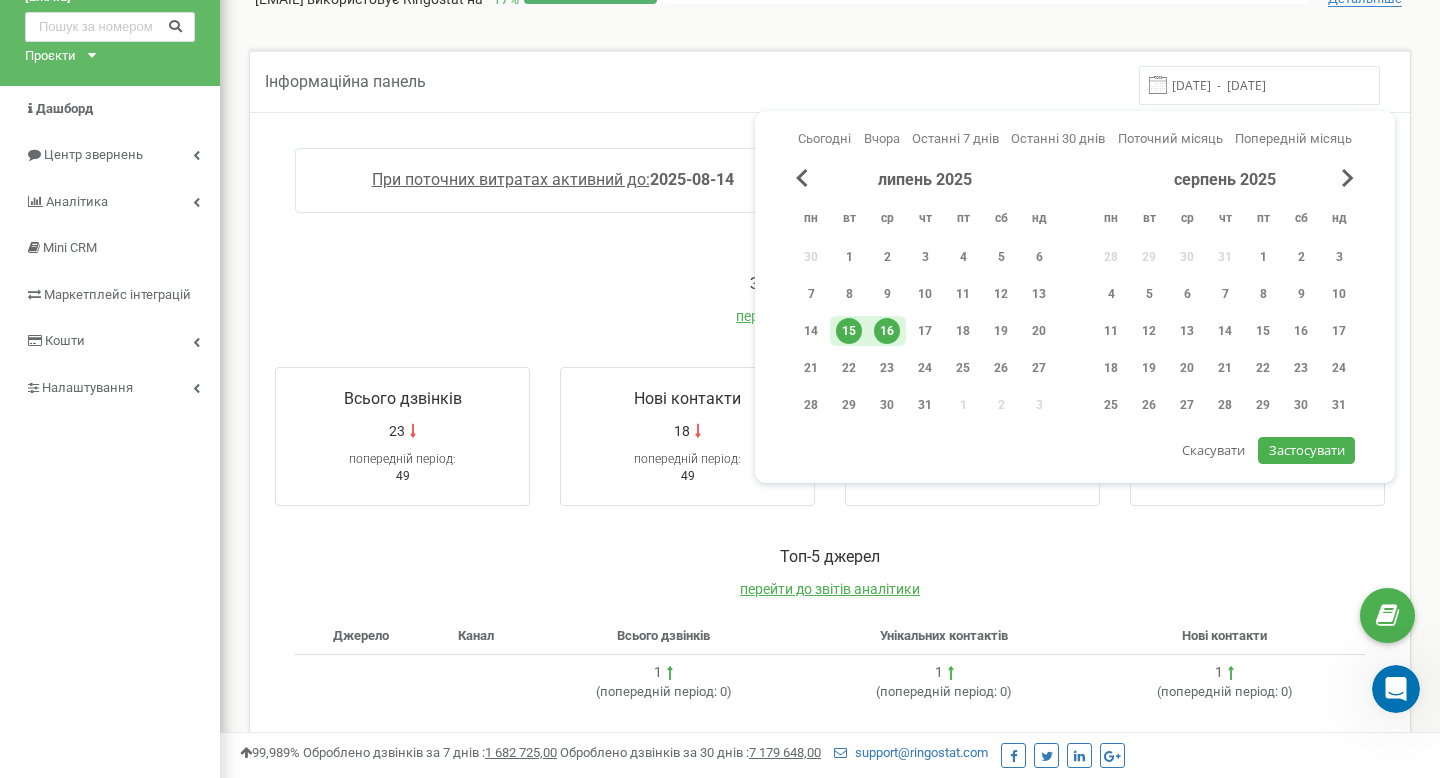 click on "16" at bounding box center (887, 331) 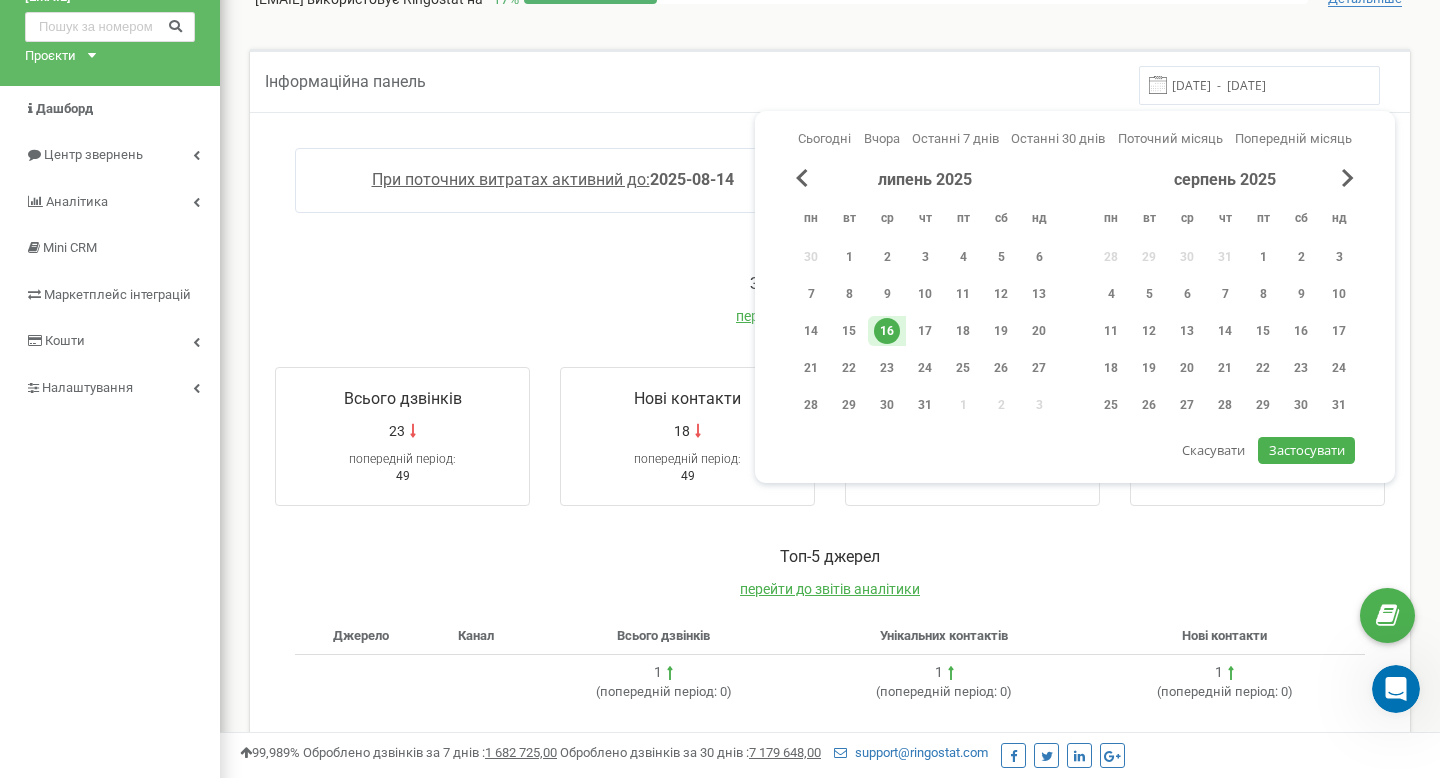 click on "Застосувати" at bounding box center (1307, 450) 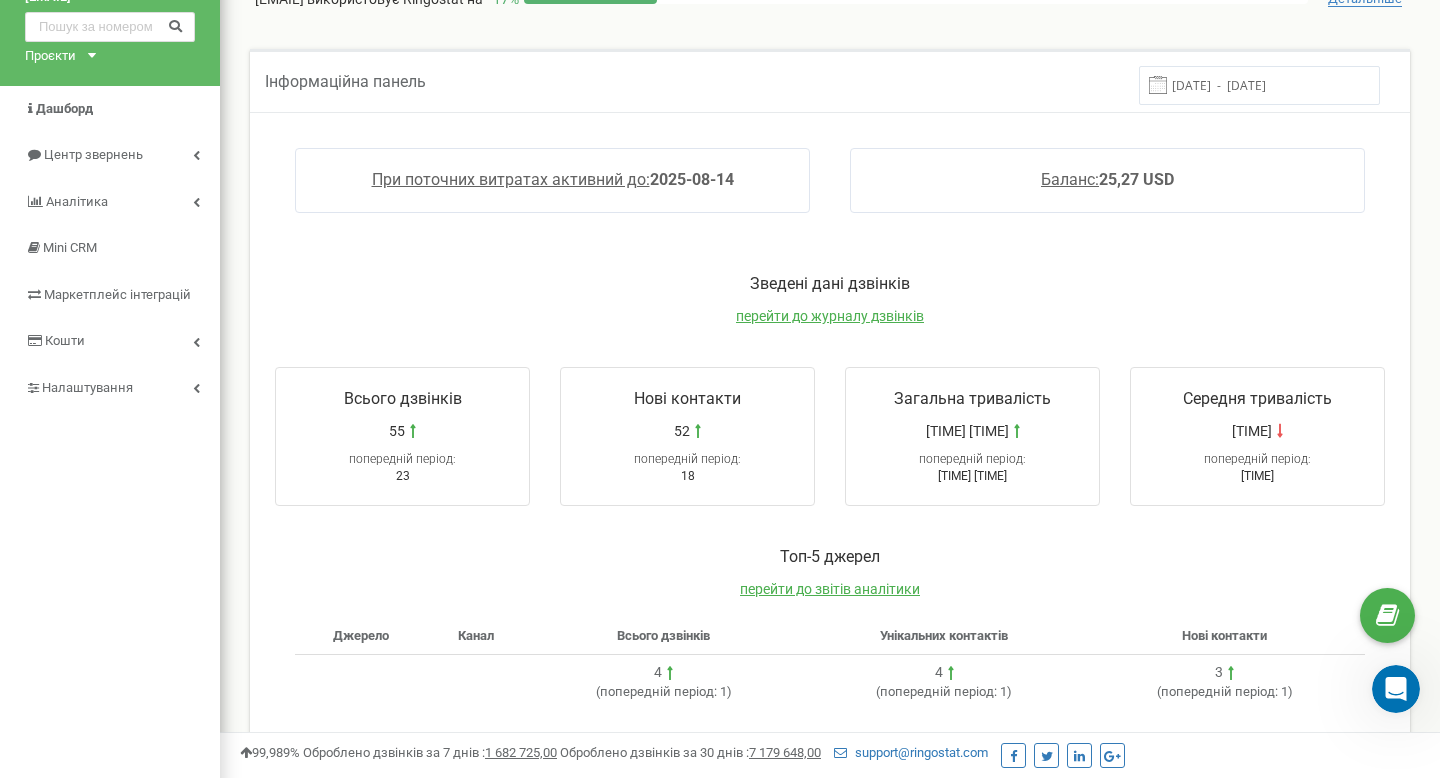 click on "[DATE]  -  [DATE]" at bounding box center (1259, 85) 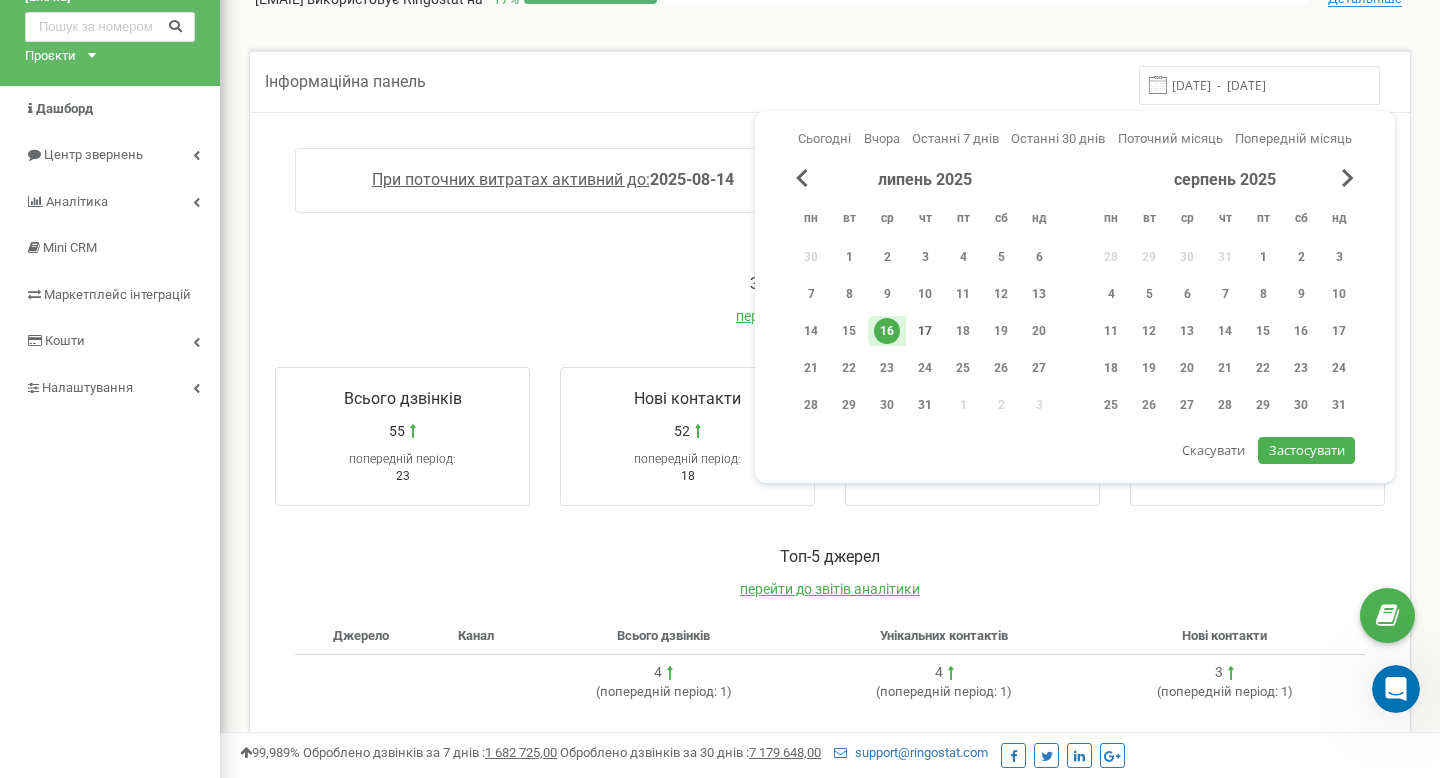 click on "17" at bounding box center [925, 331] 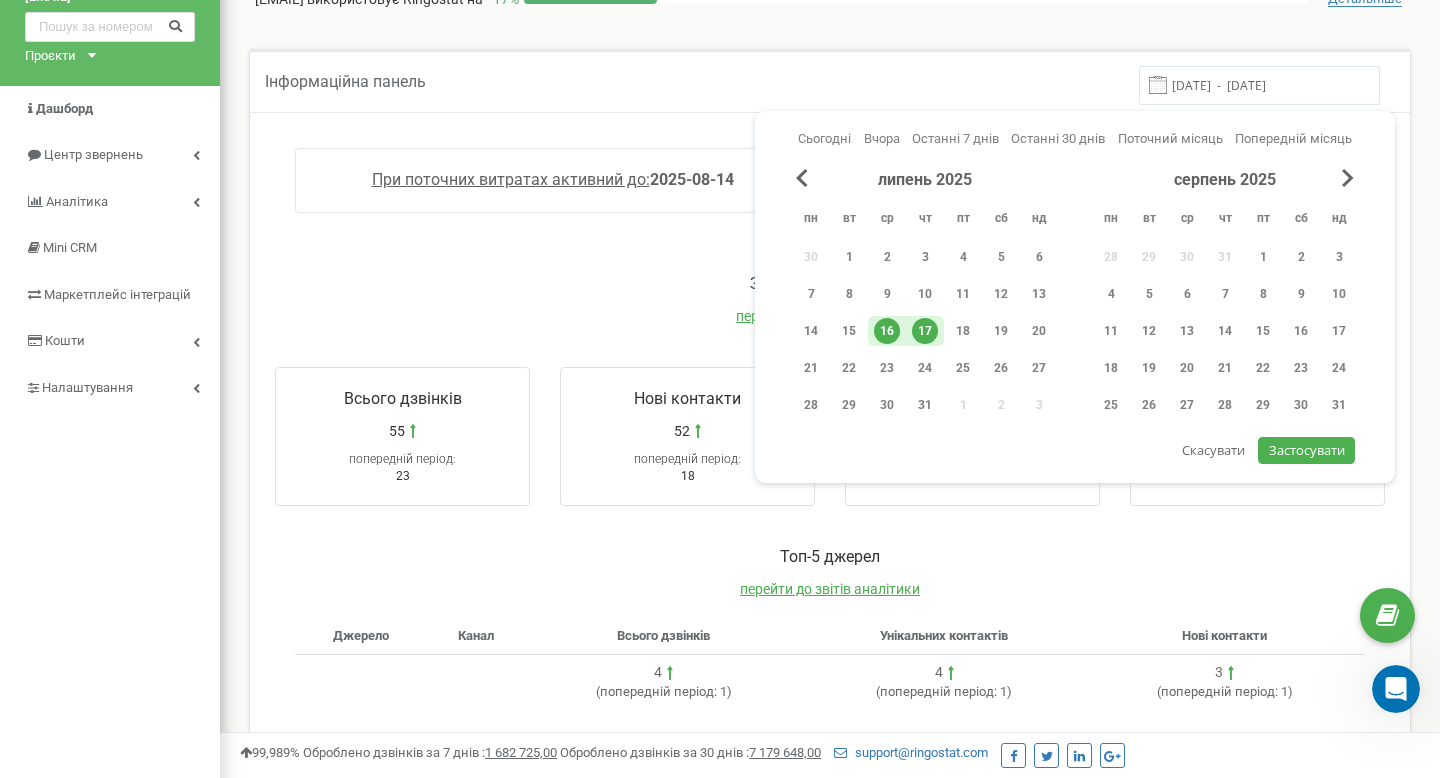 click on "17" at bounding box center [925, 331] 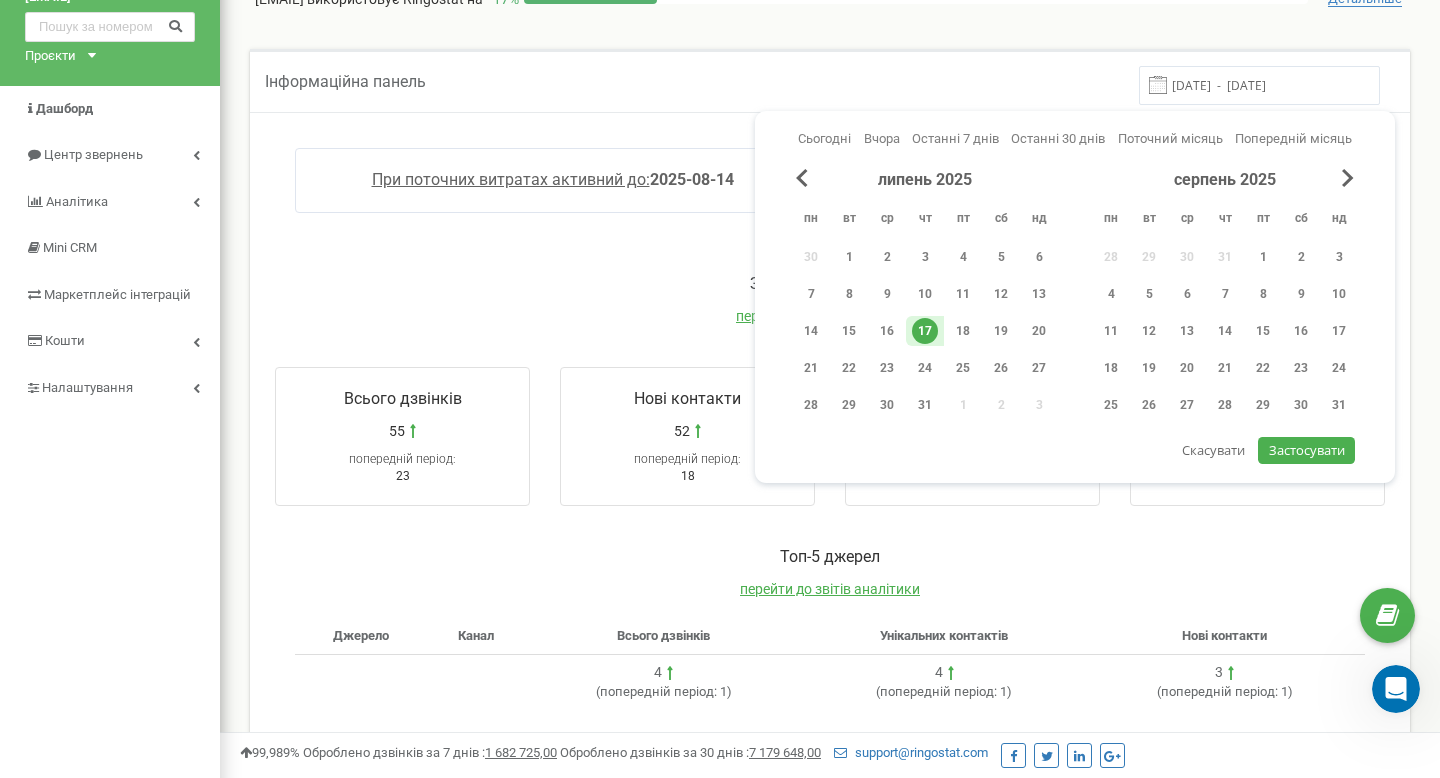 click on "Застосувати" at bounding box center (1307, 450) 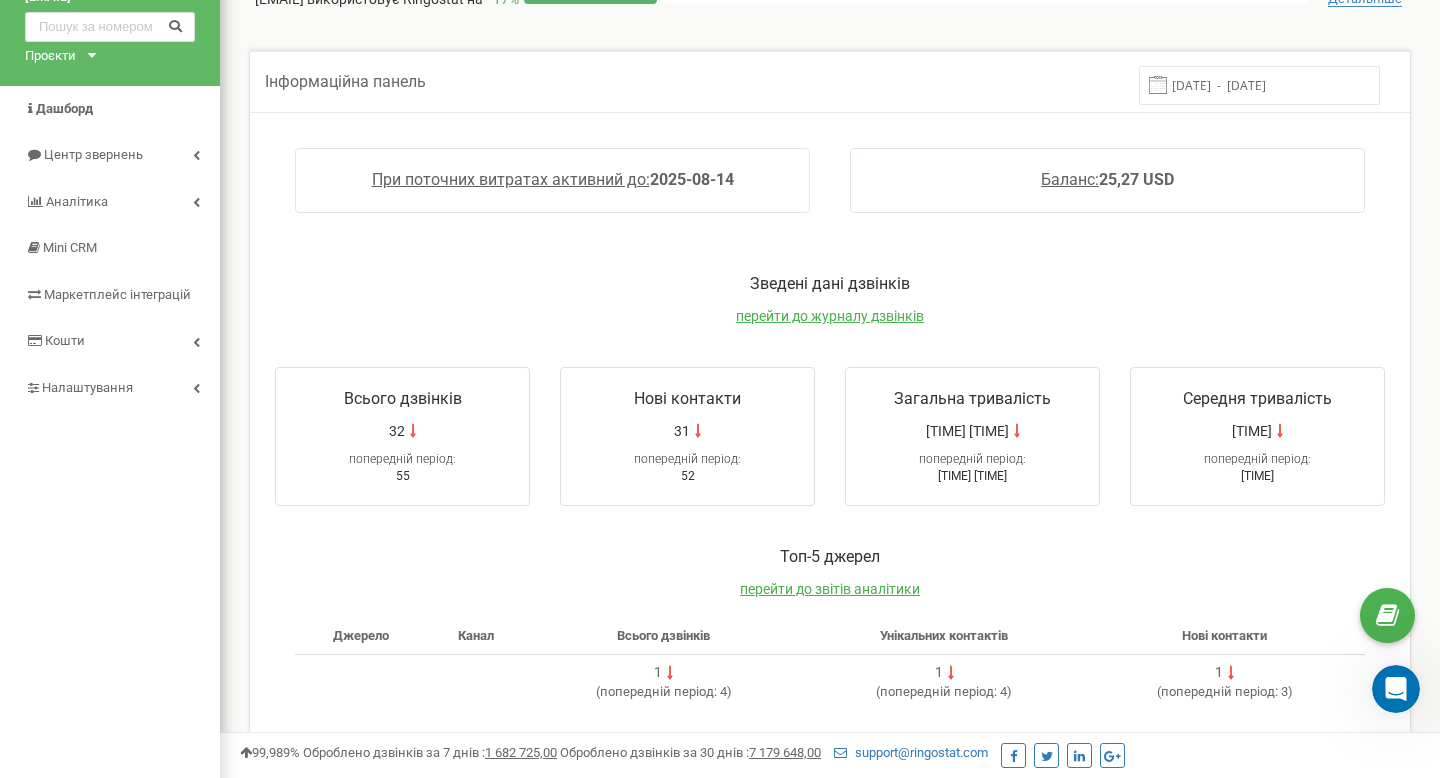 click on "[DATE]  -  [DATE]" at bounding box center [1259, 85] 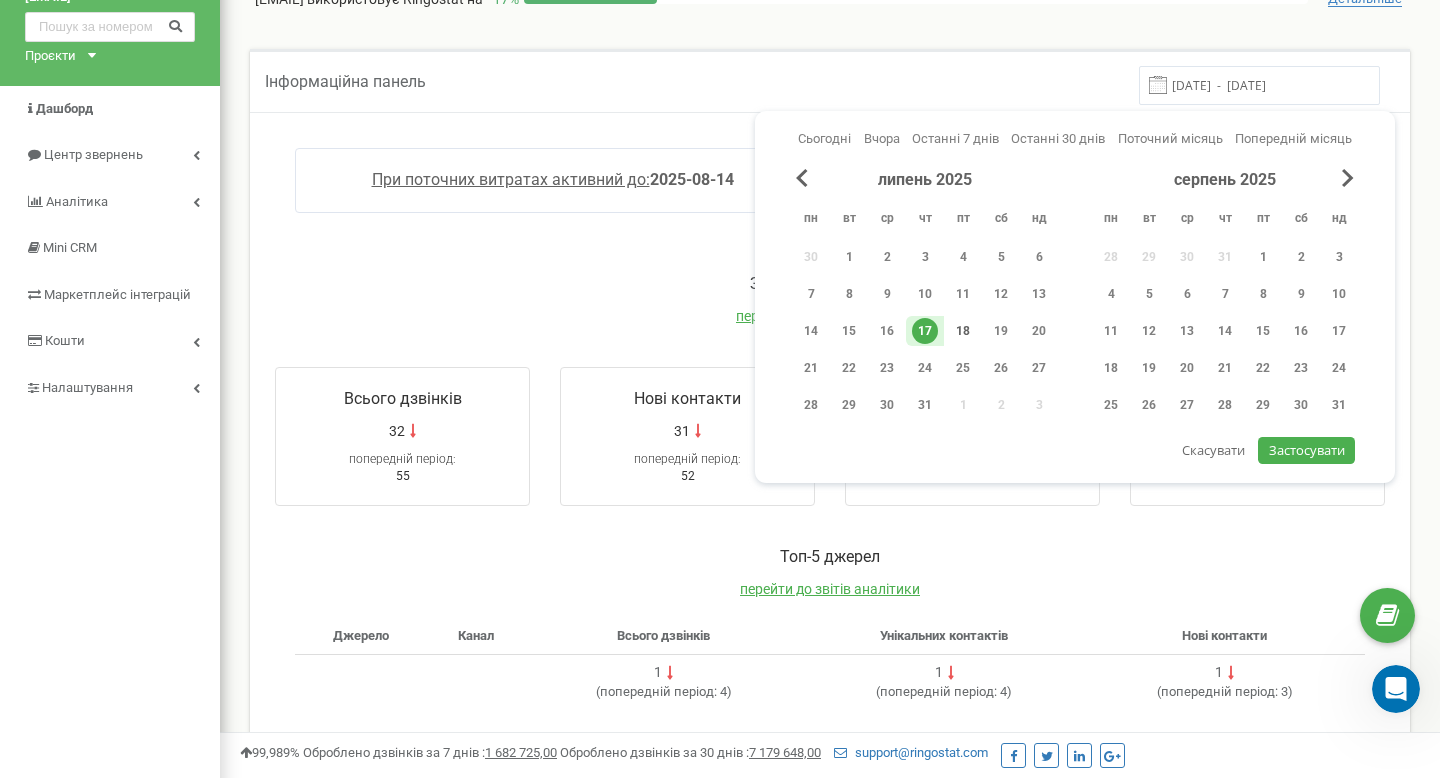click on "18" at bounding box center [963, 331] 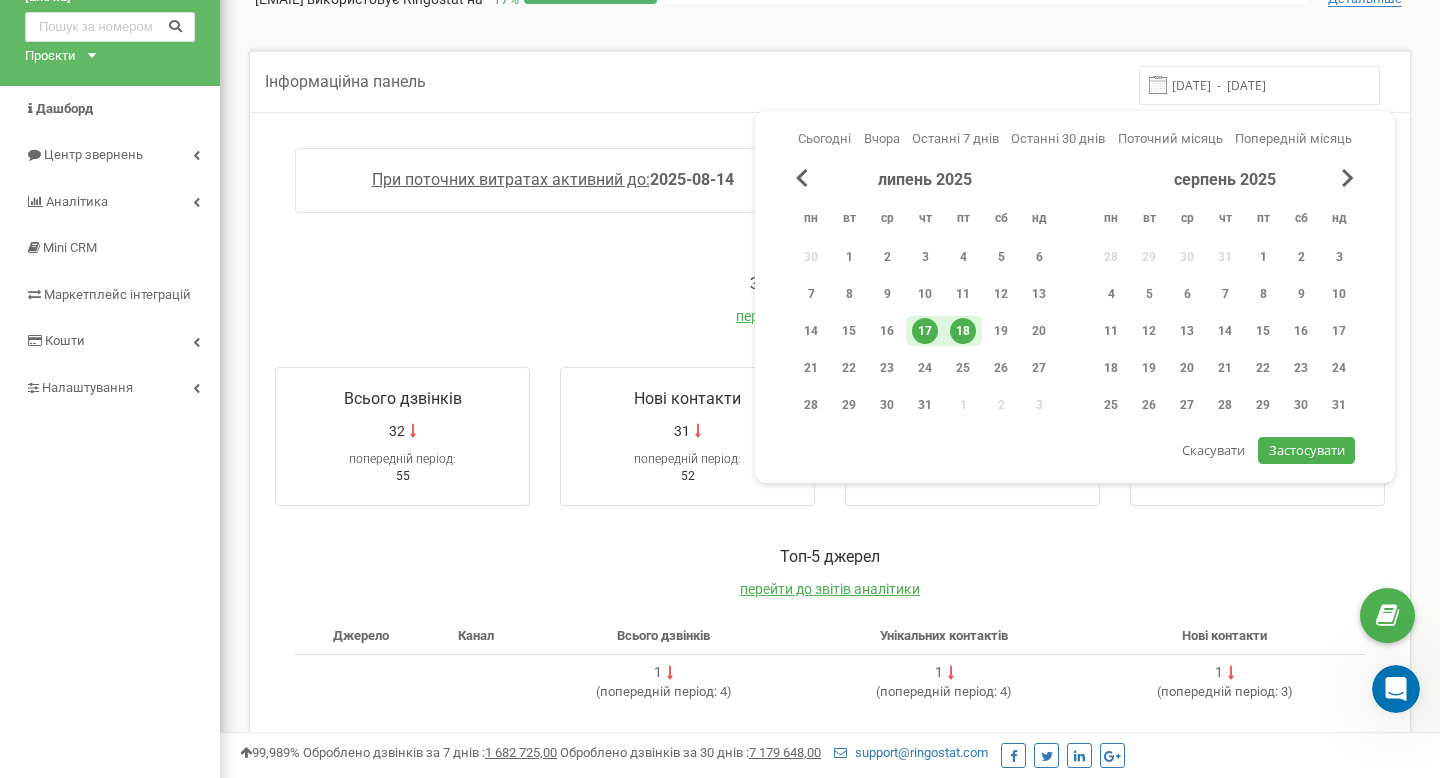 click on "18" at bounding box center [963, 331] 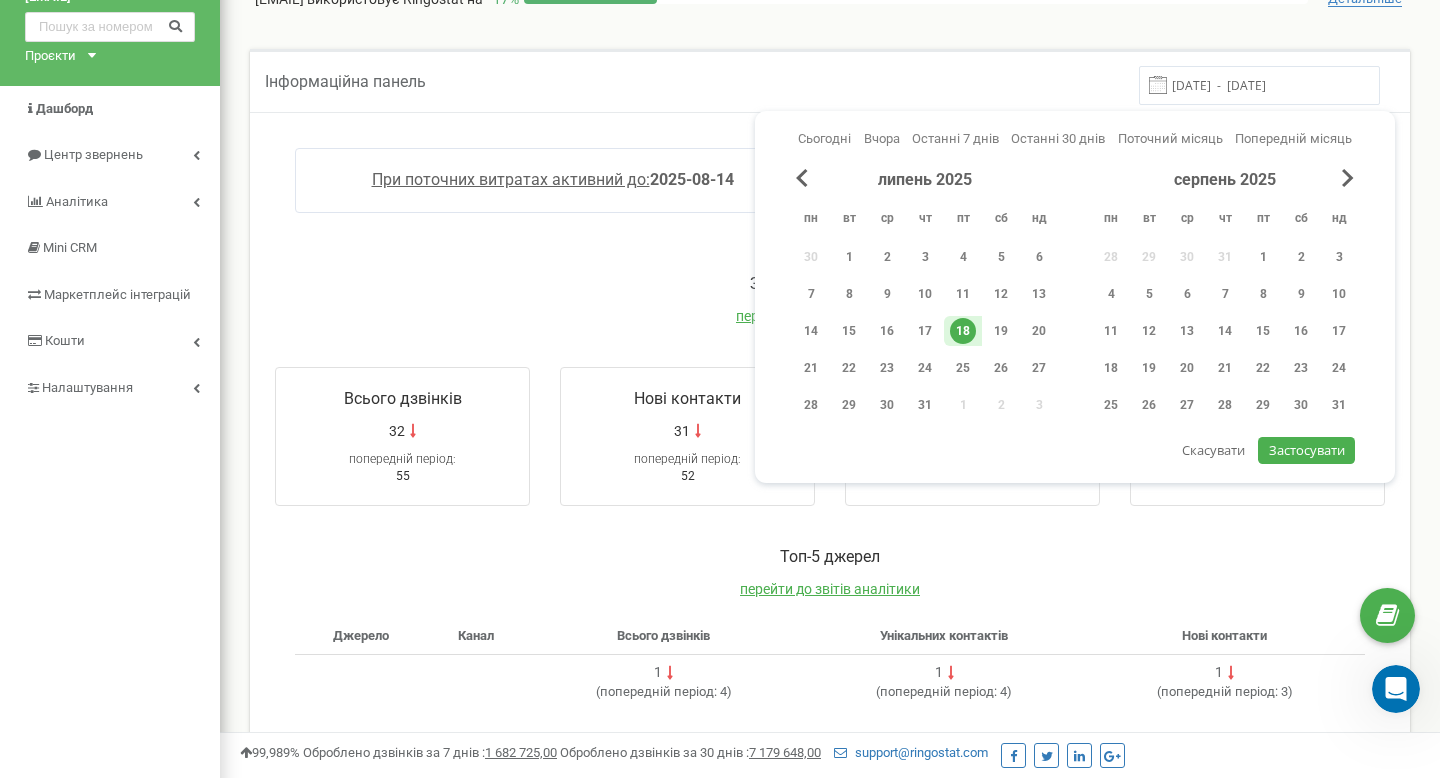 click on "Застосувати" at bounding box center (1307, 450) 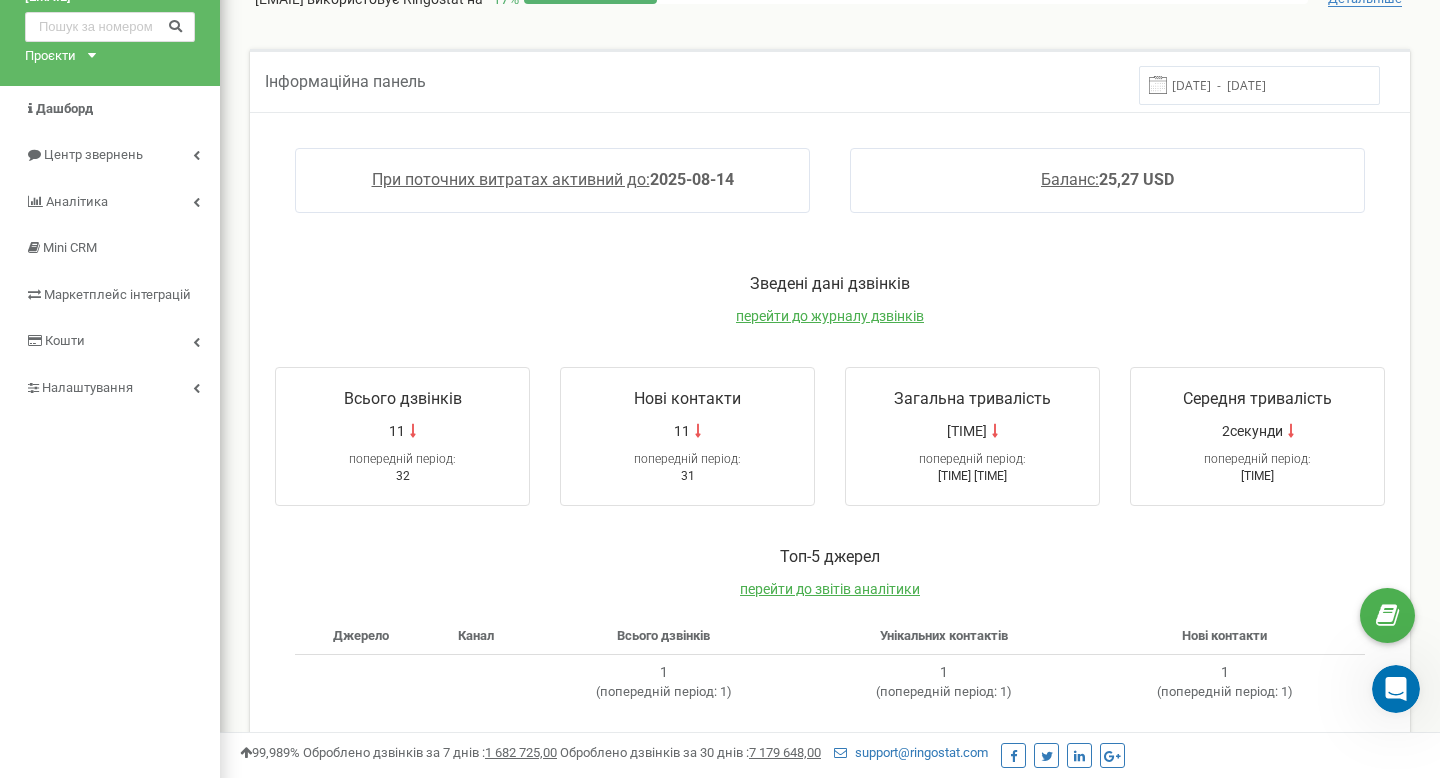 scroll, scrollTop: 0, scrollLeft: 0, axis: both 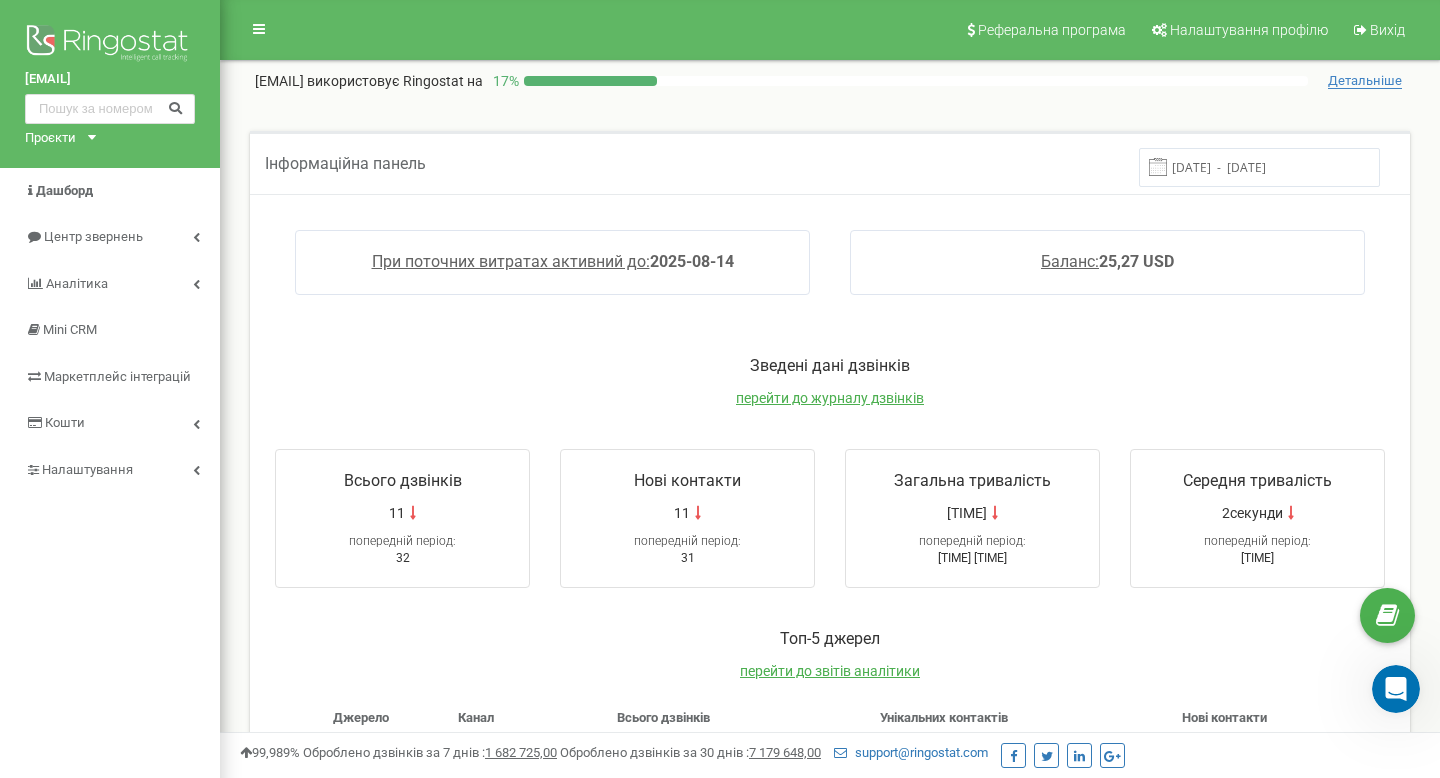 click on "[DATE]  -  [DATE]" at bounding box center [1259, 167] 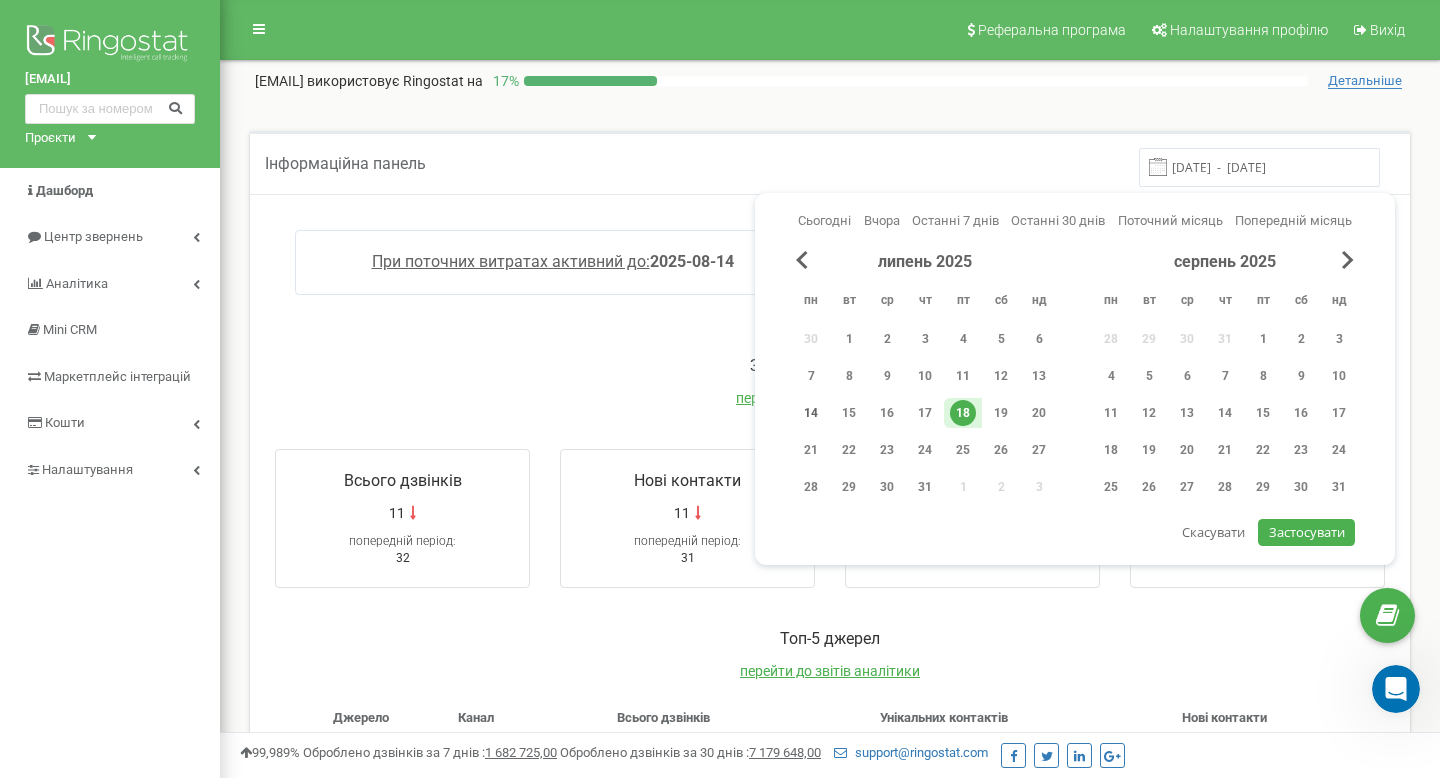 click on "14" at bounding box center [811, 413] 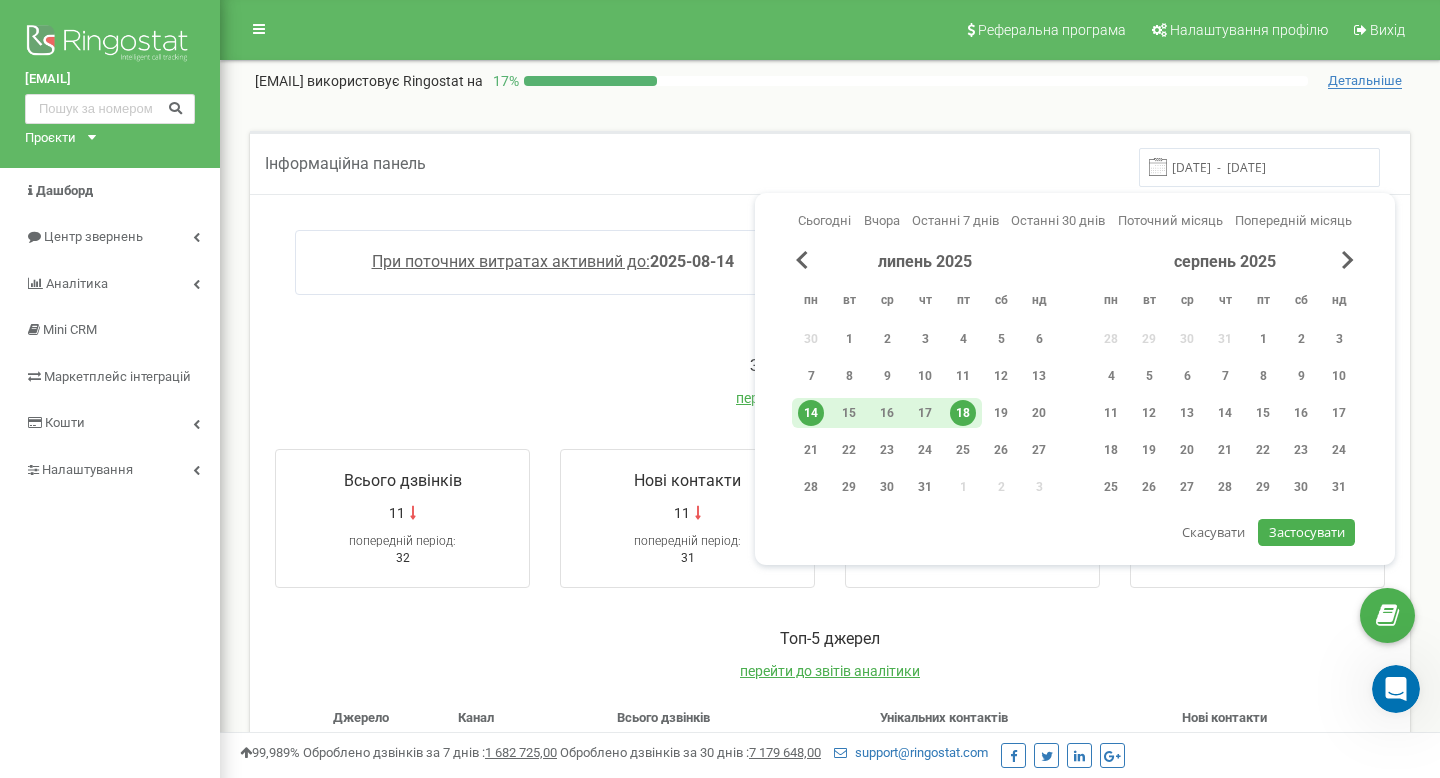 click on "Застосувати" at bounding box center [1307, 532] 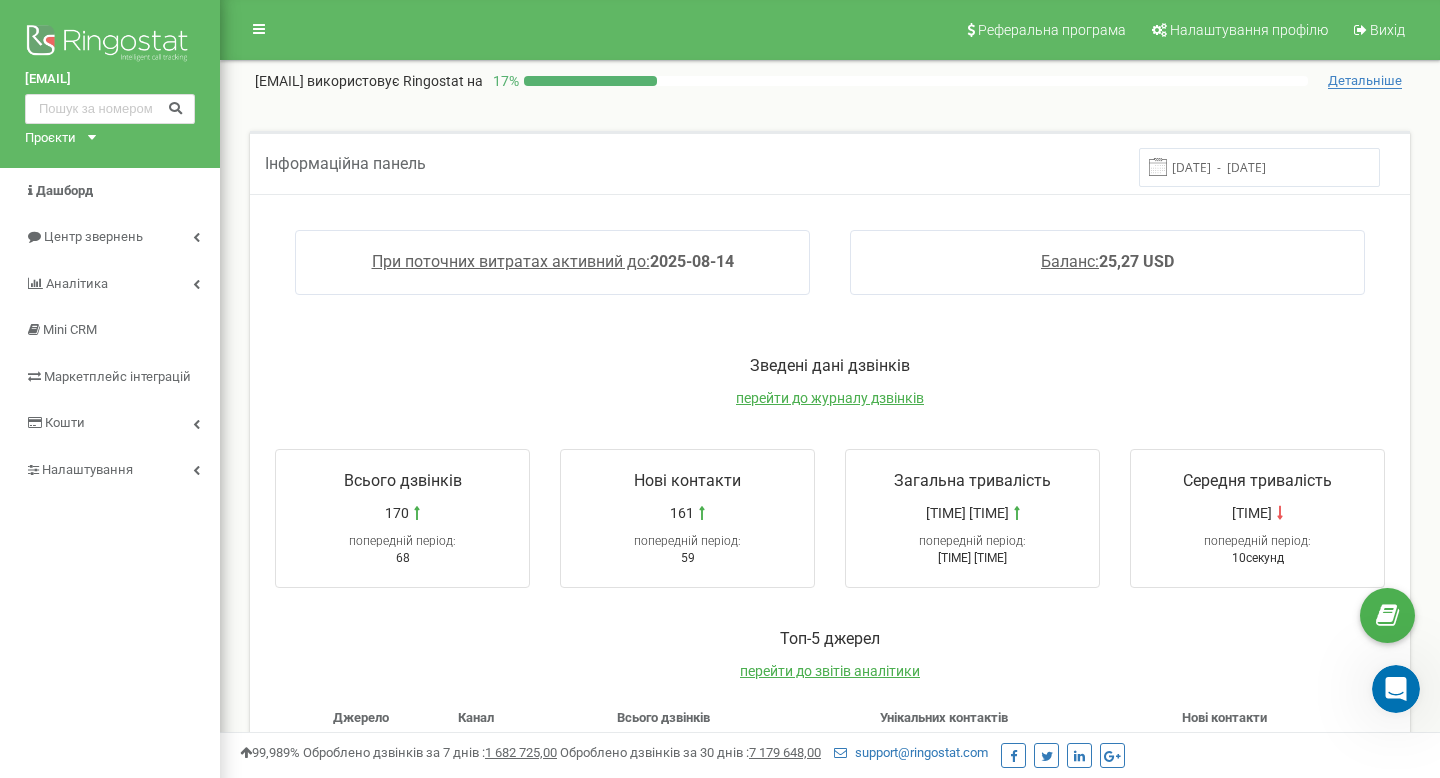click on "[DATE]  -  [DATE]" at bounding box center [1259, 167] 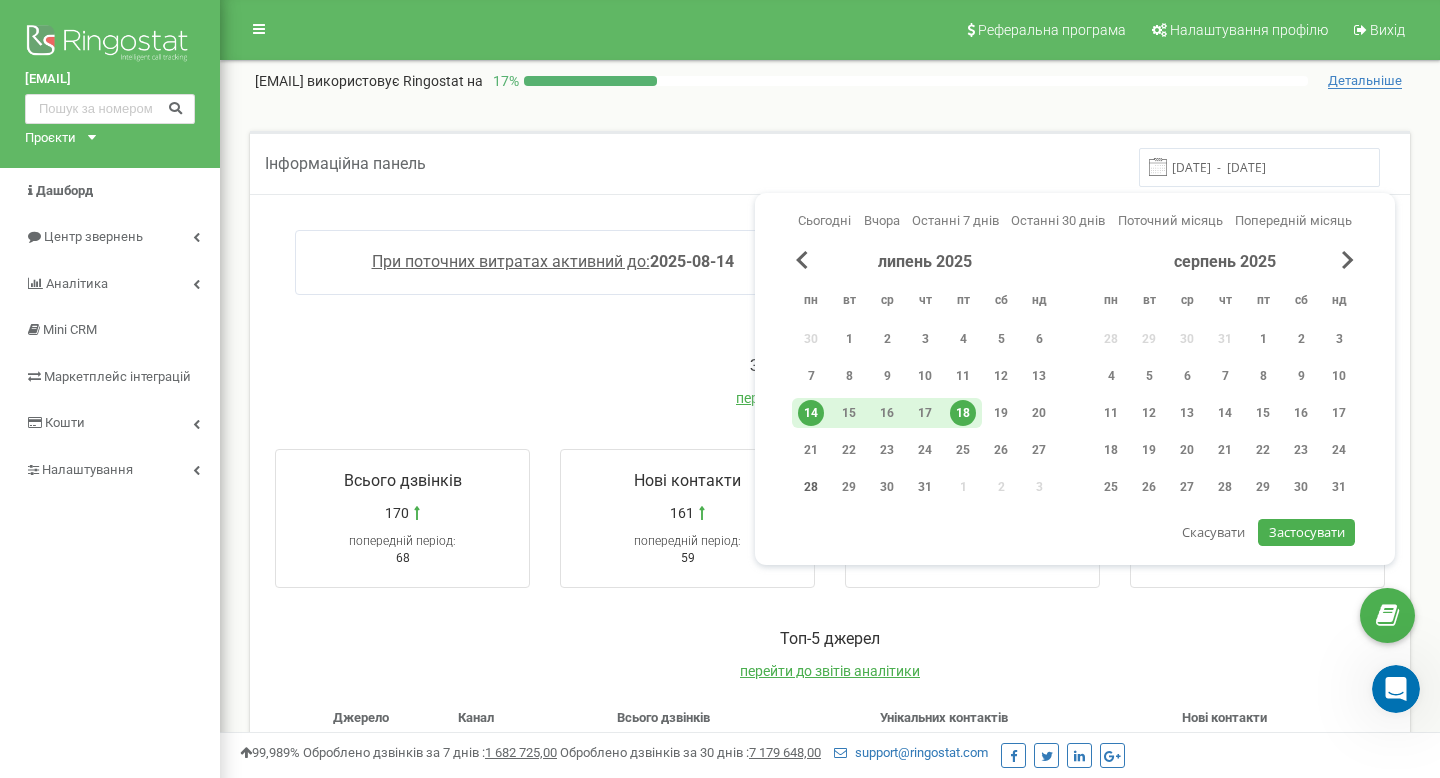 click on "28" at bounding box center [811, 487] 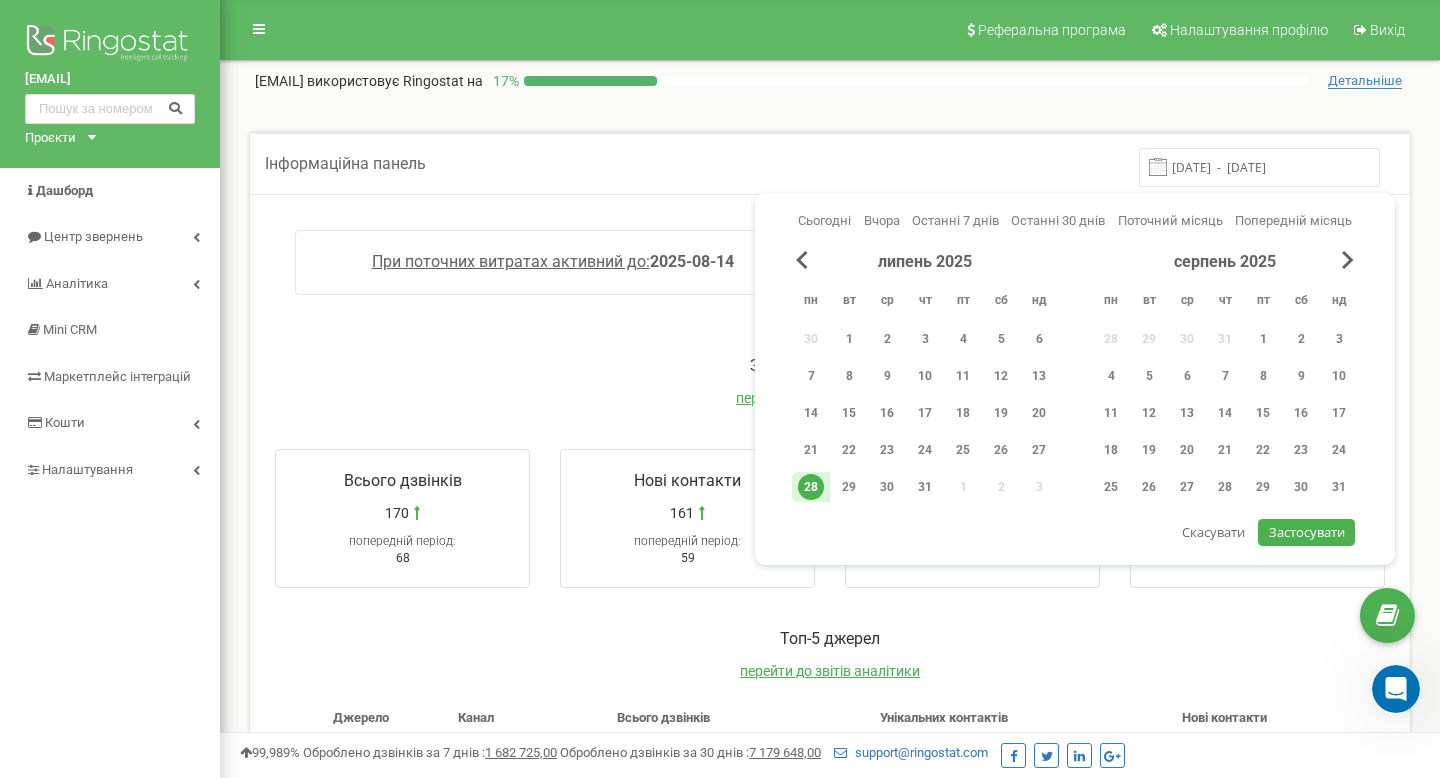 click on "28" at bounding box center [811, 487] 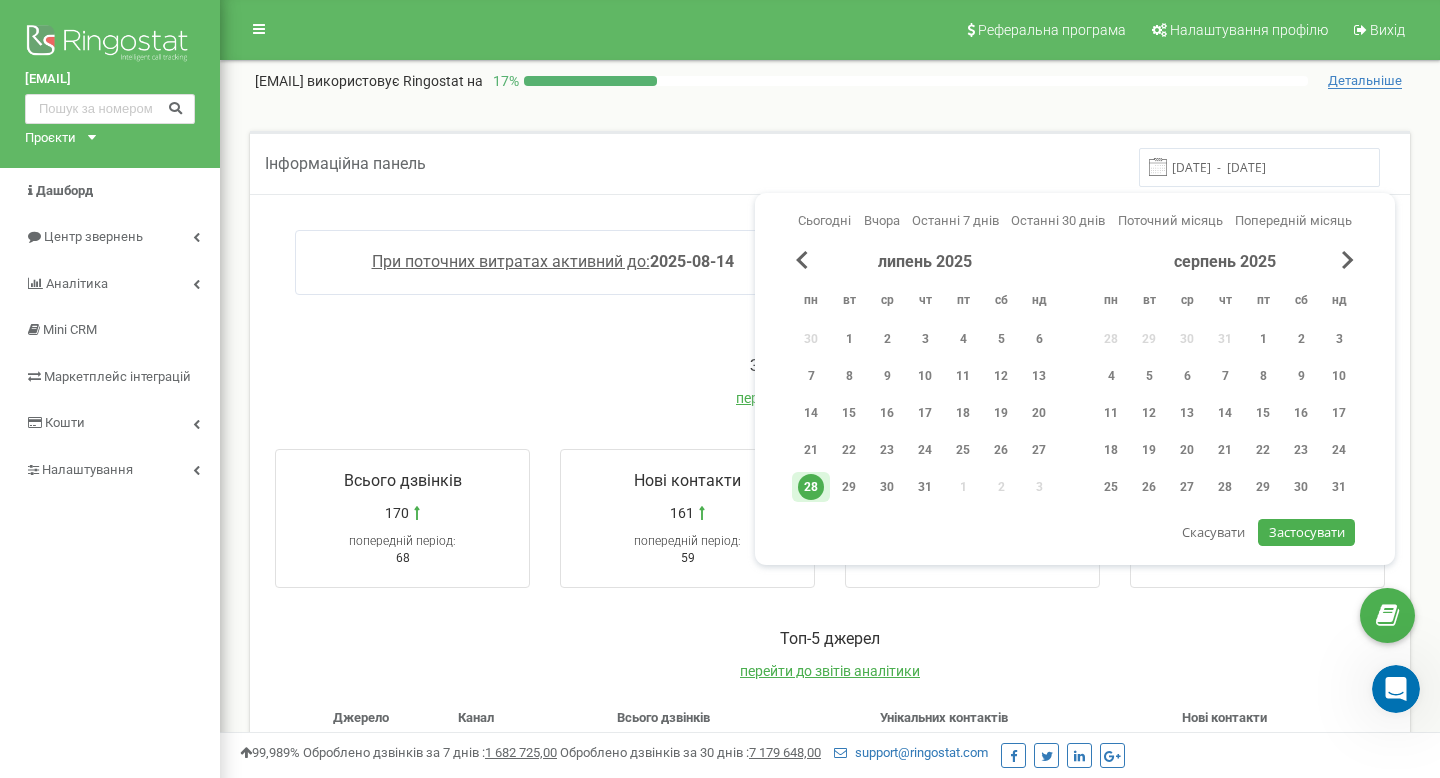 click on "Застосувати" at bounding box center [1307, 532] 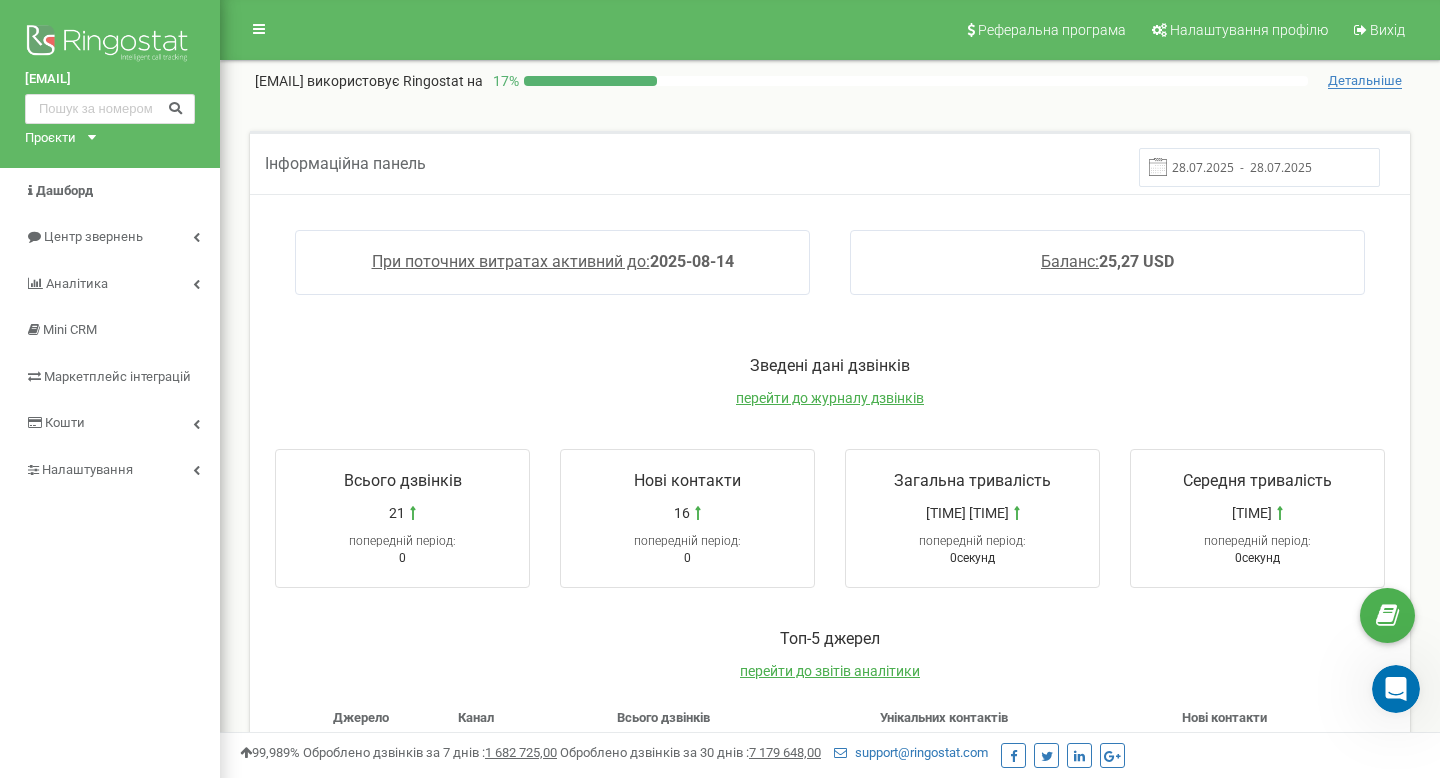 click on "28.07.2025  -  28.07.2025" at bounding box center (1259, 167) 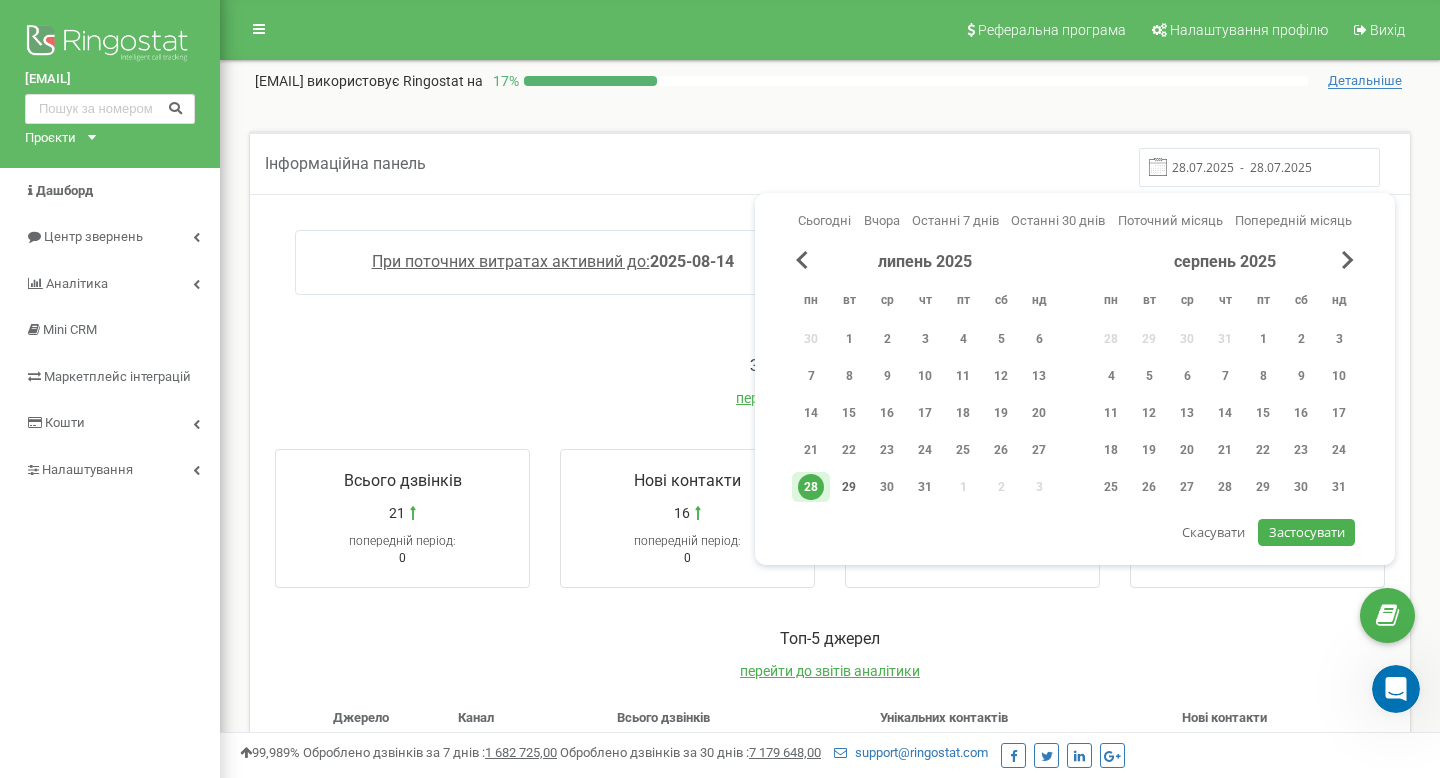 click on "29" at bounding box center (849, 487) 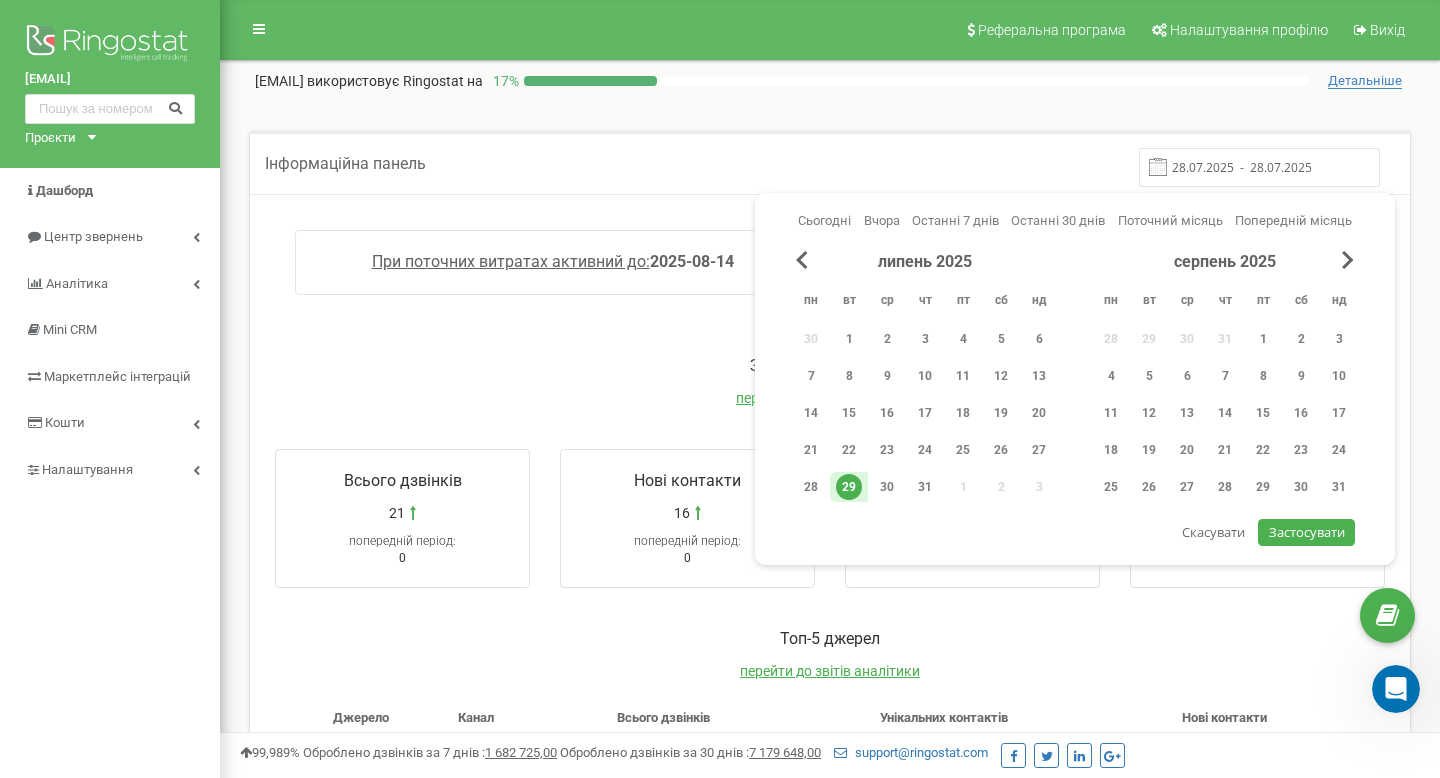 click on "29" at bounding box center (849, 487) 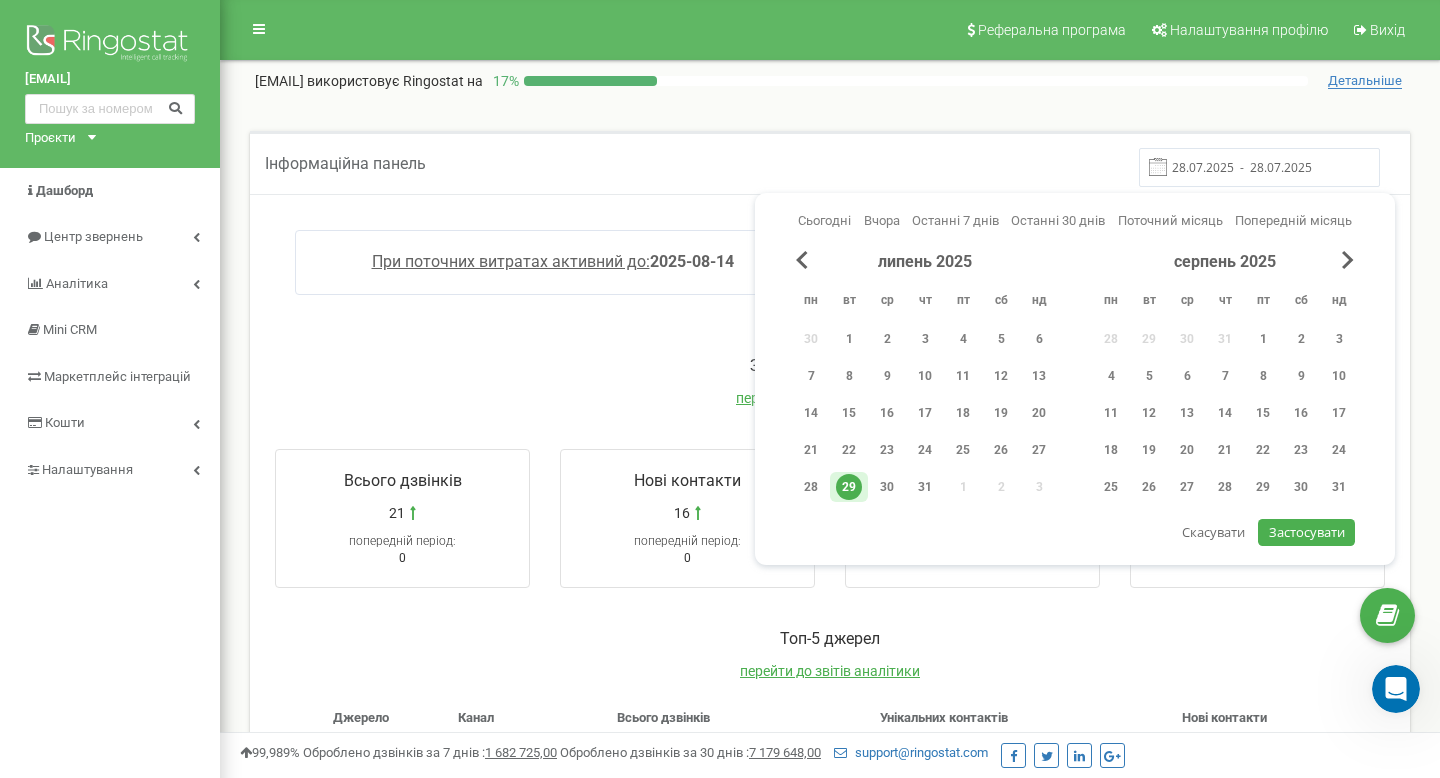 click on "Застосувати" at bounding box center (1307, 532) 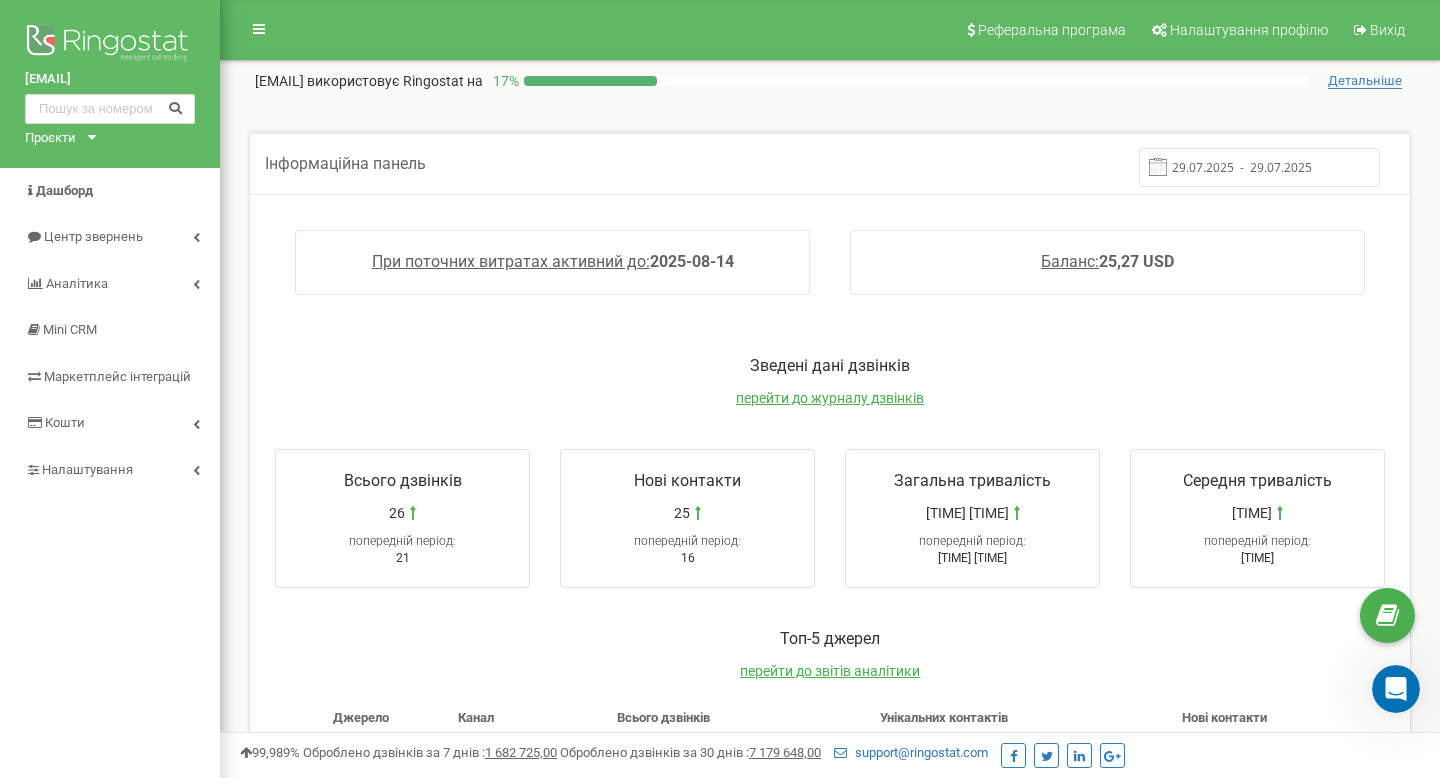 click on "29.07.2025  -  29.07.2025" at bounding box center [1259, 167] 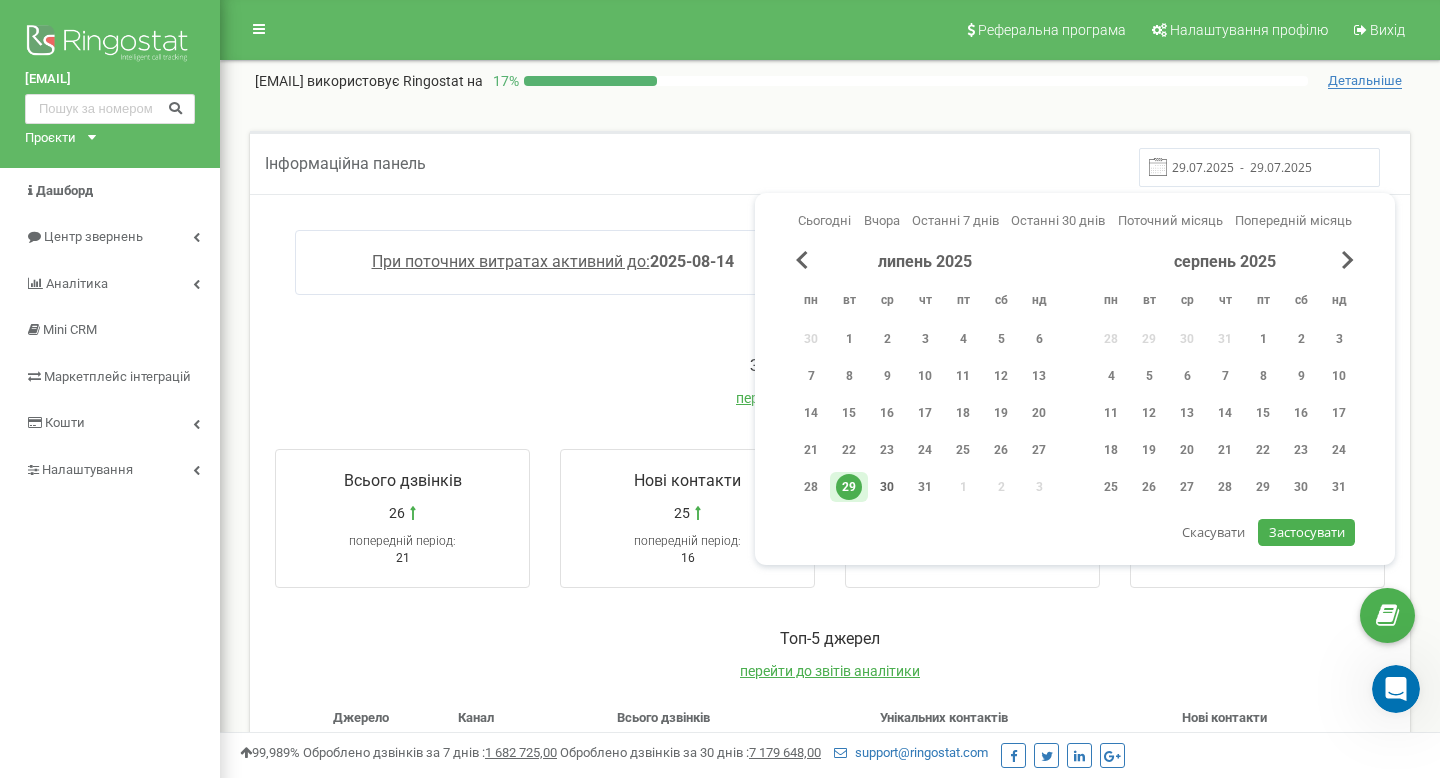 click on "30" at bounding box center [887, 487] 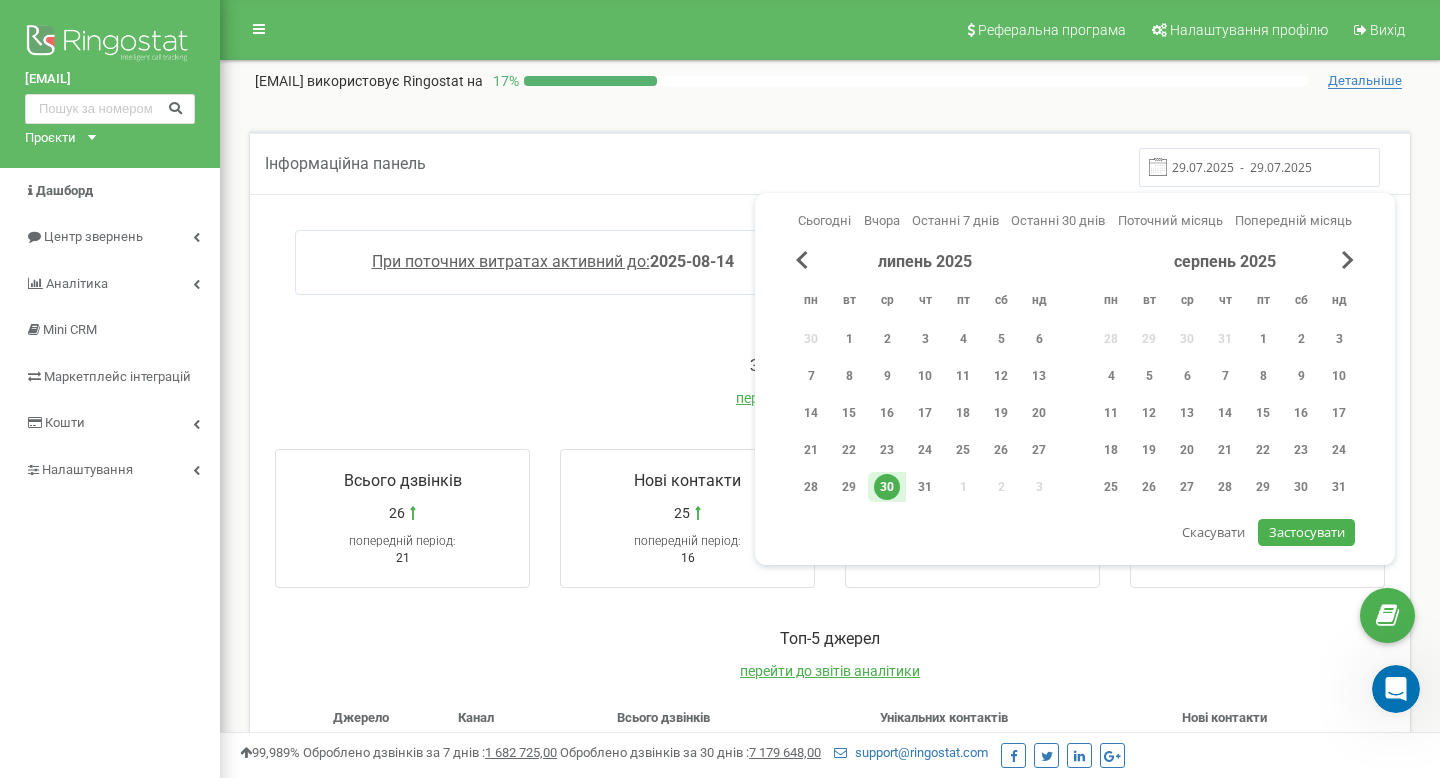 click on "Застосувати" at bounding box center (1307, 532) 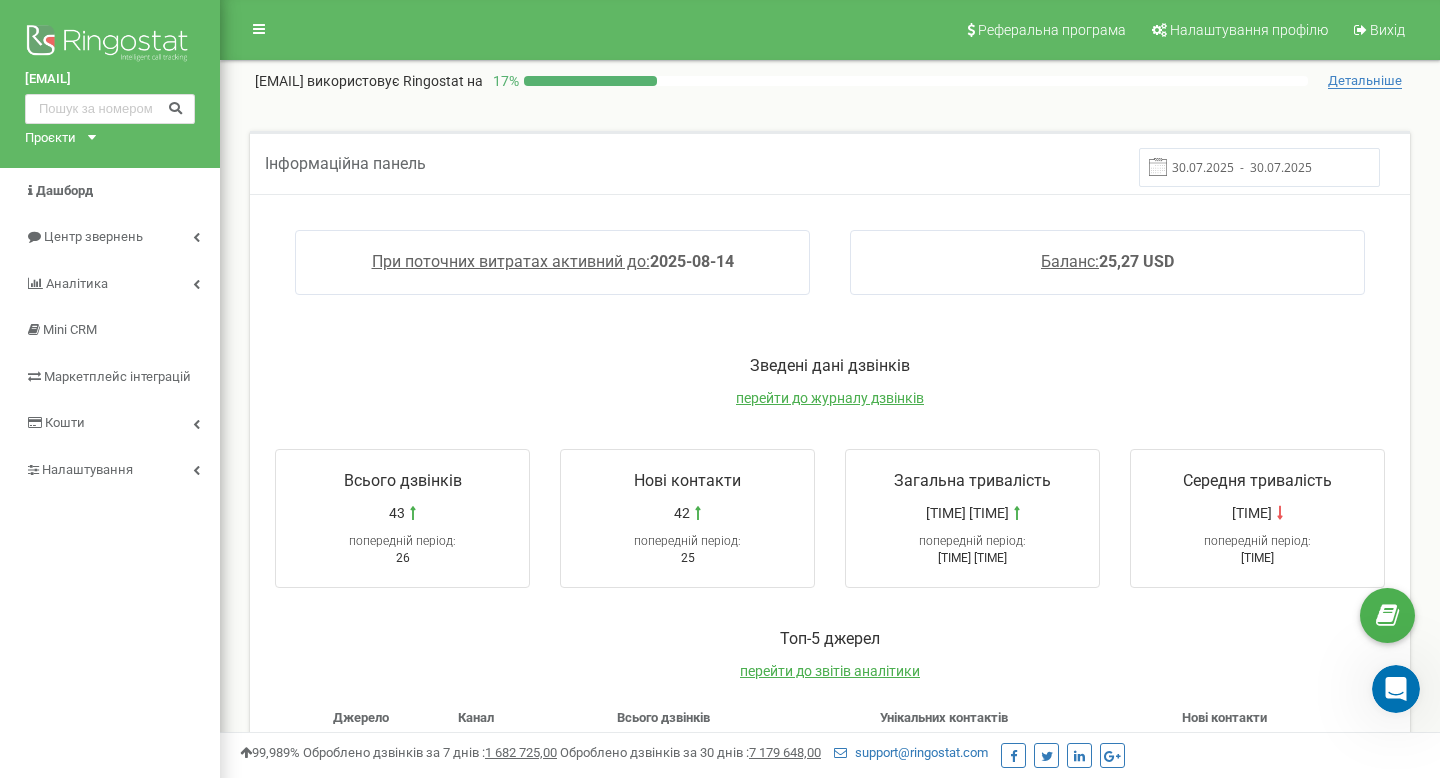 click on "30.07.2025  -  30.07.2025" at bounding box center [1259, 167] 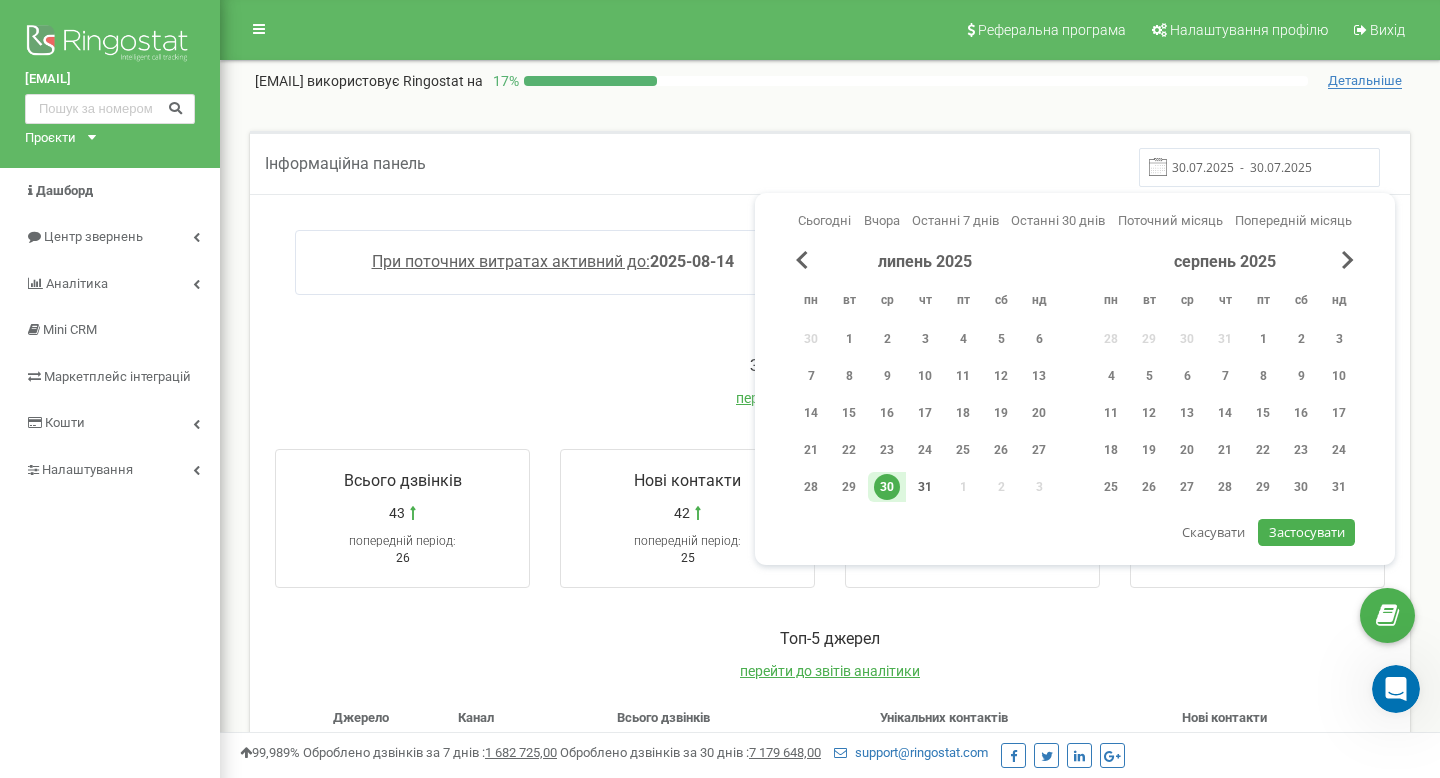 click on "31" at bounding box center (925, 487) 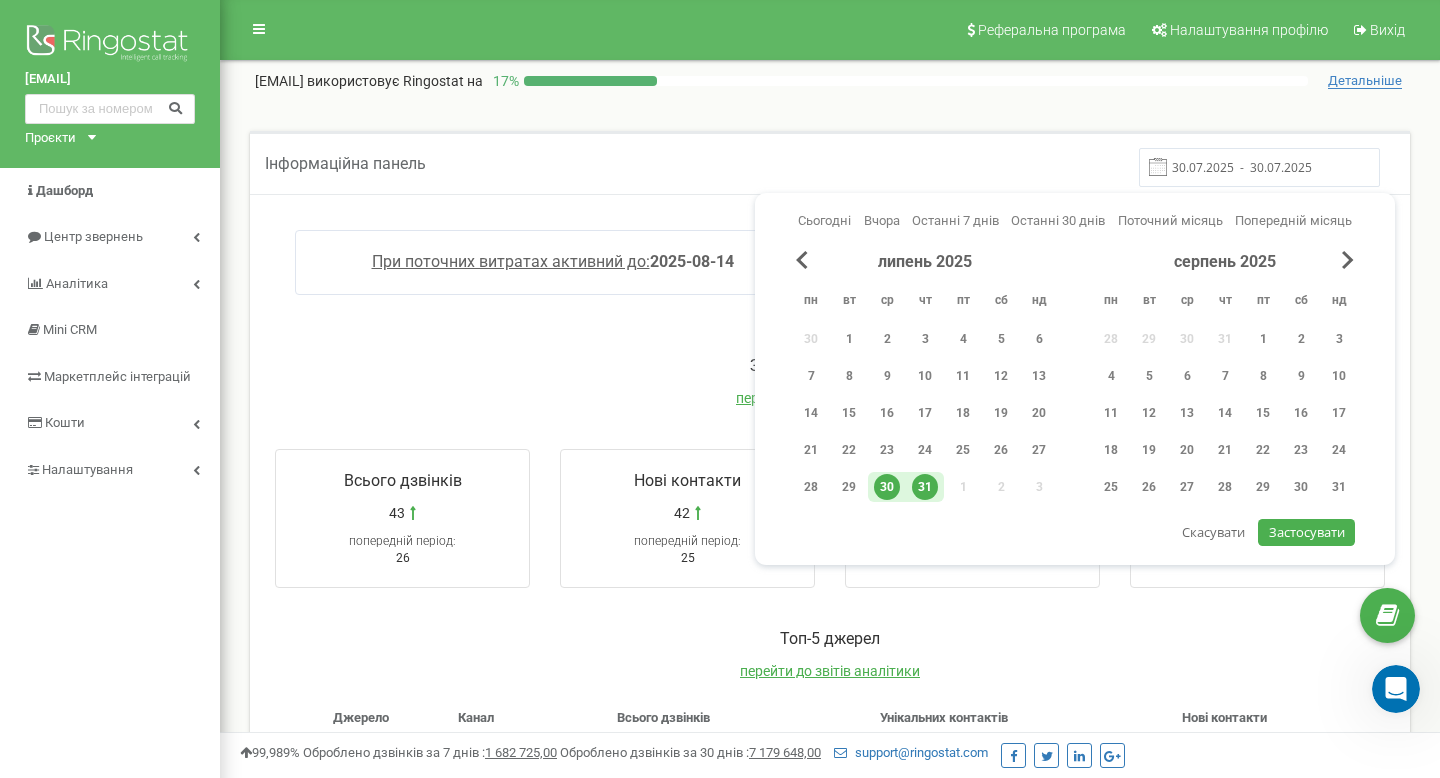 click on "31" at bounding box center [925, 487] 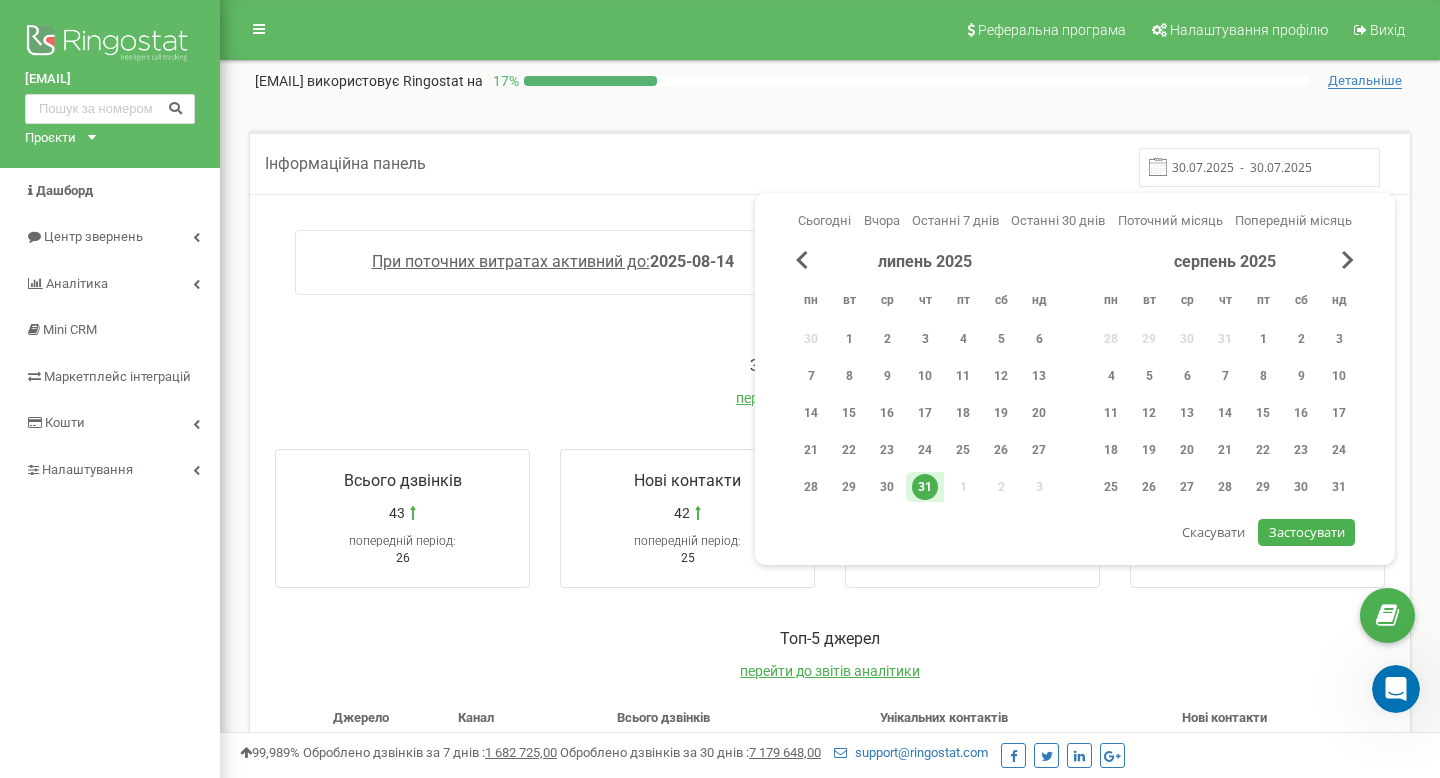 click on "Застосувати" at bounding box center (1307, 532) 